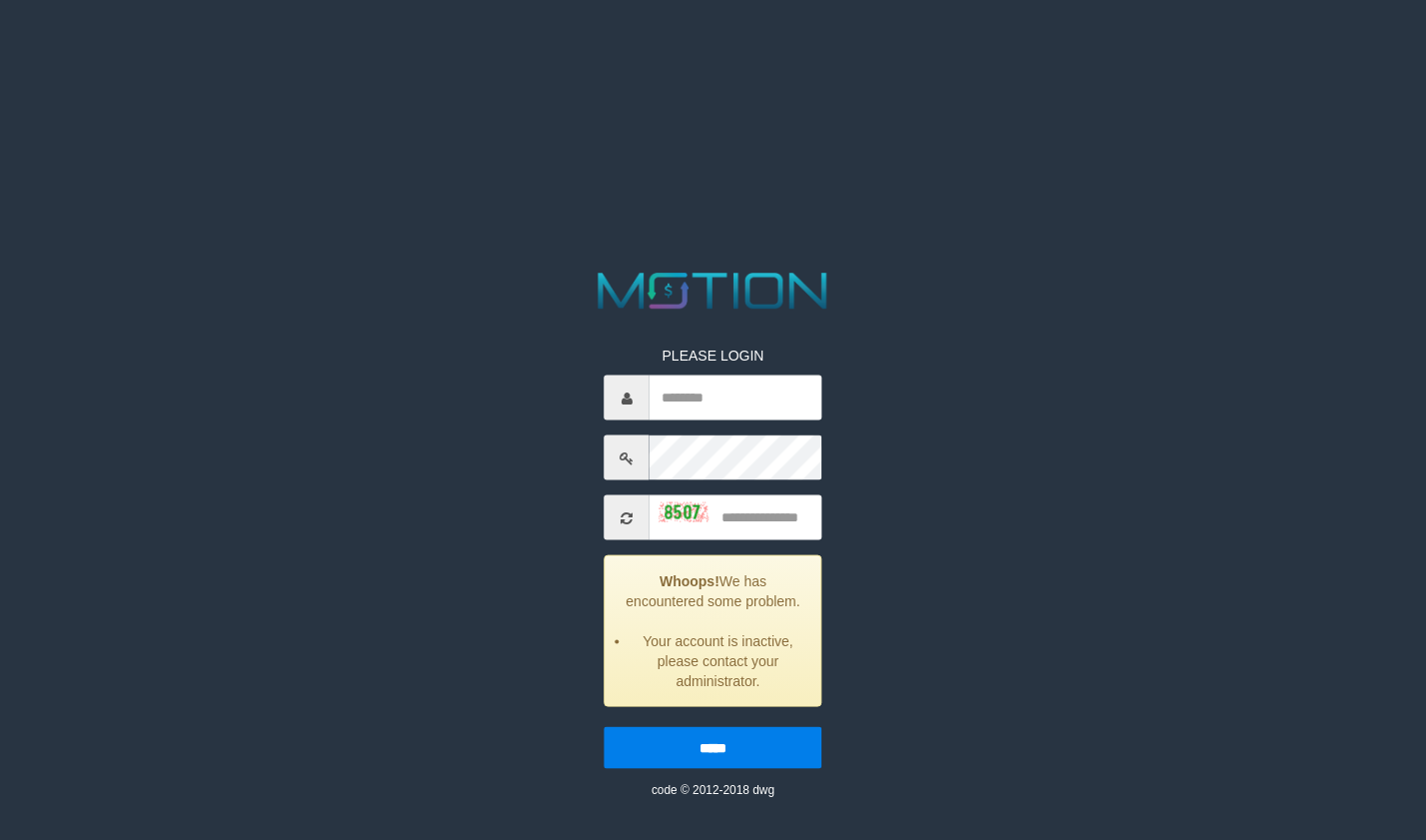 scroll, scrollTop: 0, scrollLeft: 0, axis: both 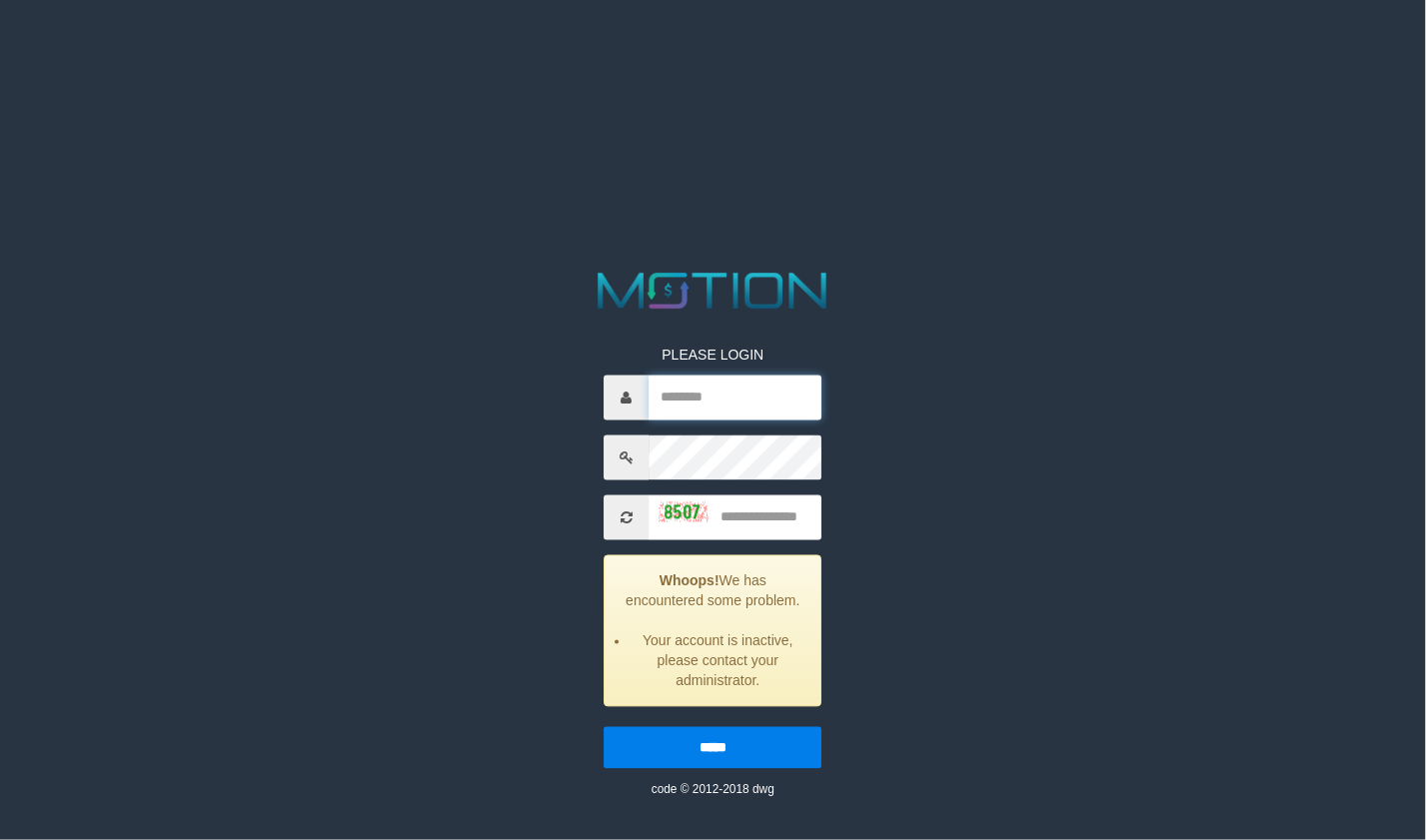 click at bounding box center (735, 398) 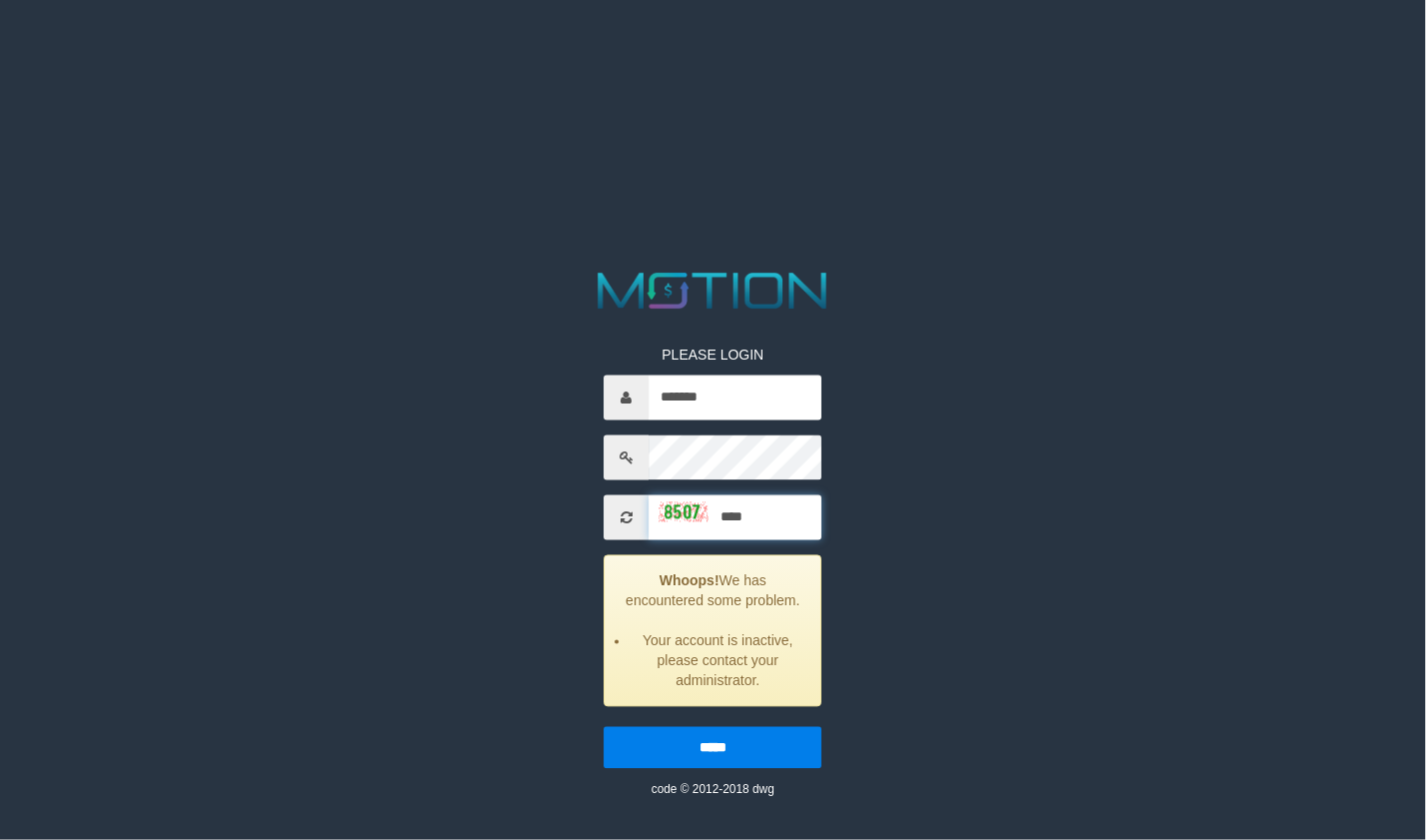 type on "****" 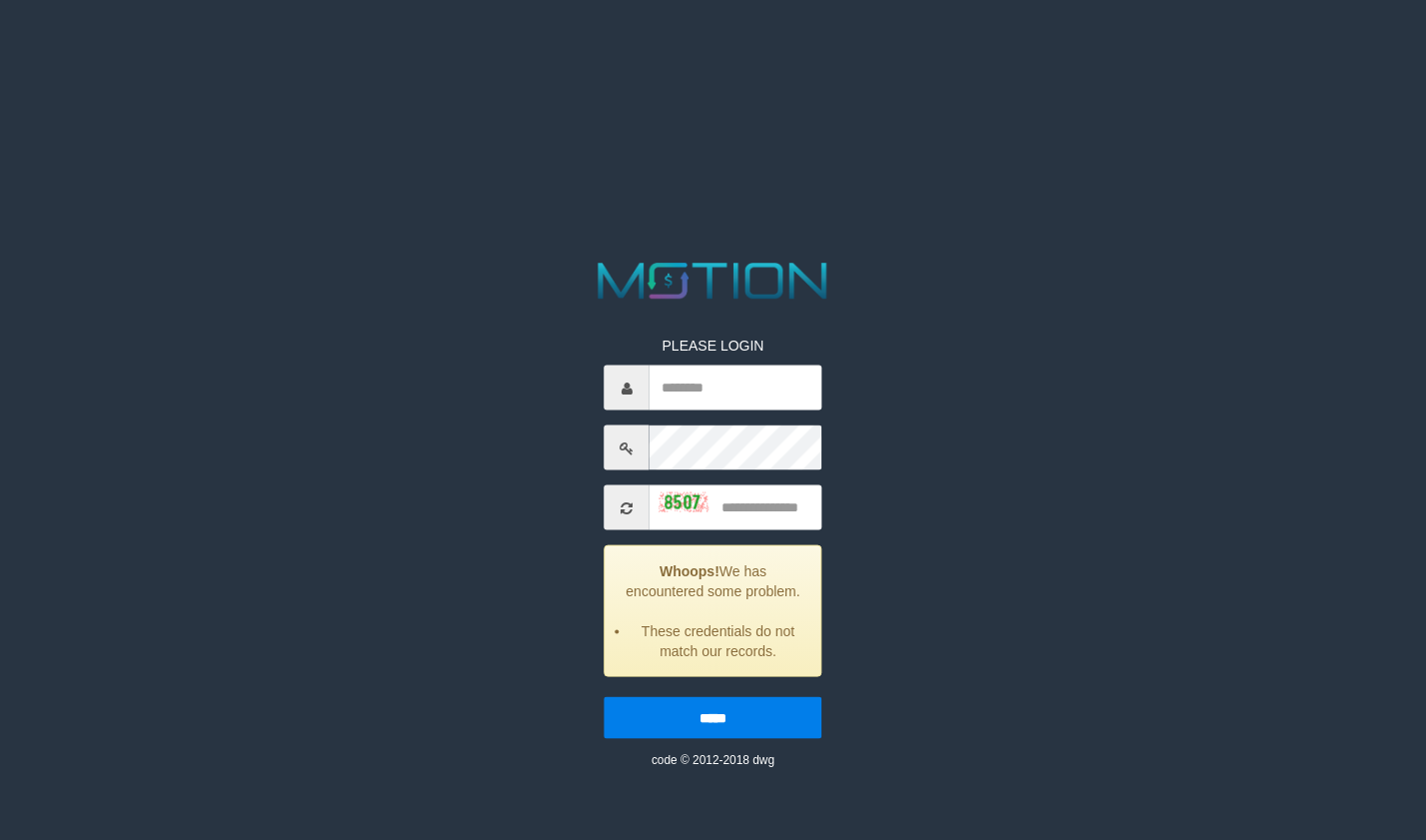 scroll, scrollTop: 0, scrollLeft: 0, axis: both 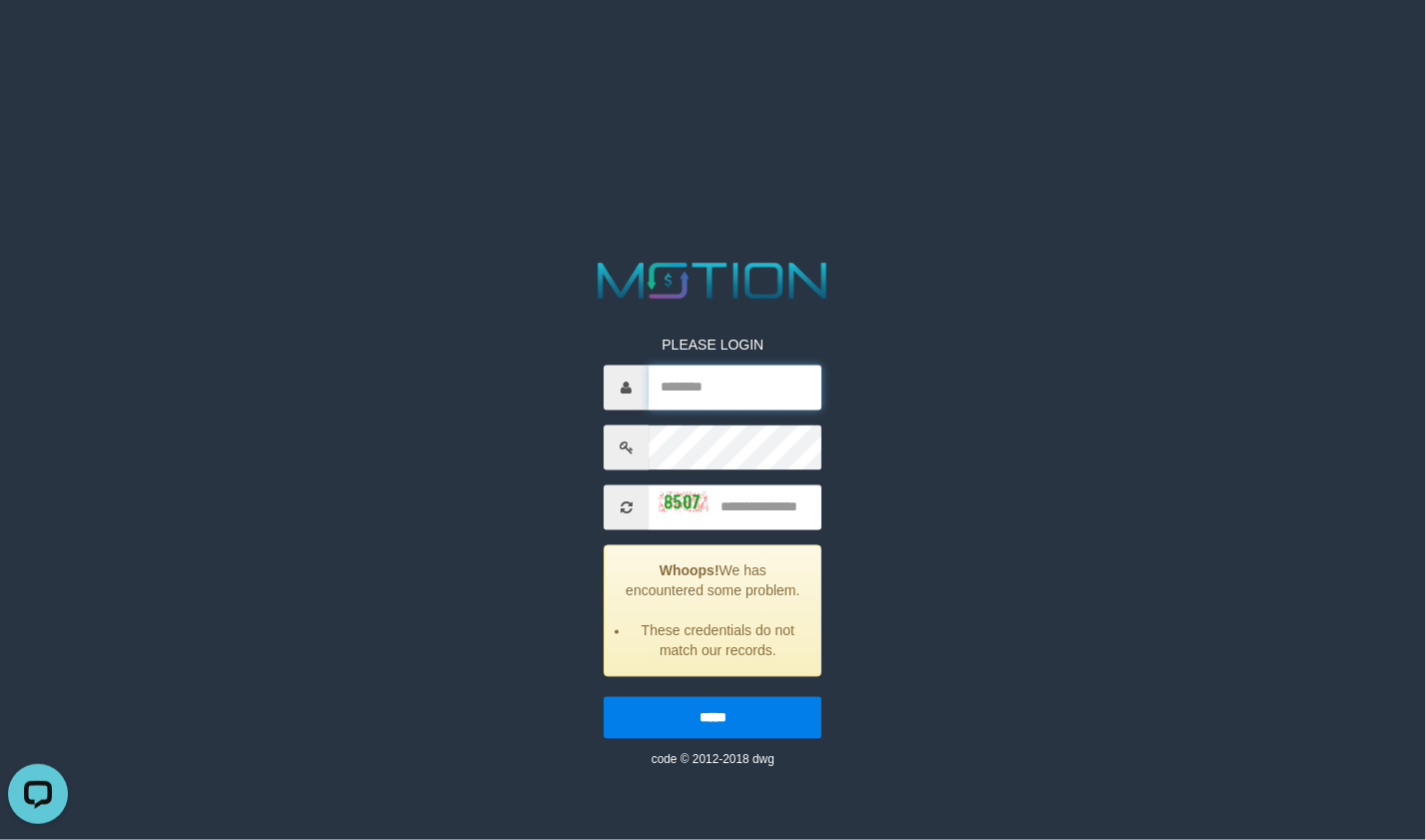 click at bounding box center (735, 388) 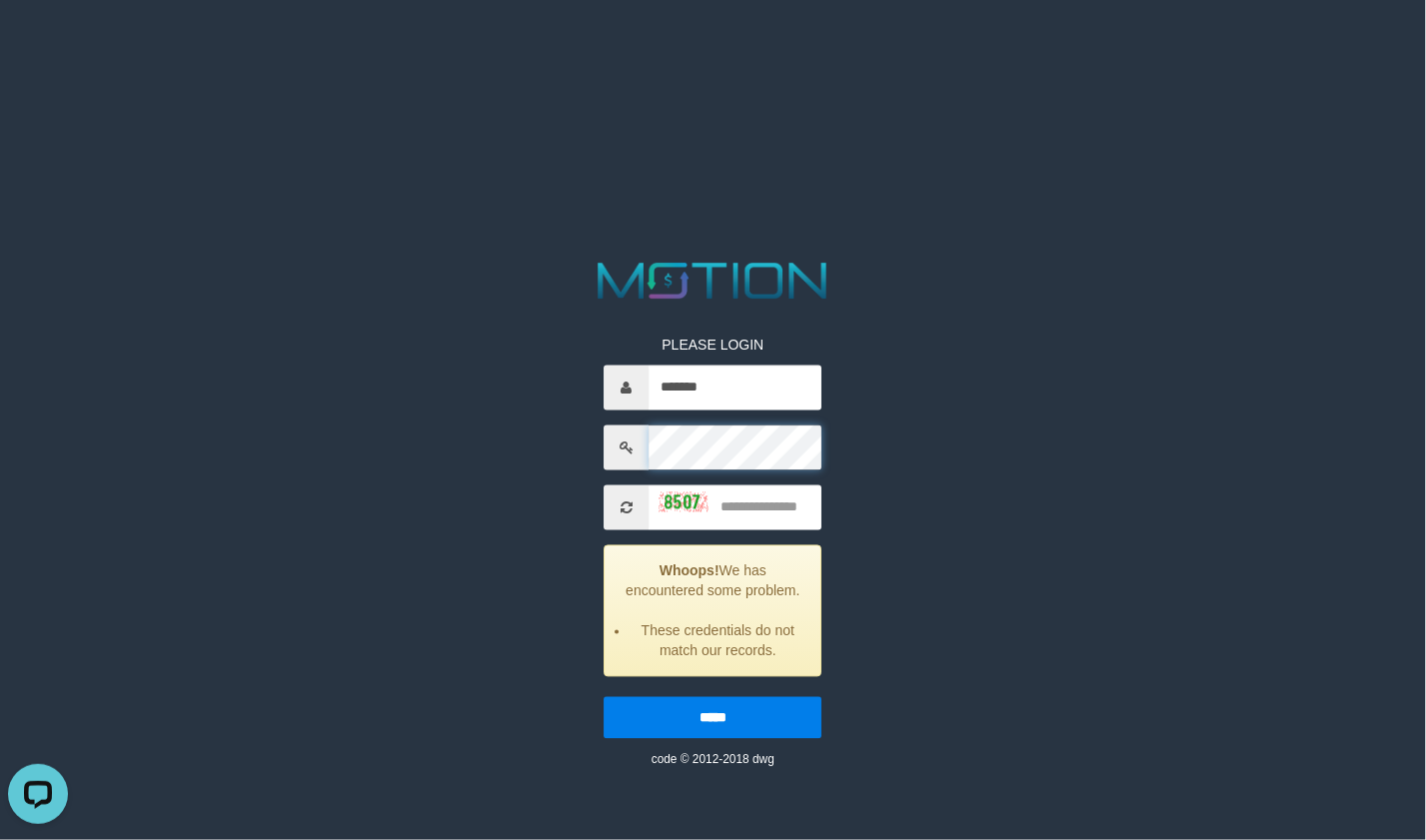 click on "*****" at bounding box center [713, 718] 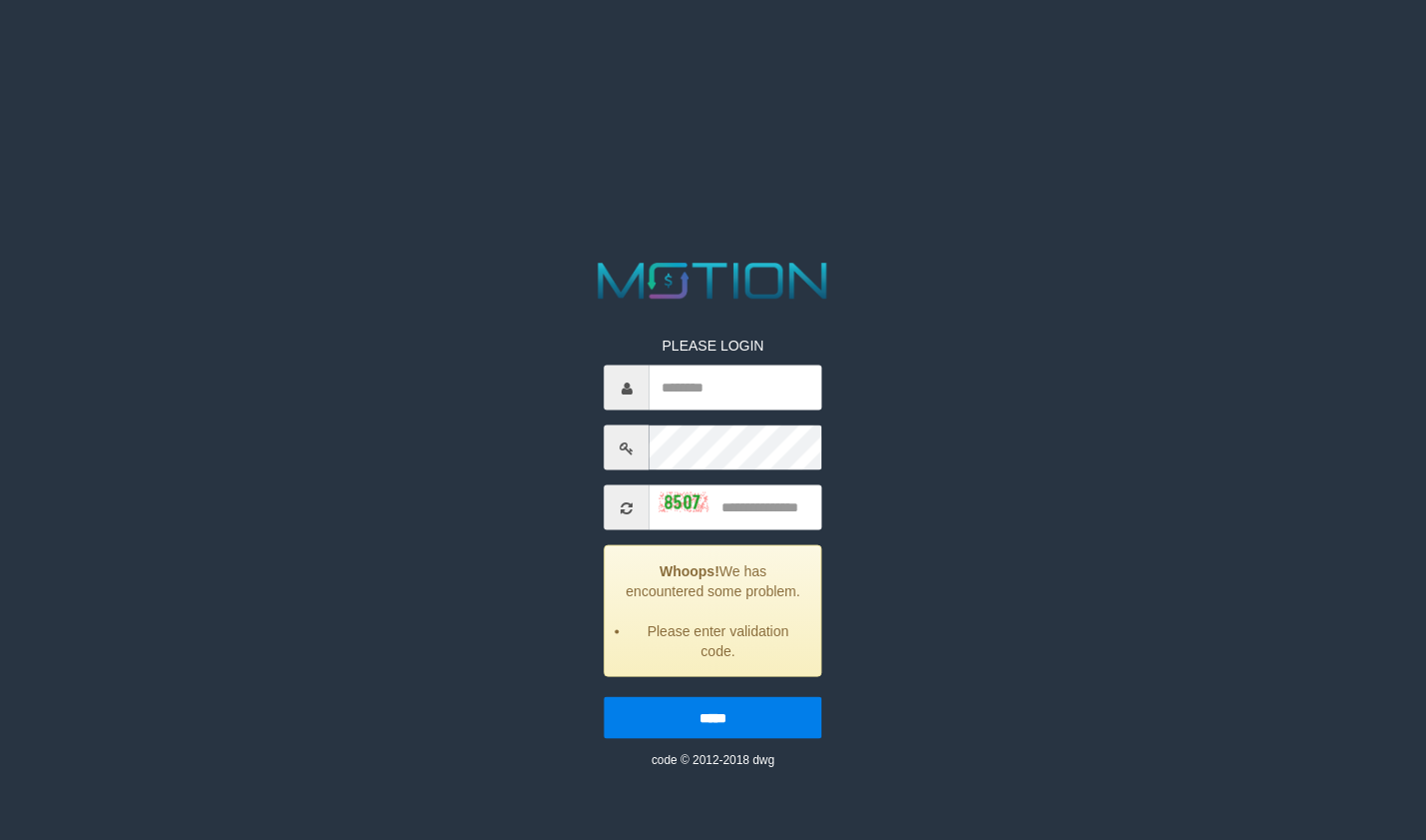 scroll, scrollTop: 0, scrollLeft: 0, axis: both 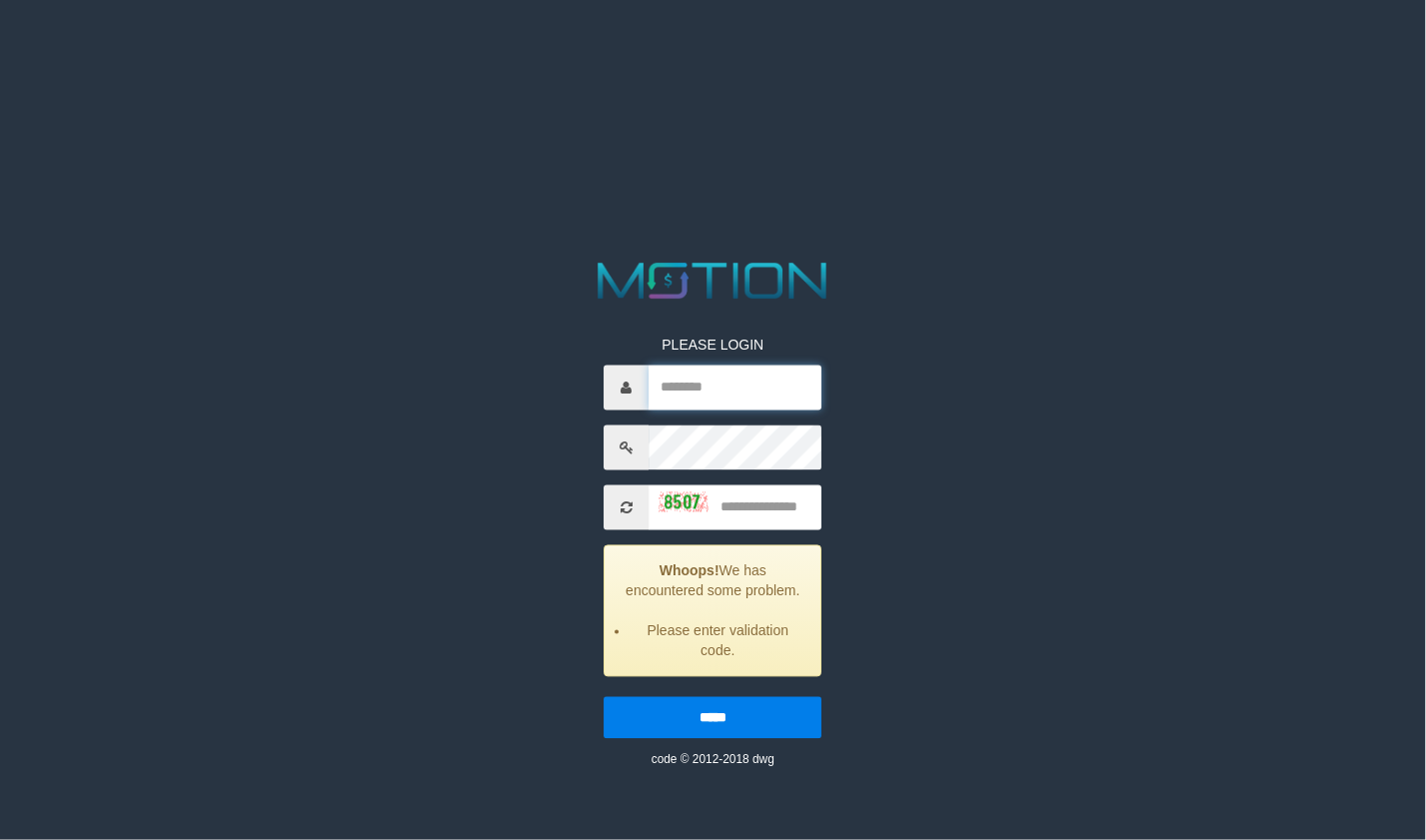 drag, startPoint x: 648, startPoint y: 385, endPoint x: 692, endPoint y: 401, distance: 46.8188 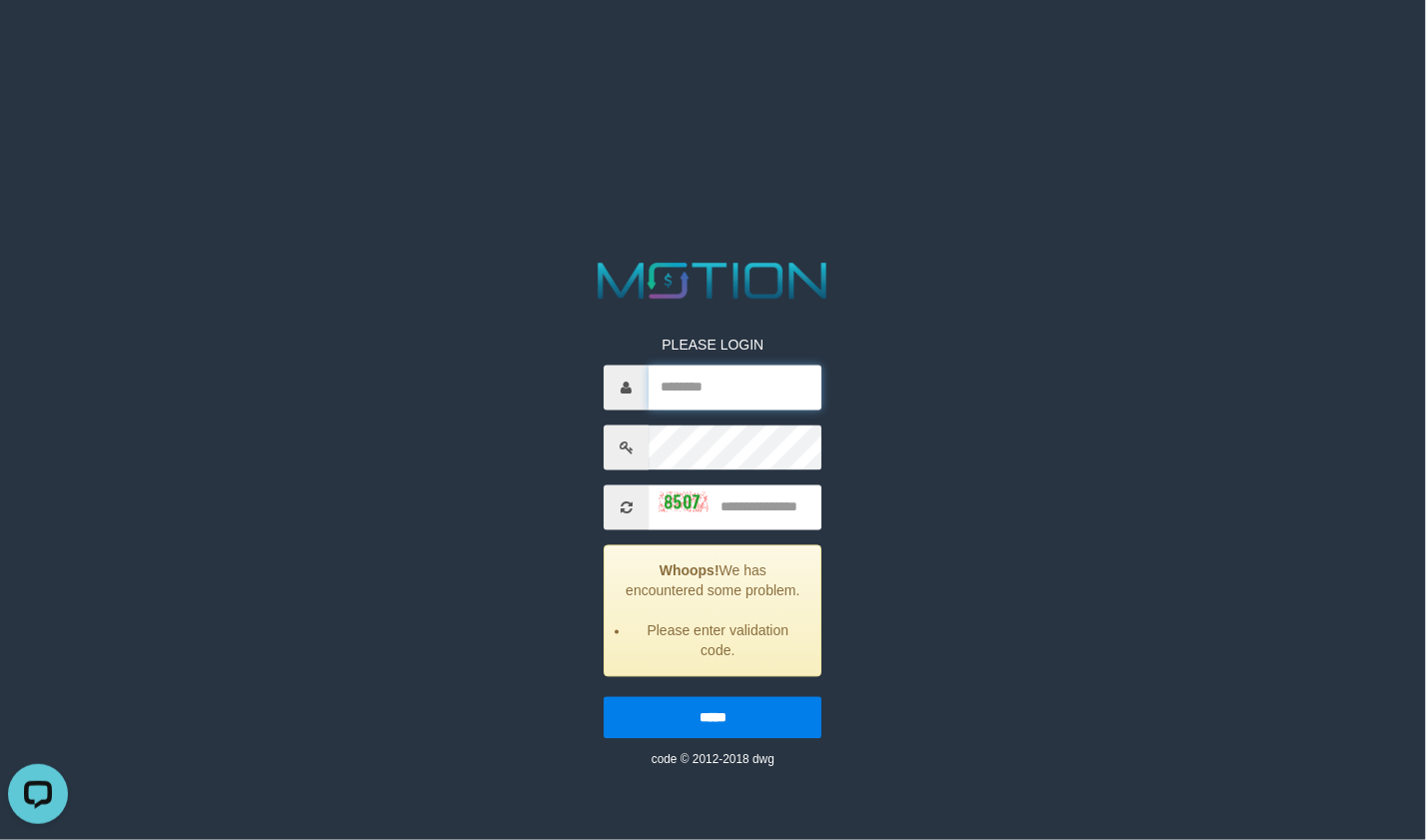 scroll, scrollTop: 0, scrollLeft: 0, axis: both 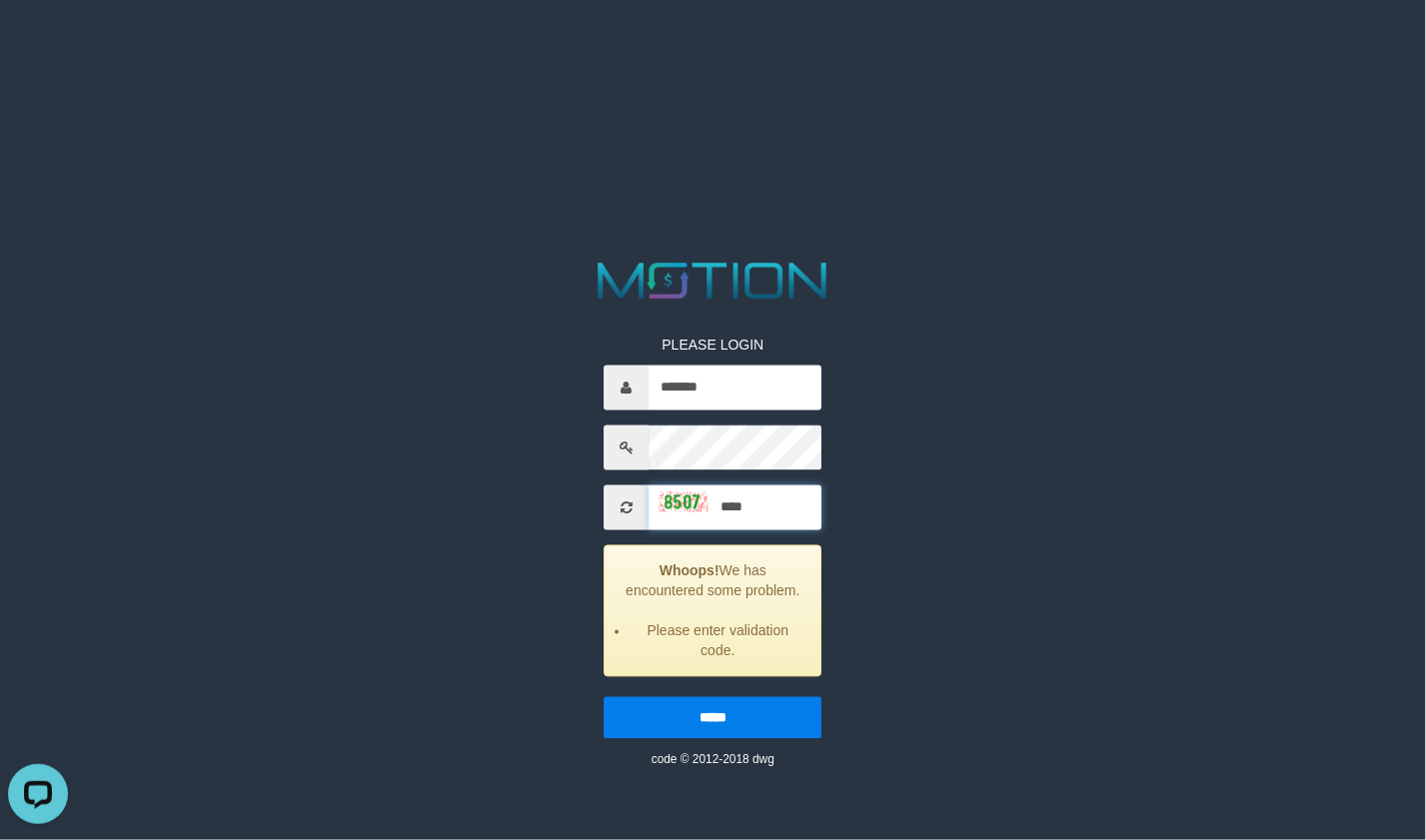 type on "****" 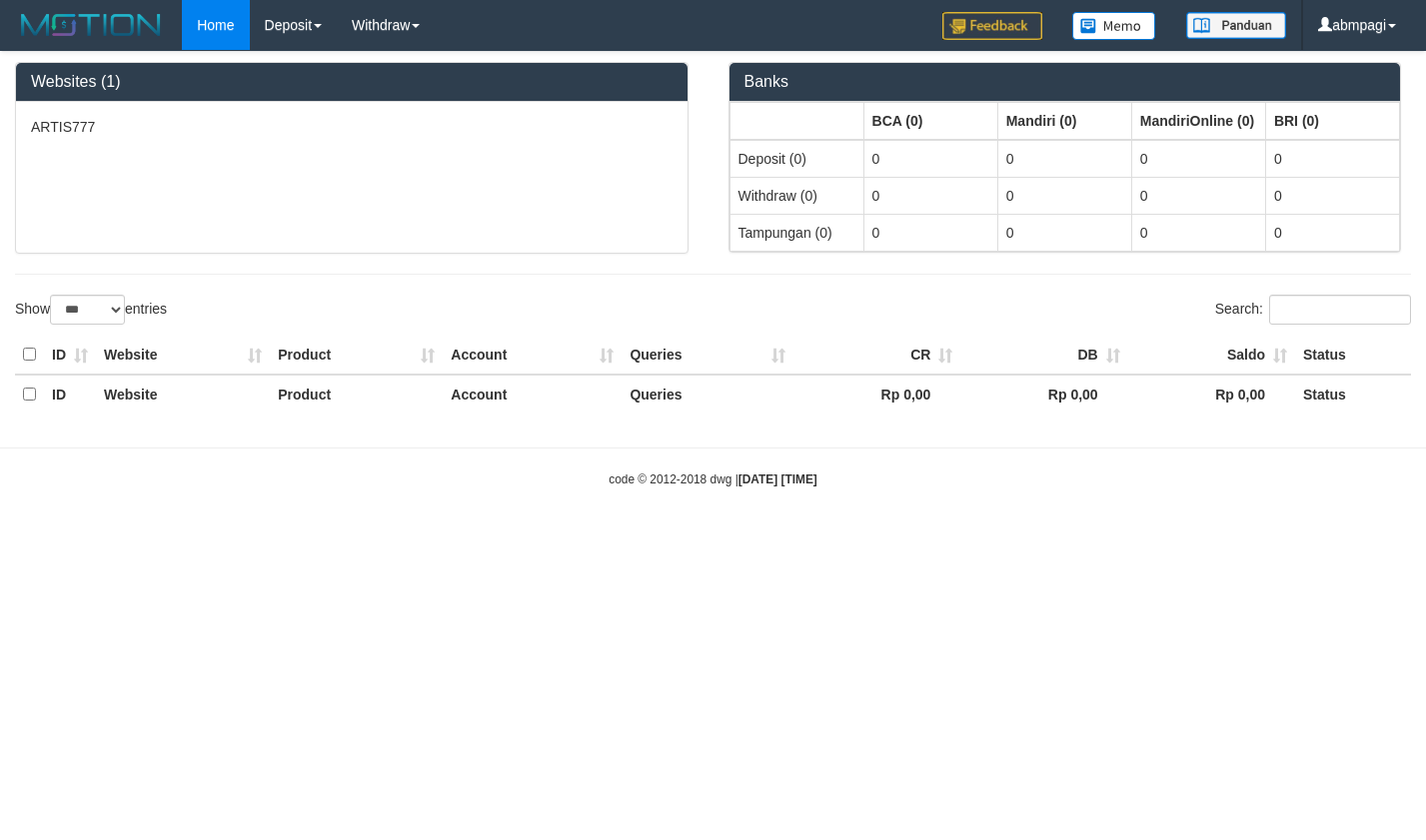 select on "***" 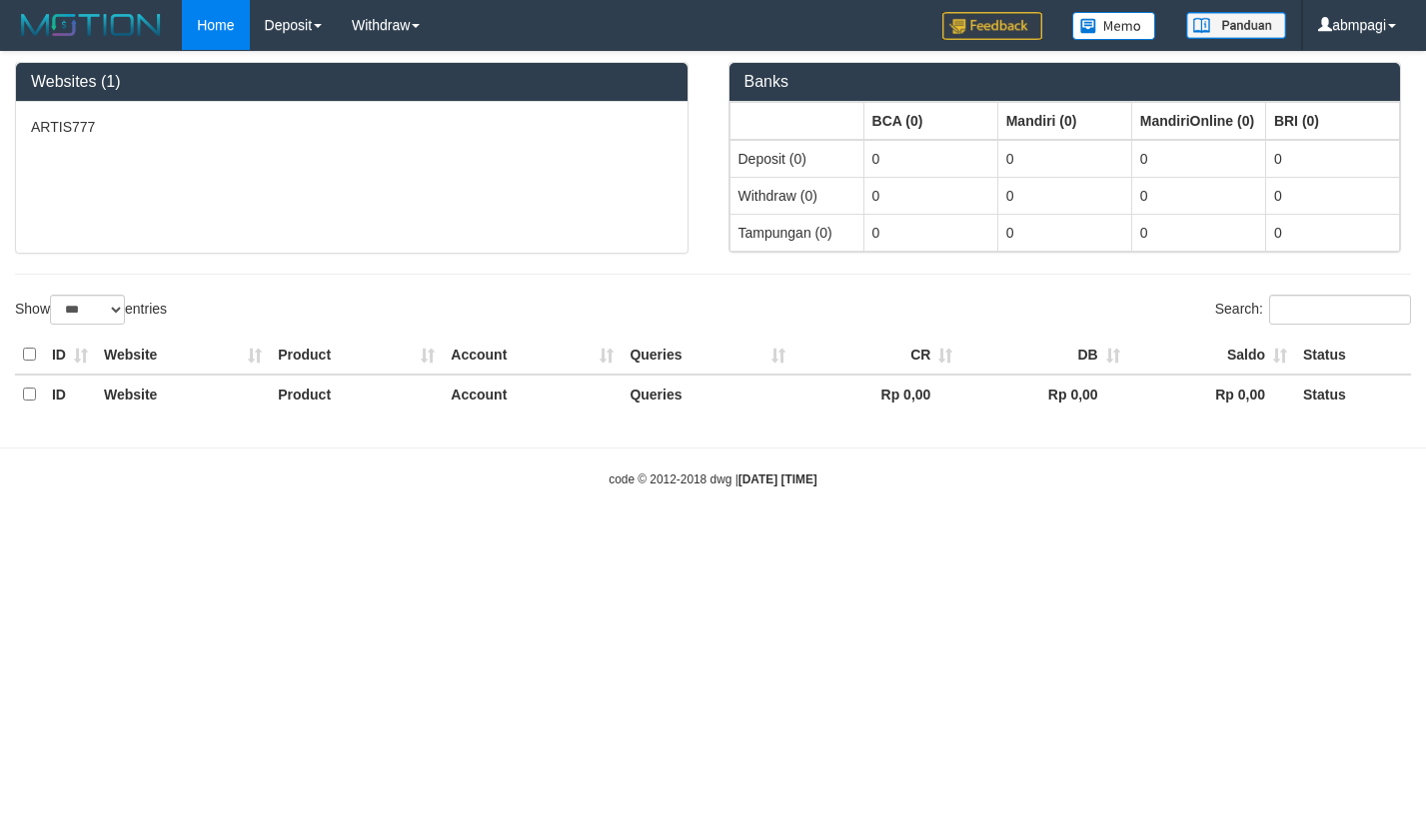 scroll, scrollTop: 0, scrollLeft: 0, axis: both 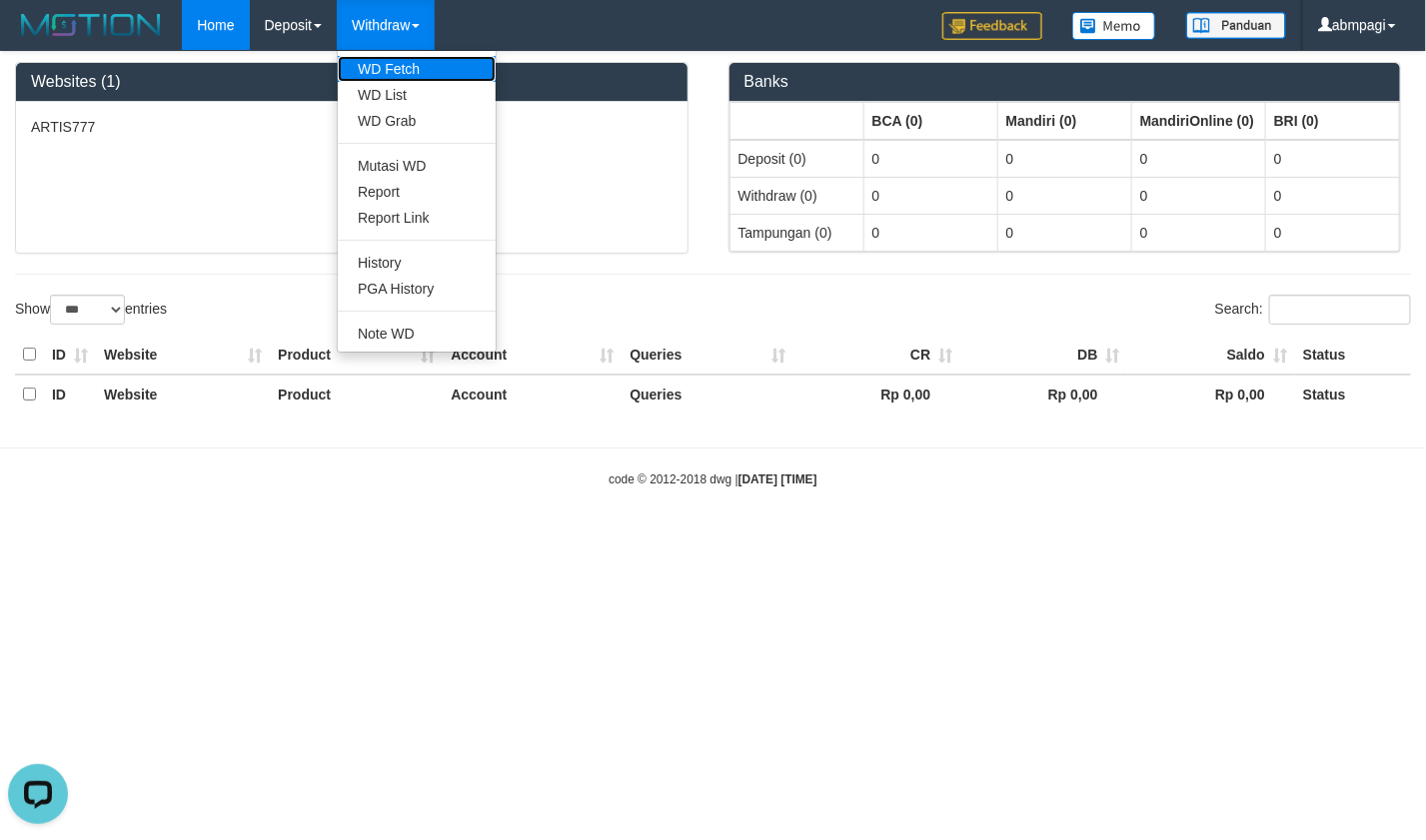 click on "WD Fetch" at bounding box center (417, 69) 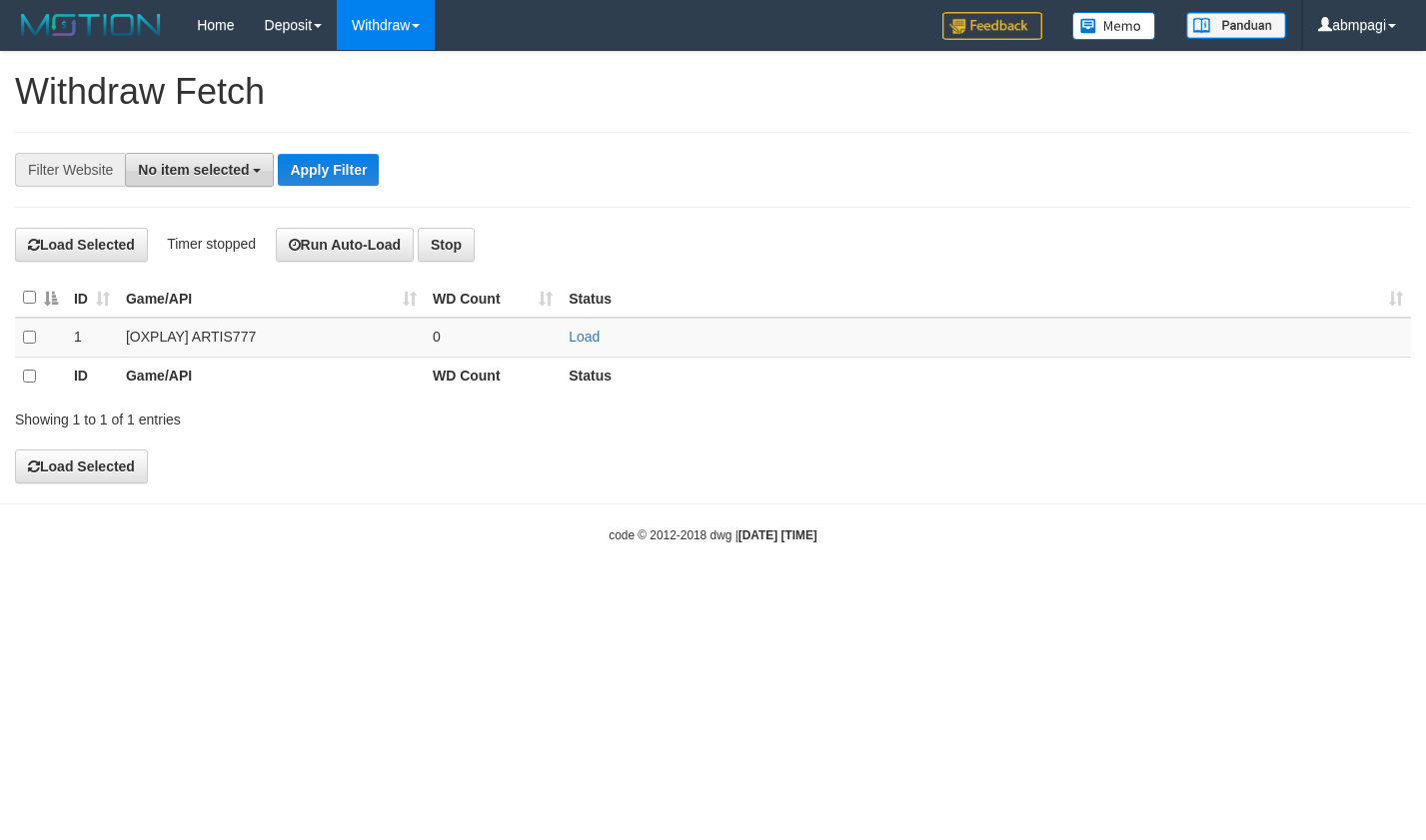scroll, scrollTop: 0, scrollLeft: 0, axis: both 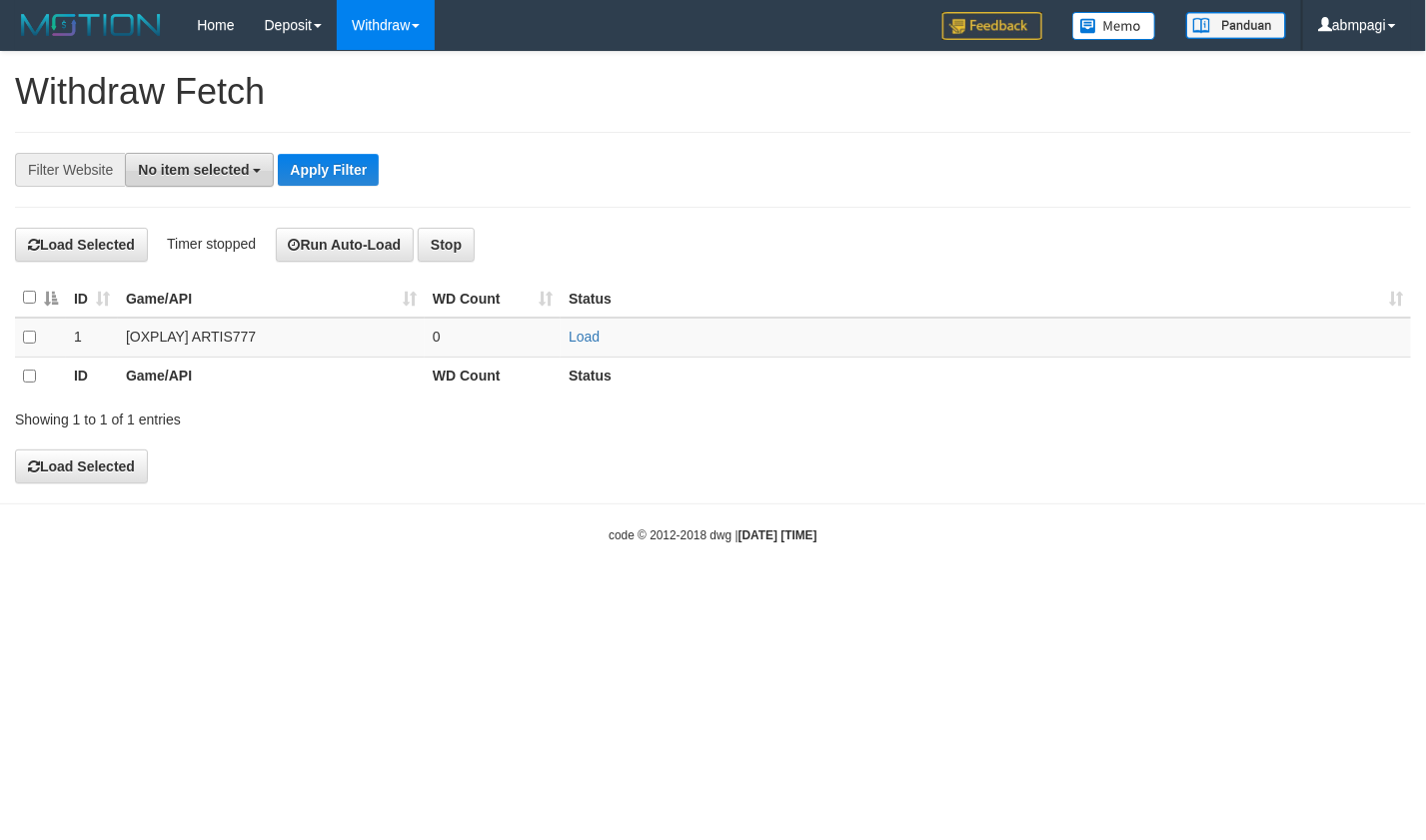 click at bounding box center [257, 171] 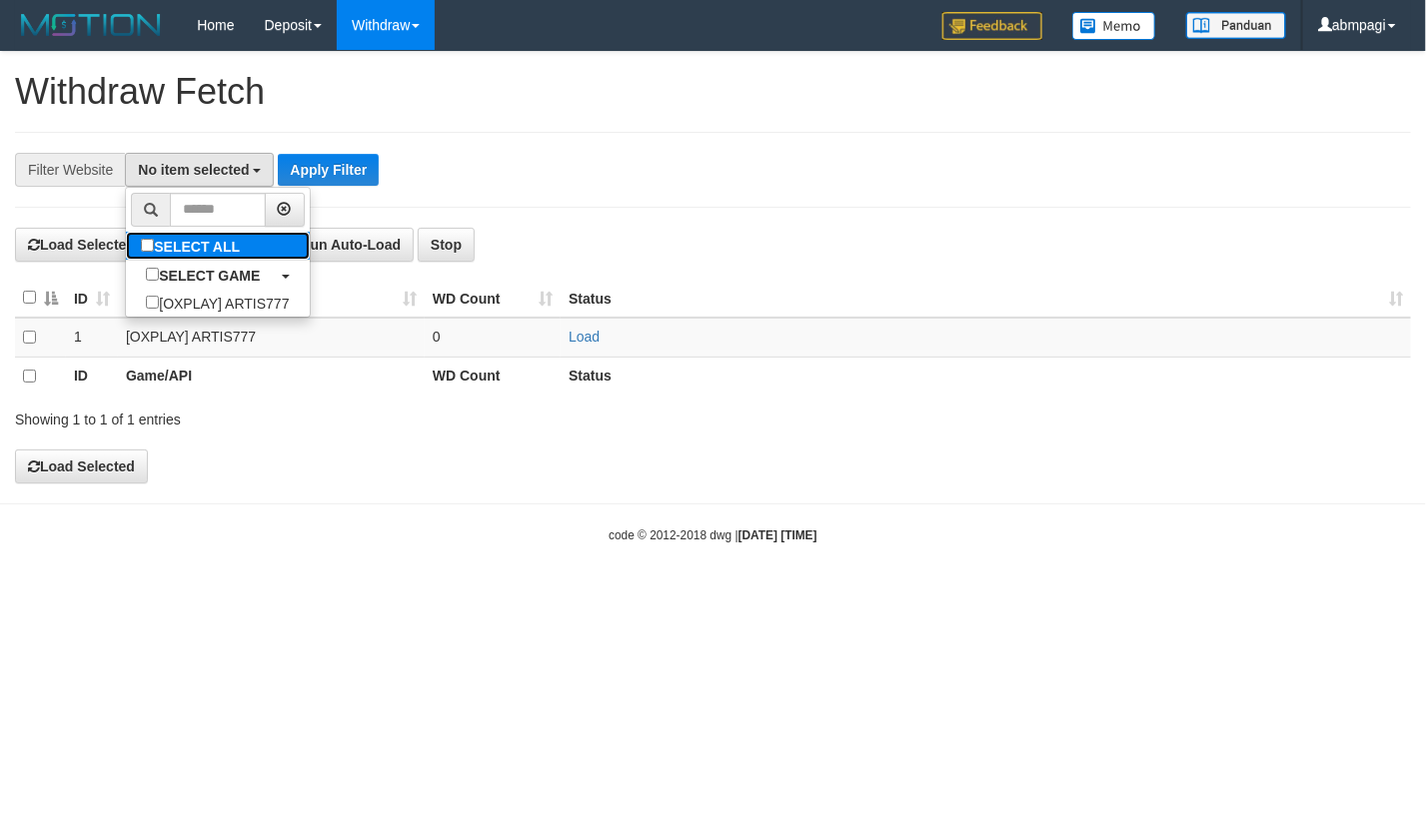 click on "SELECT ALL" at bounding box center [193, 246] 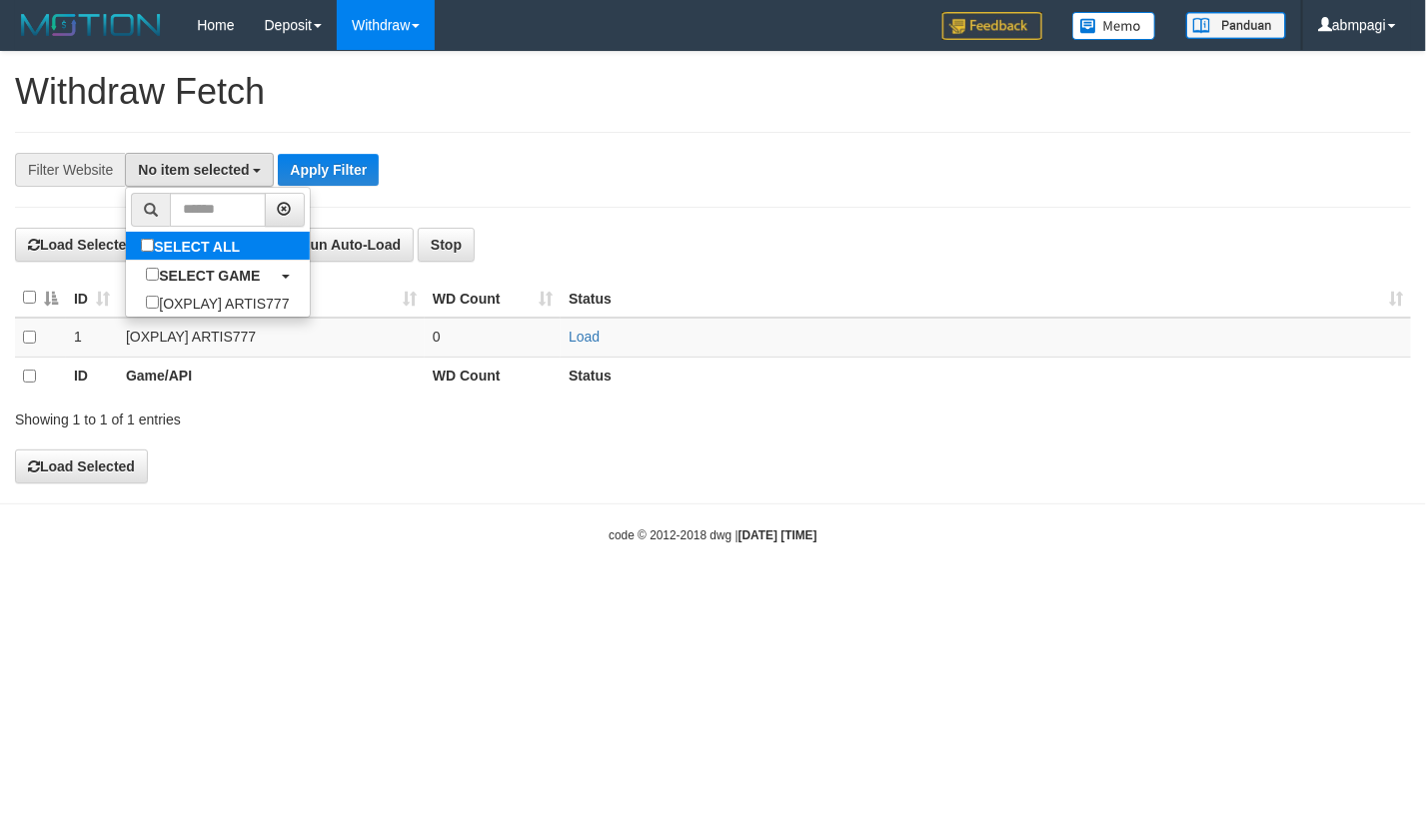 select on "****" 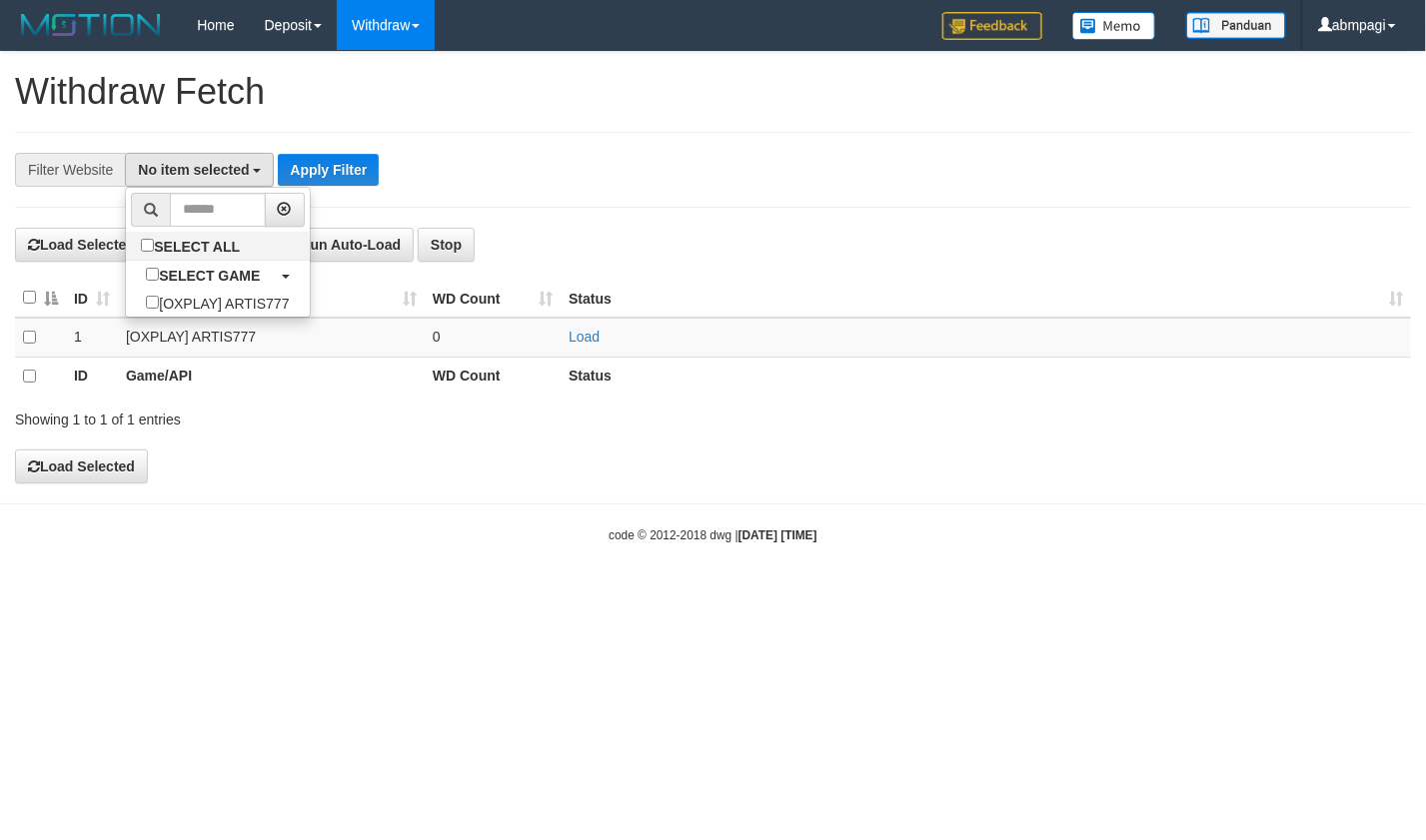 scroll, scrollTop: 17, scrollLeft: 0, axis: vertical 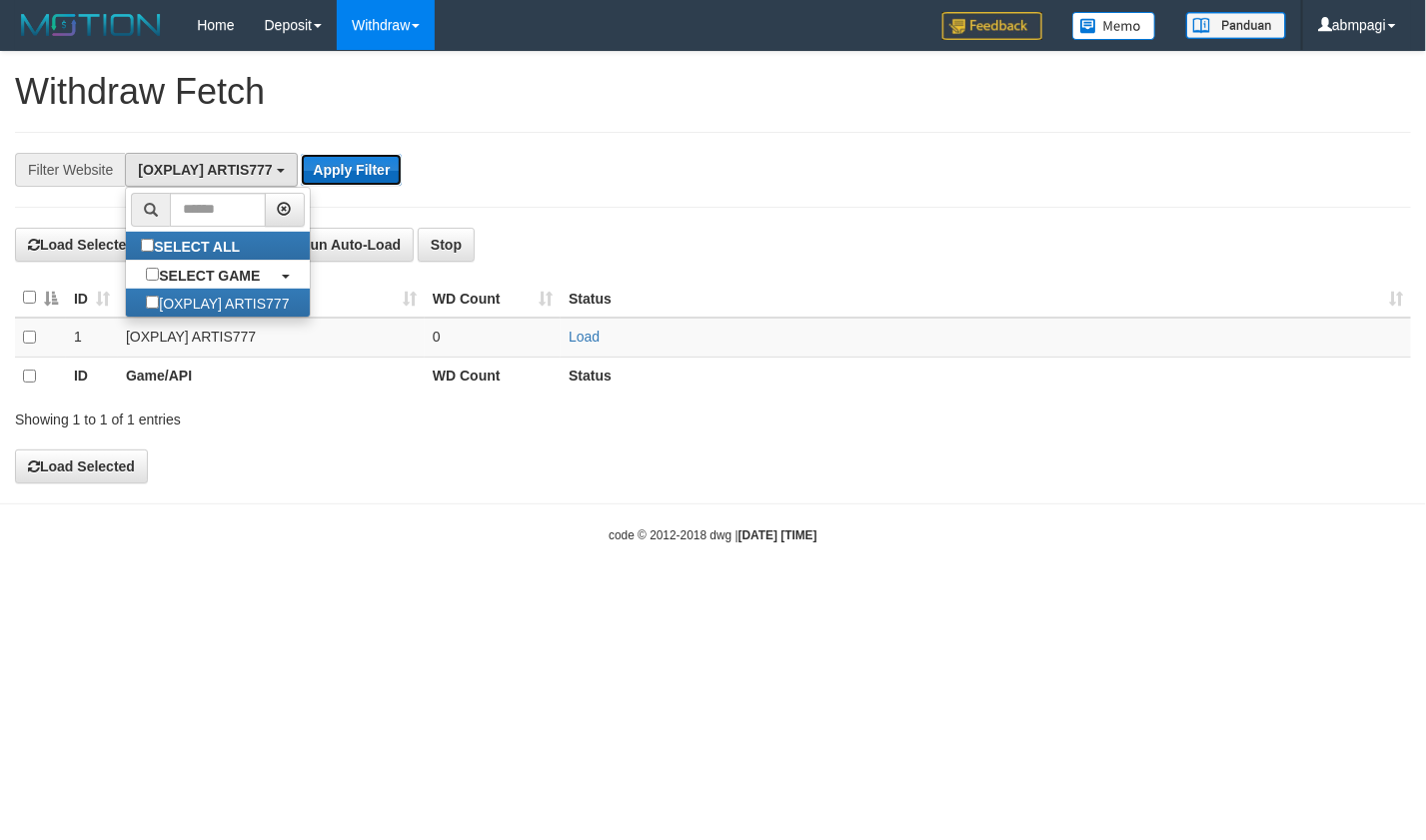 click on "Apply Filter" at bounding box center (351, 170) 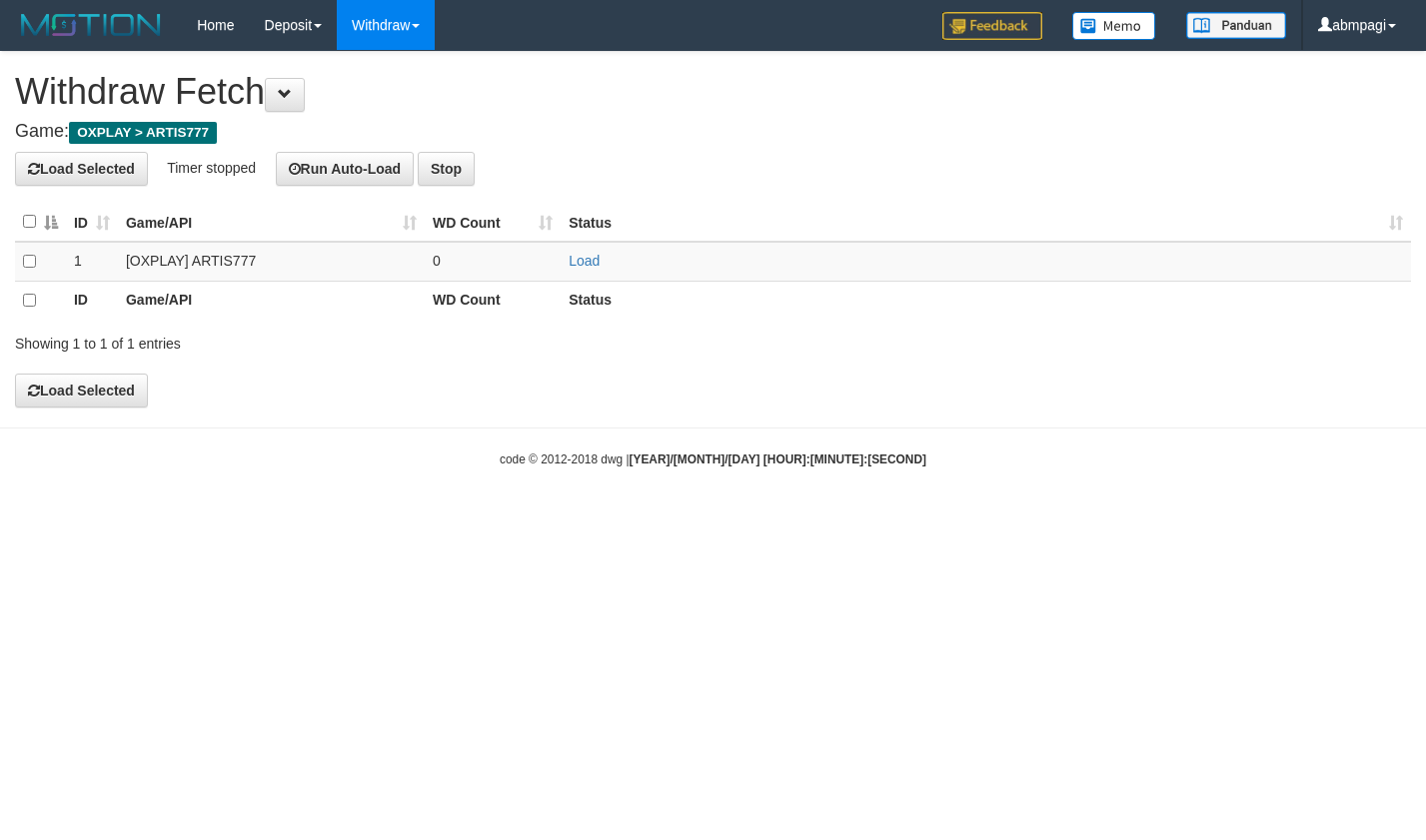 scroll, scrollTop: 0, scrollLeft: 0, axis: both 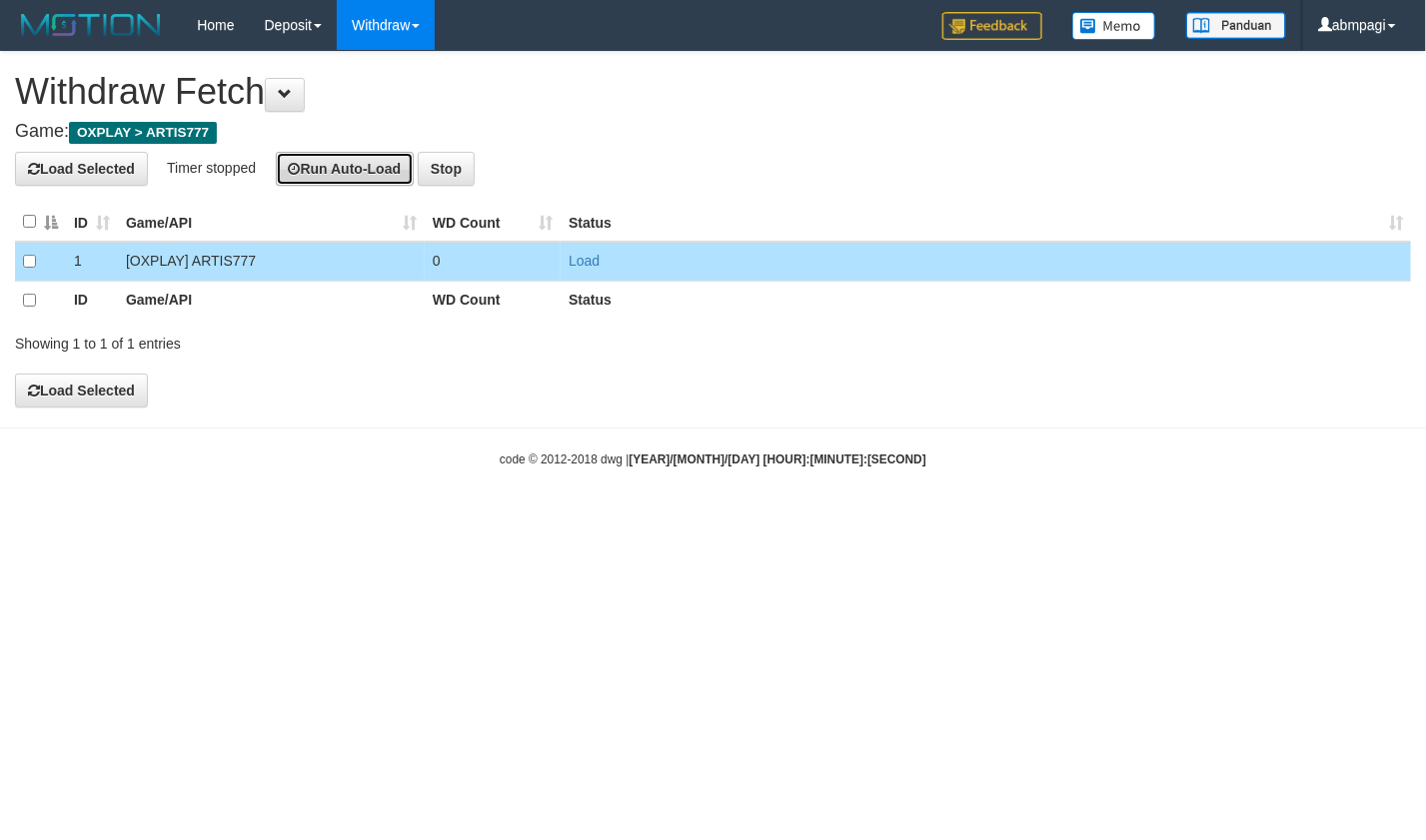 click on "Run Auto-Load" at bounding box center (345, 169) 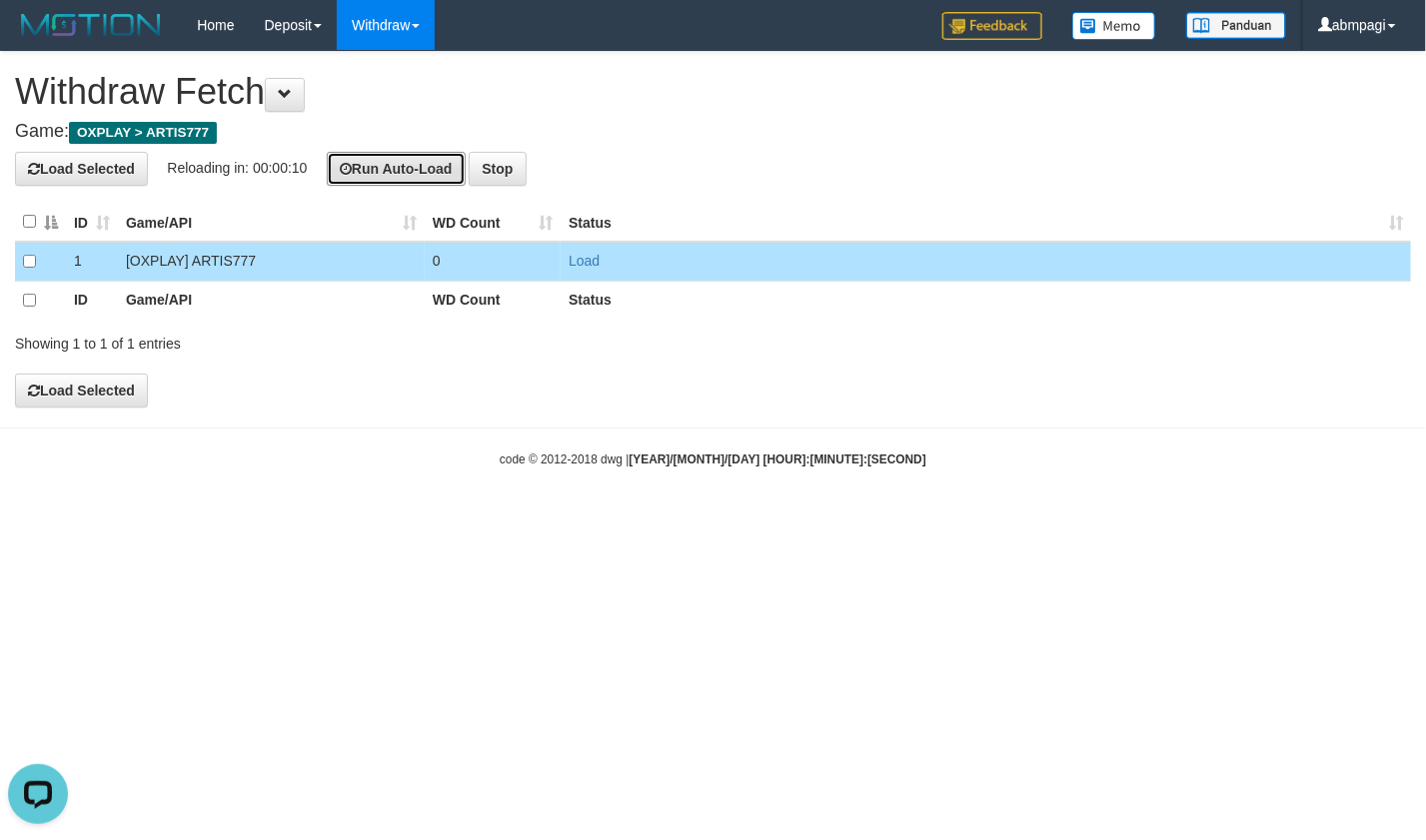 scroll, scrollTop: 0, scrollLeft: 0, axis: both 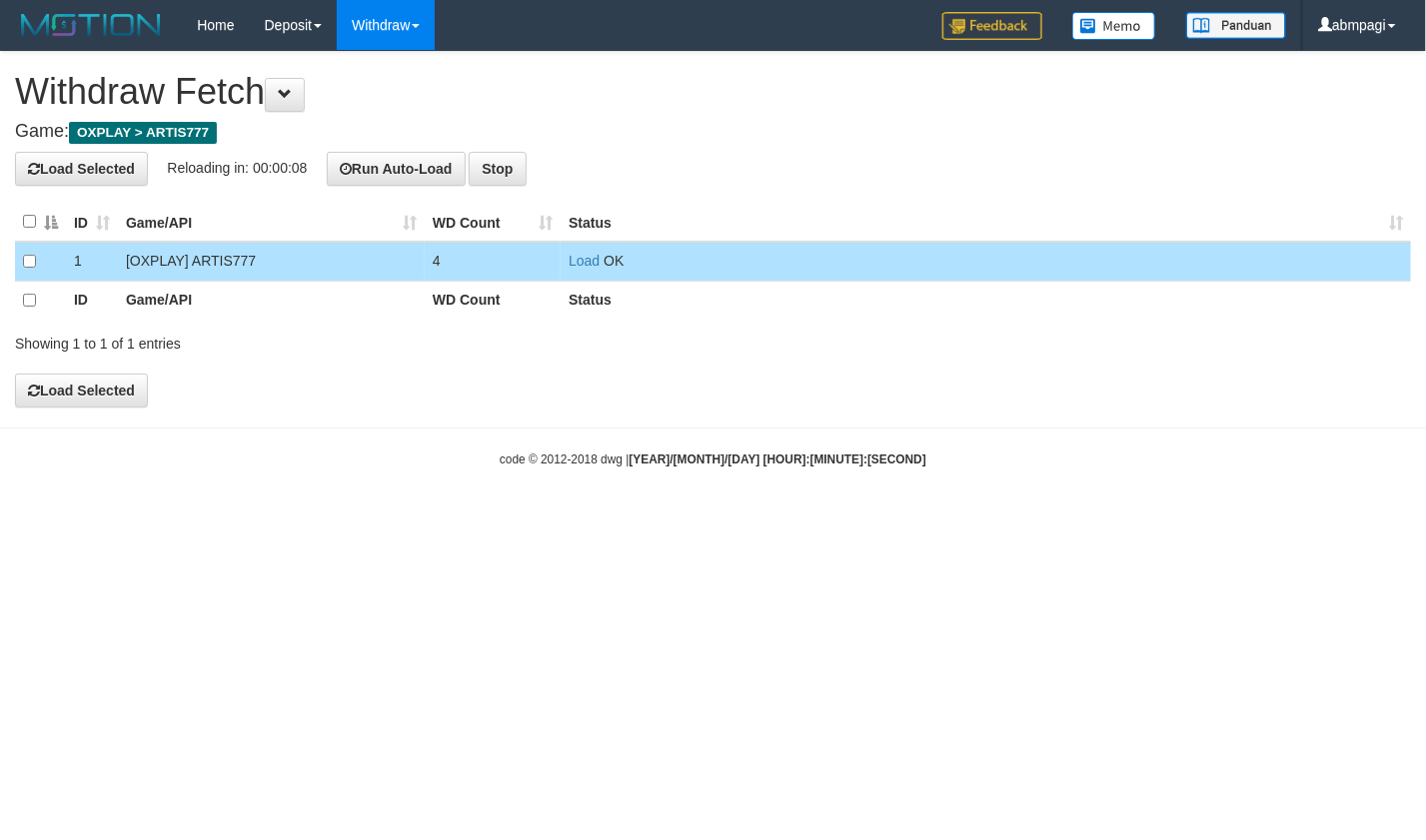 drag, startPoint x: 1247, startPoint y: 197, endPoint x: 1189, endPoint y: 127, distance: 90.90655 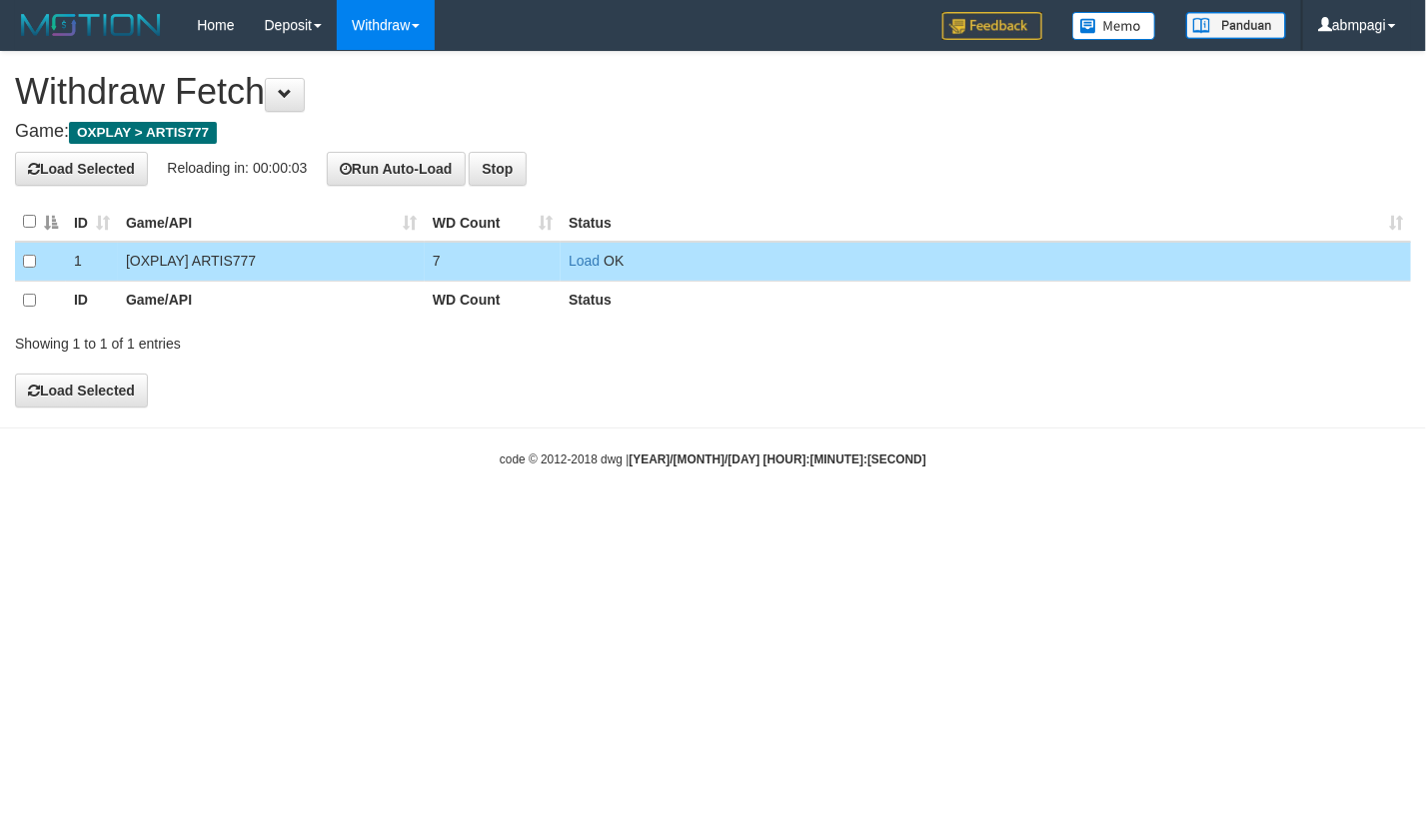 click on "Game:   OXPLAY > ARTIS777" at bounding box center [713, 132] 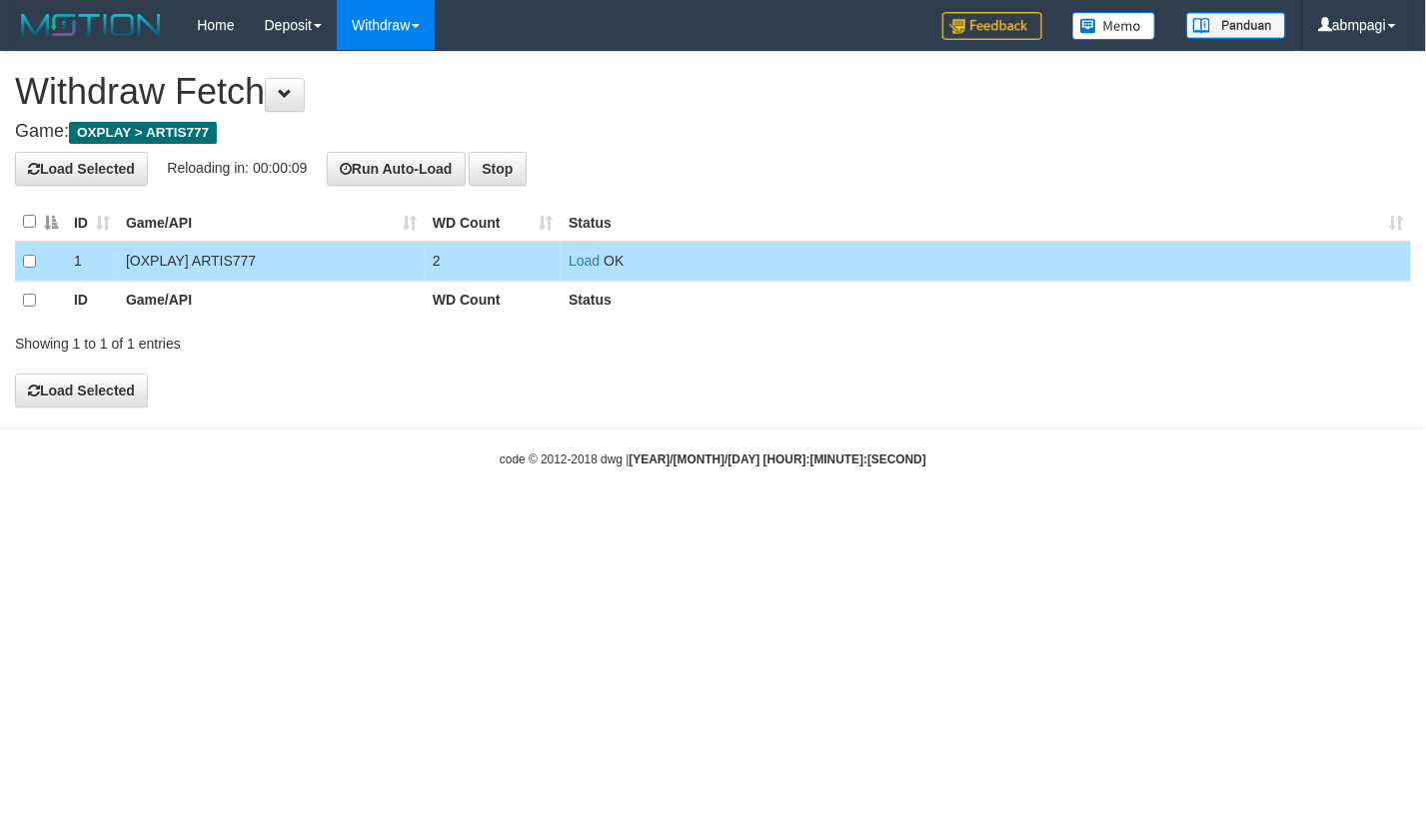 click on "Load Selected
Reloading in: 00:00:09
Run Auto-Load
Stop" at bounding box center (713, 169) 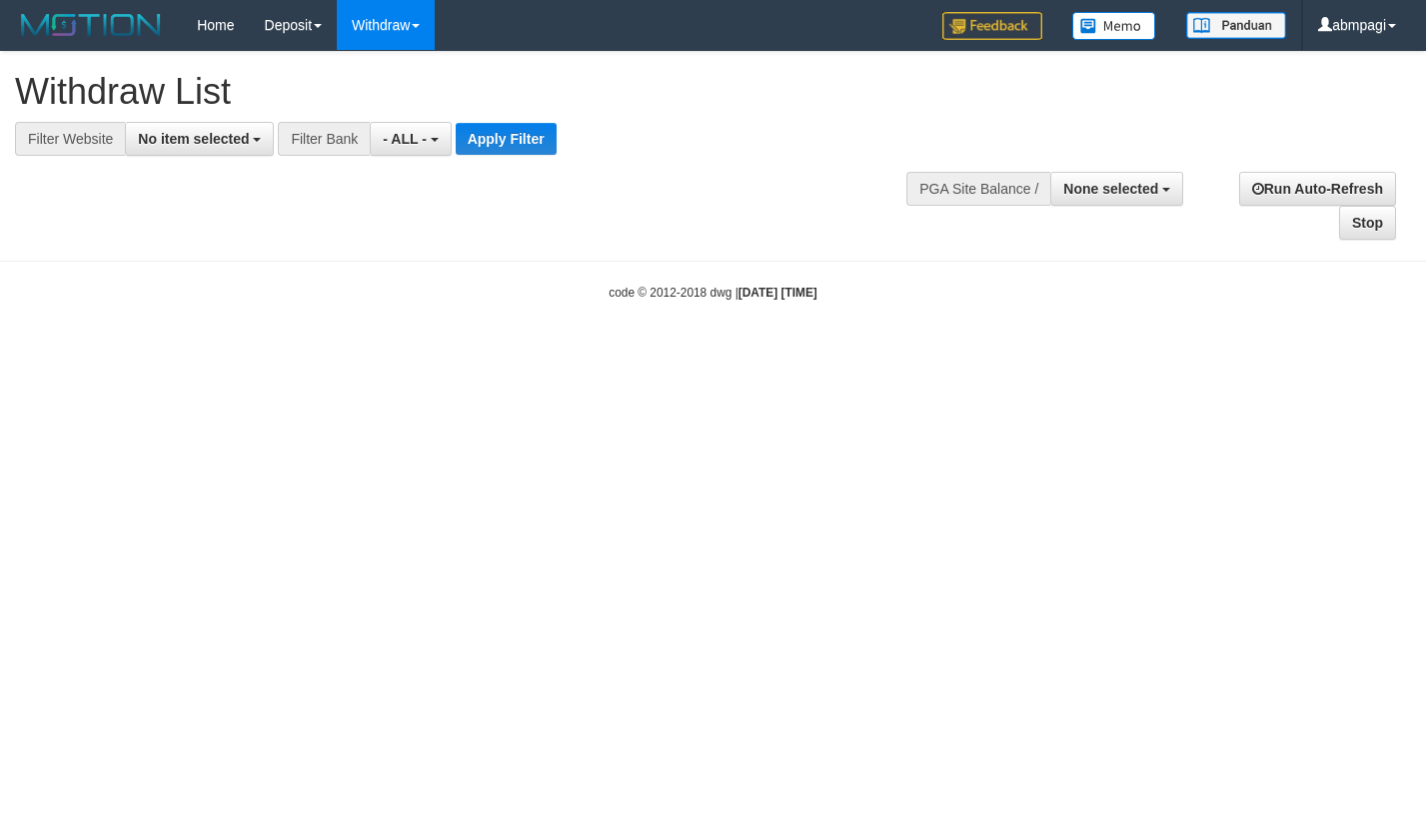 select 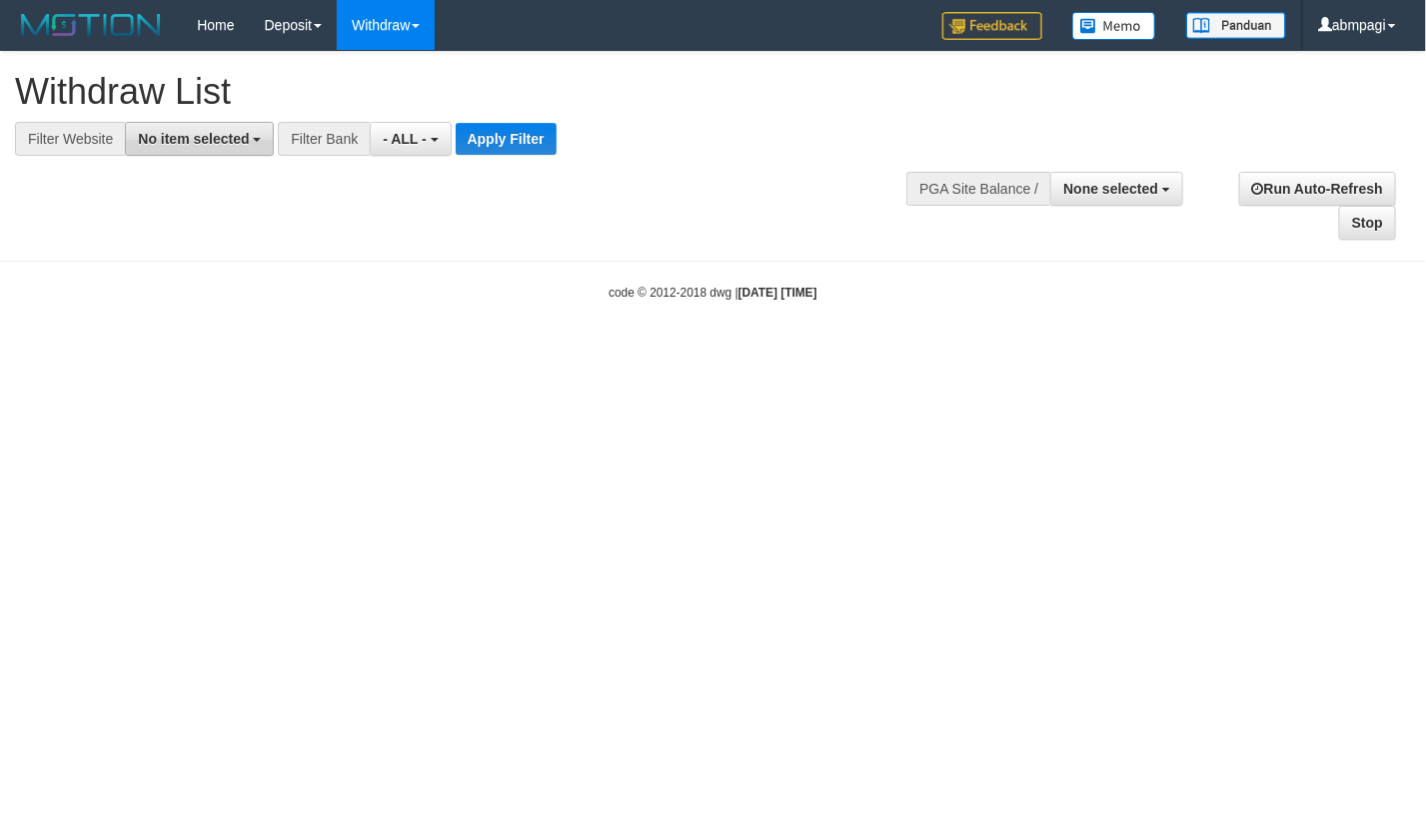 click on "No item selected" at bounding box center (193, 139) 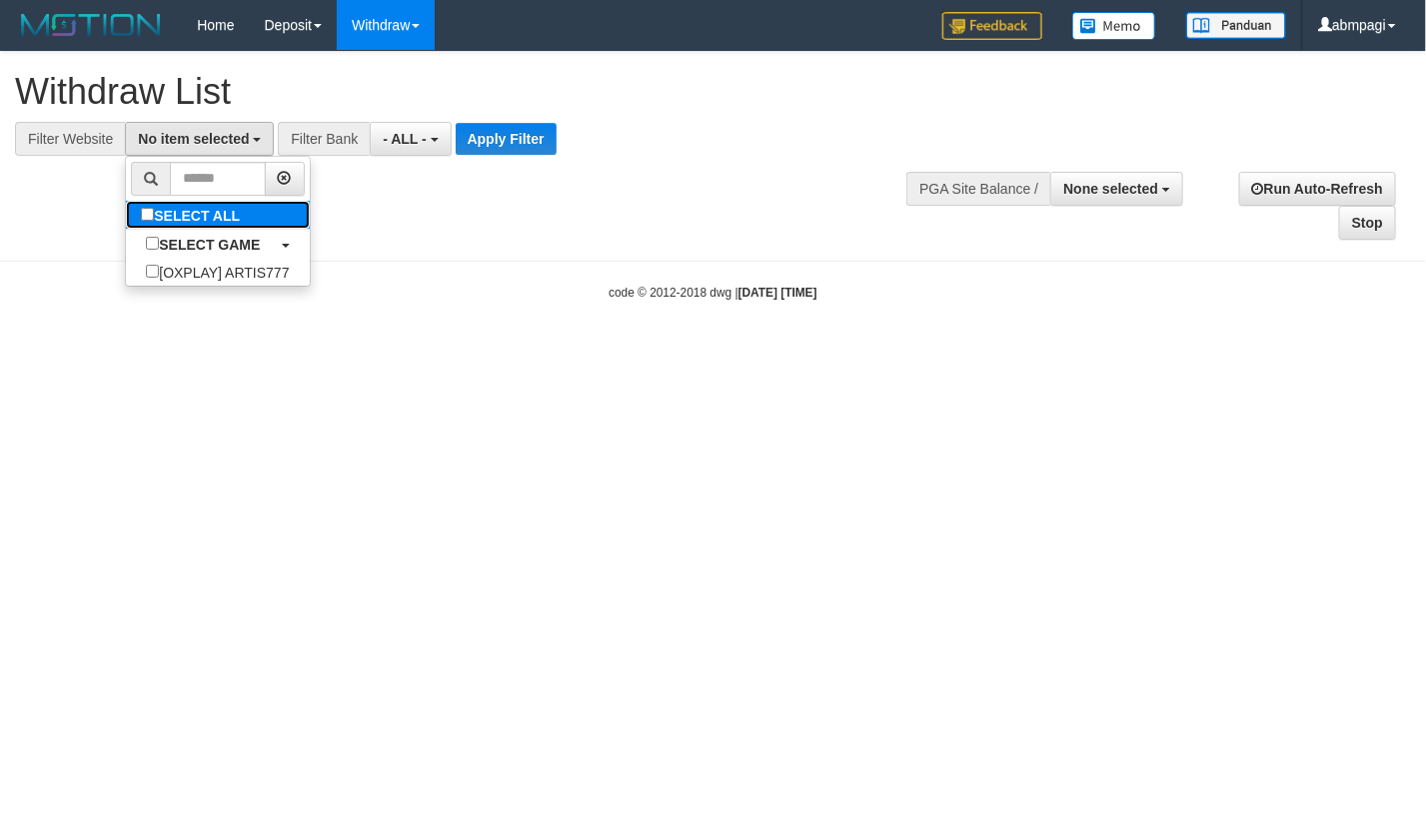 click on "SELECT ALL" at bounding box center (193, 215) 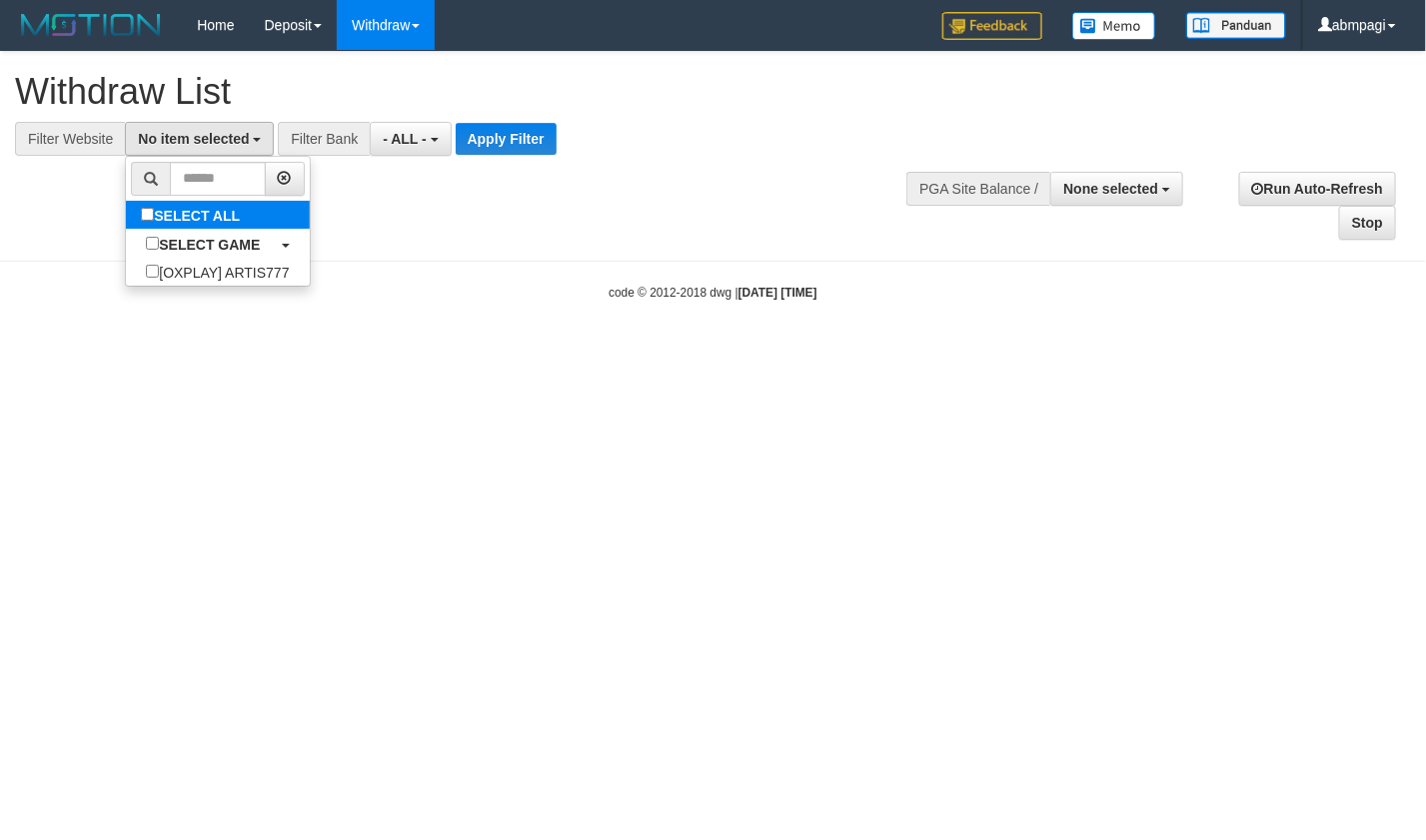select on "****" 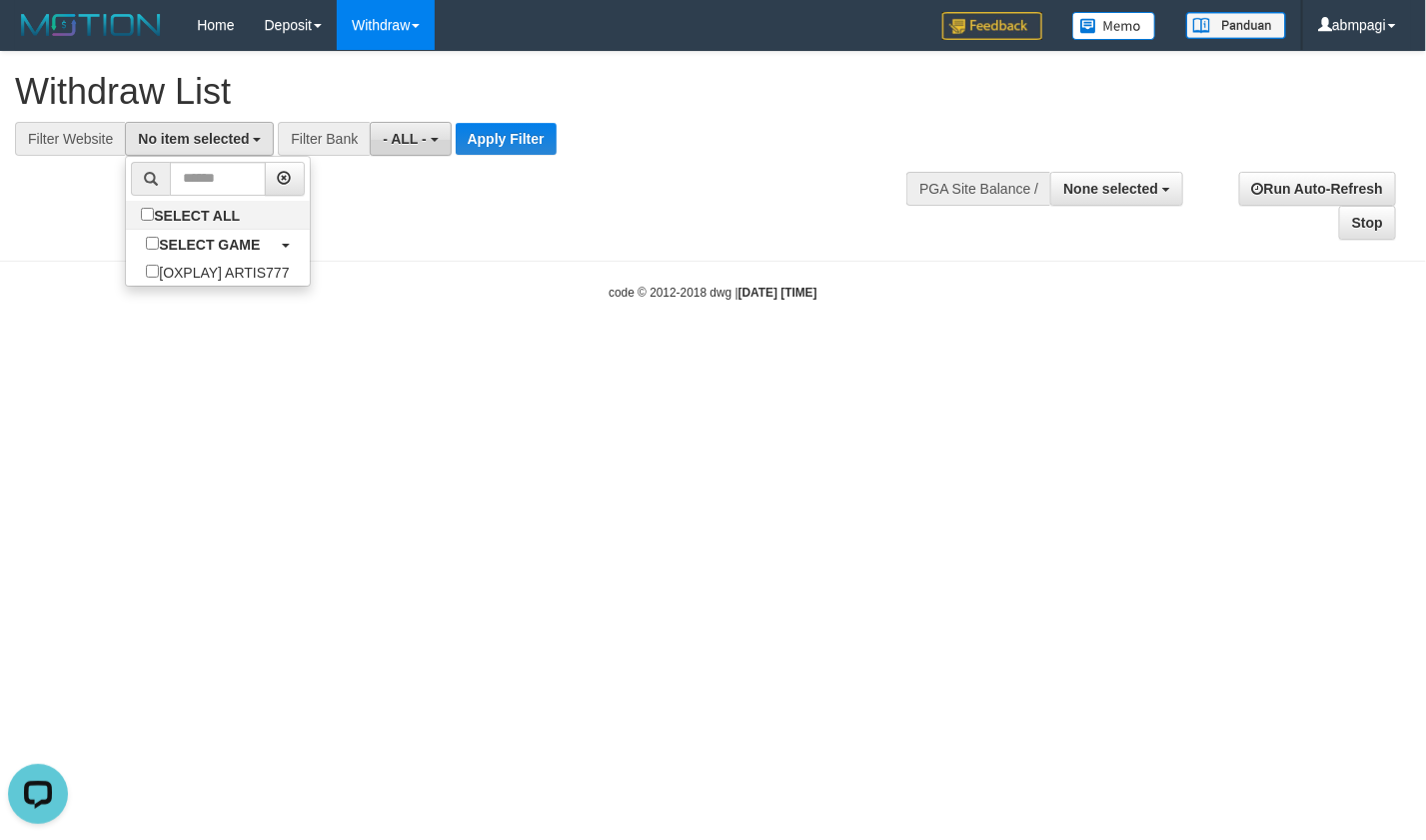 scroll, scrollTop: 0, scrollLeft: 0, axis: both 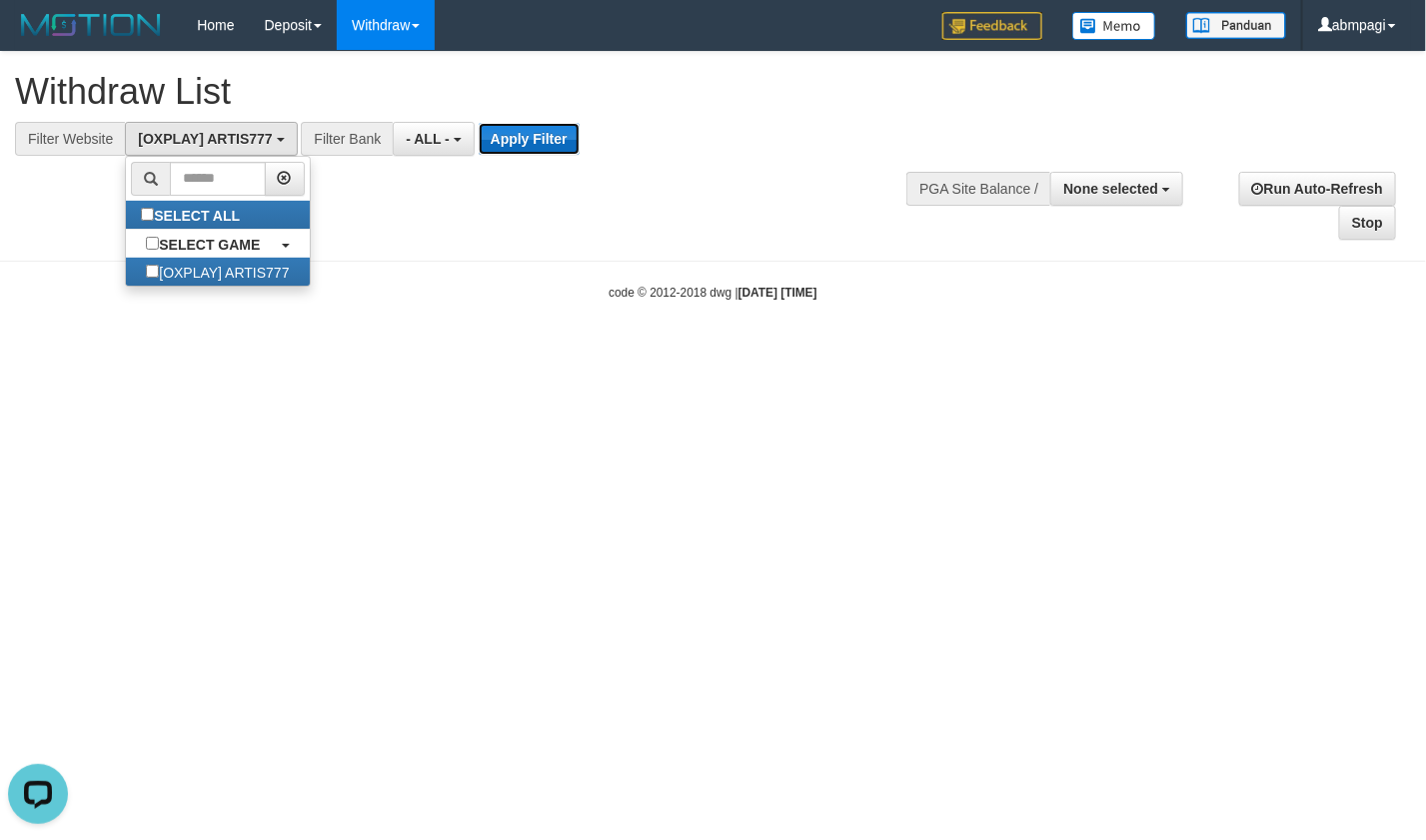 click on "Apply Filter" at bounding box center [529, 139] 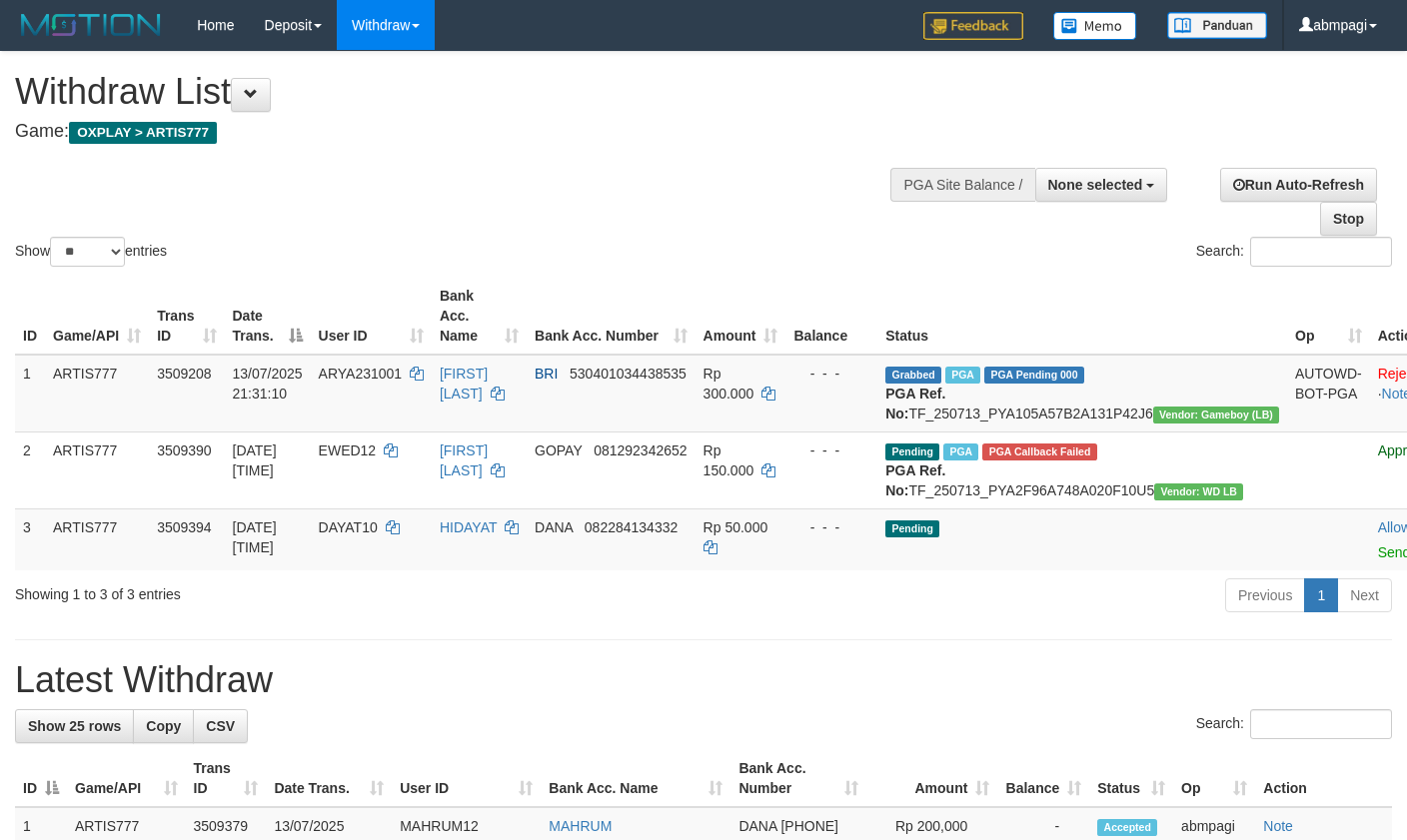 select 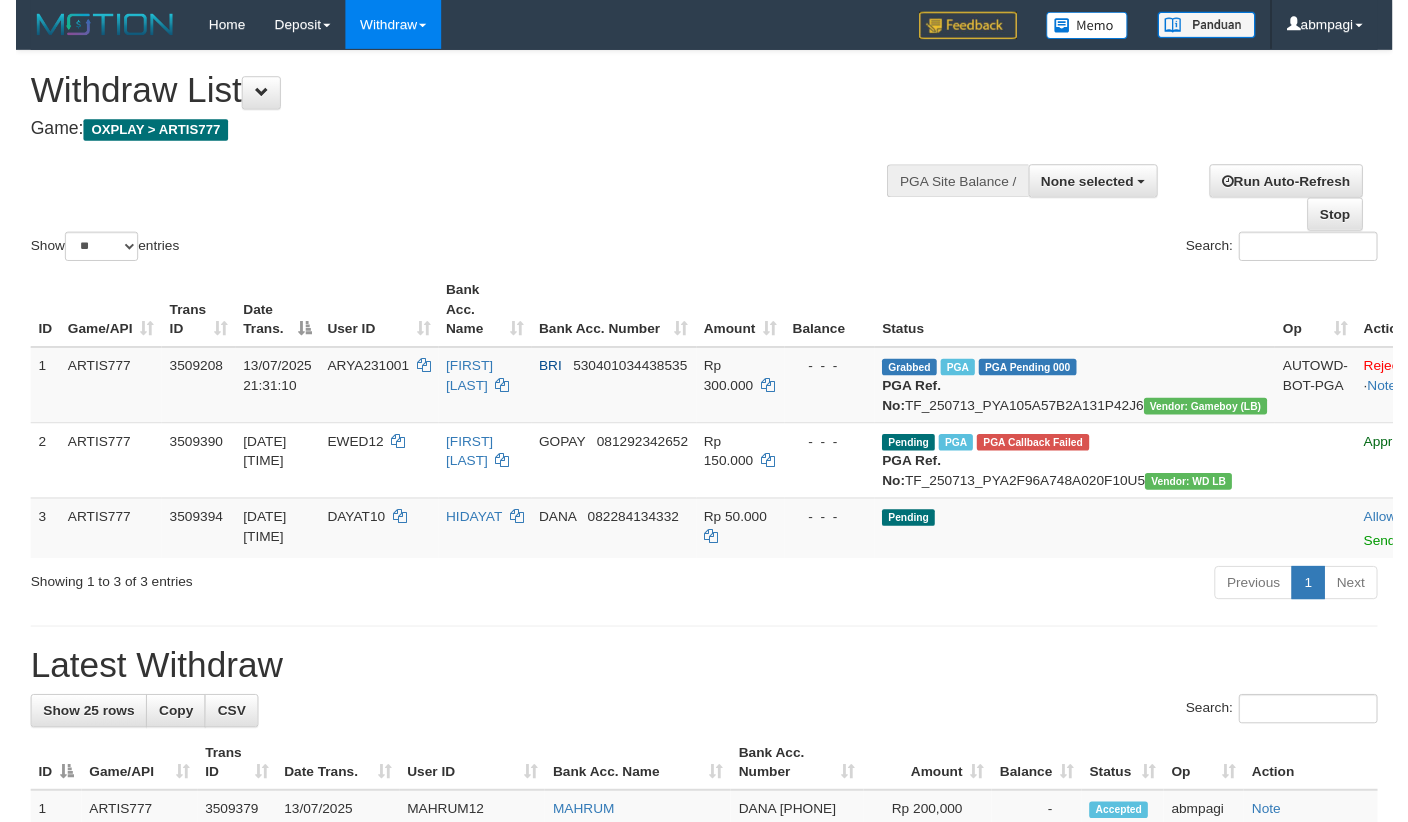 scroll, scrollTop: 0, scrollLeft: 0, axis: both 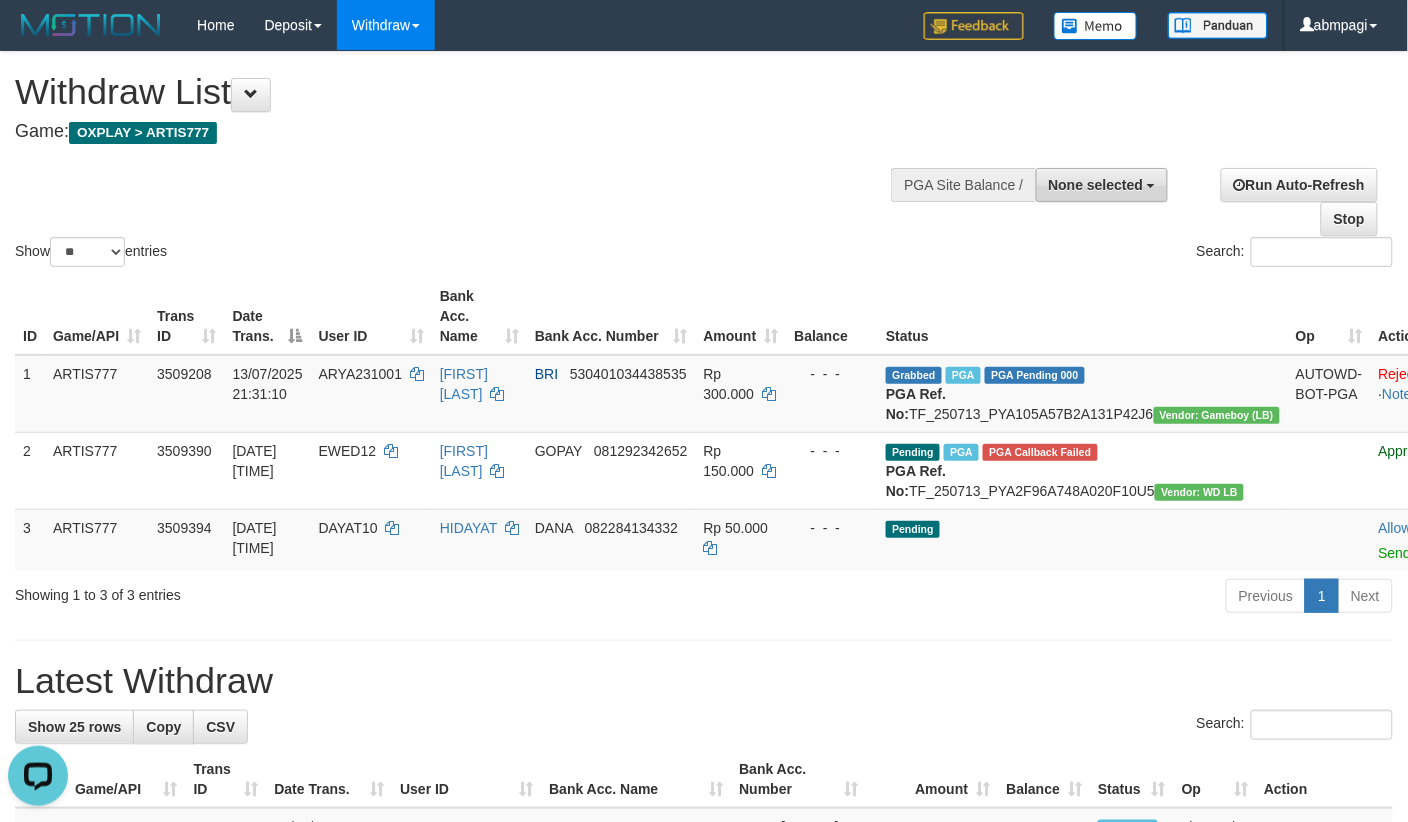 click on "None selected" at bounding box center [1096, 185] 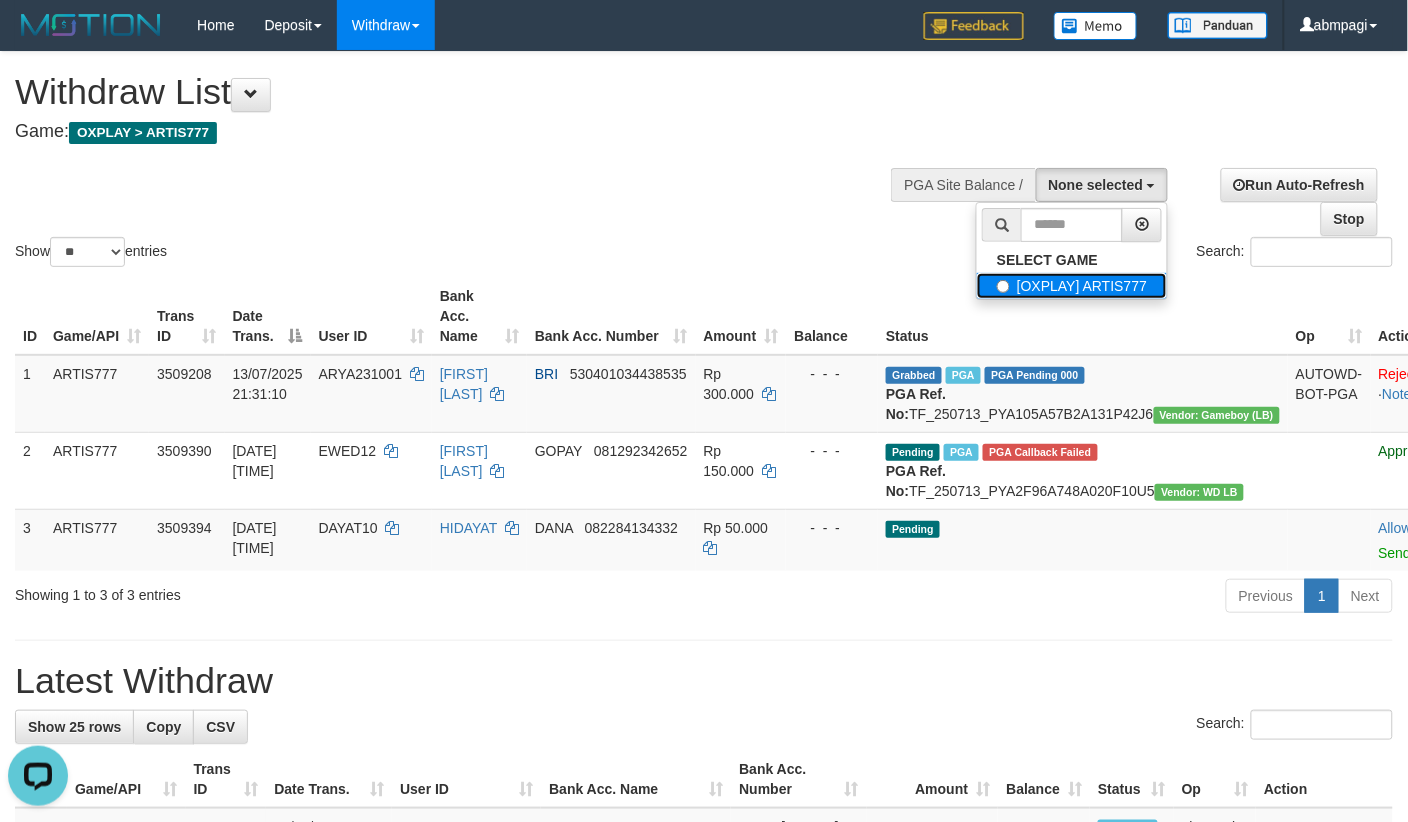 click on "[OXPLAY] ARTIS777" at bounding box center (1072, 286) 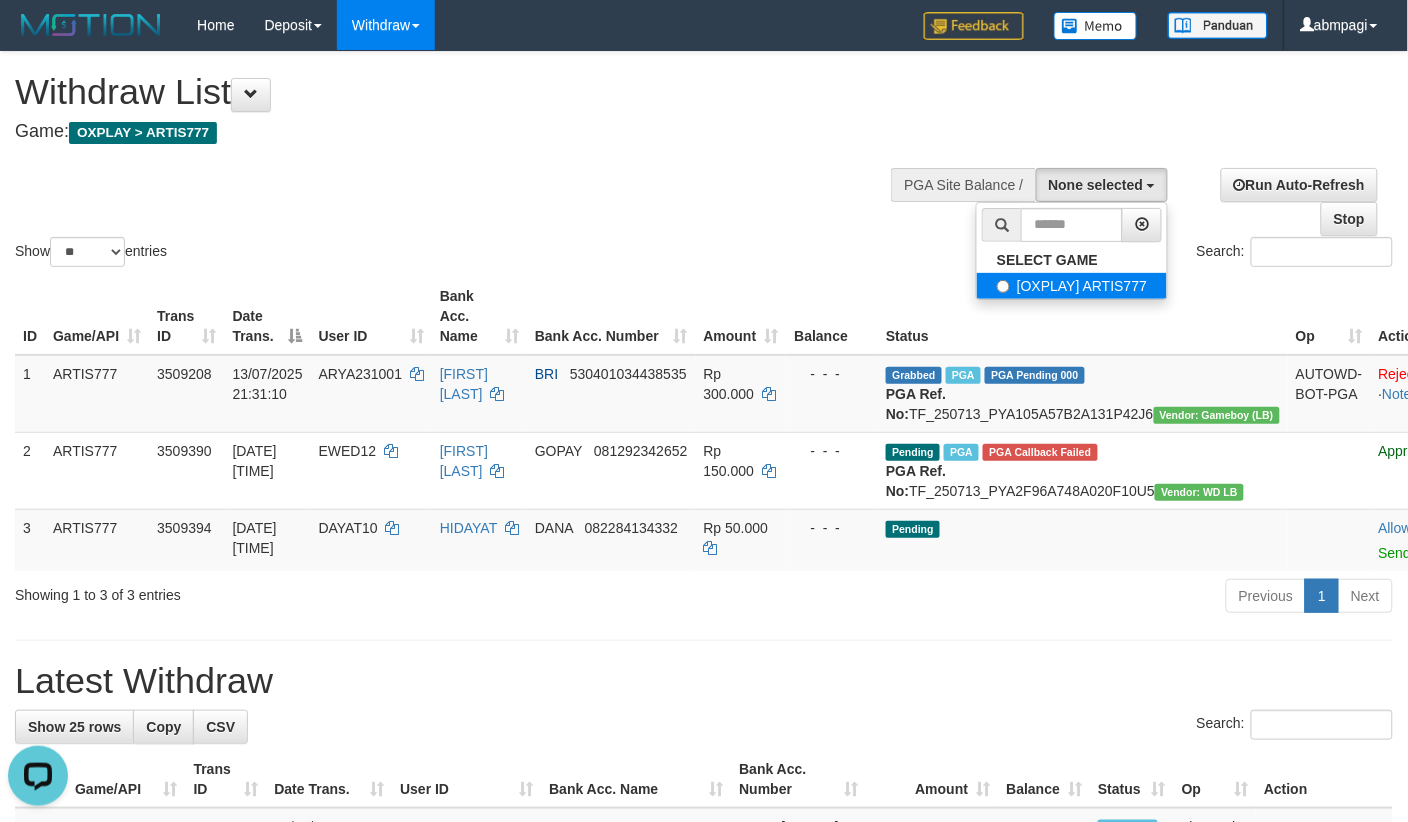 select on "****" 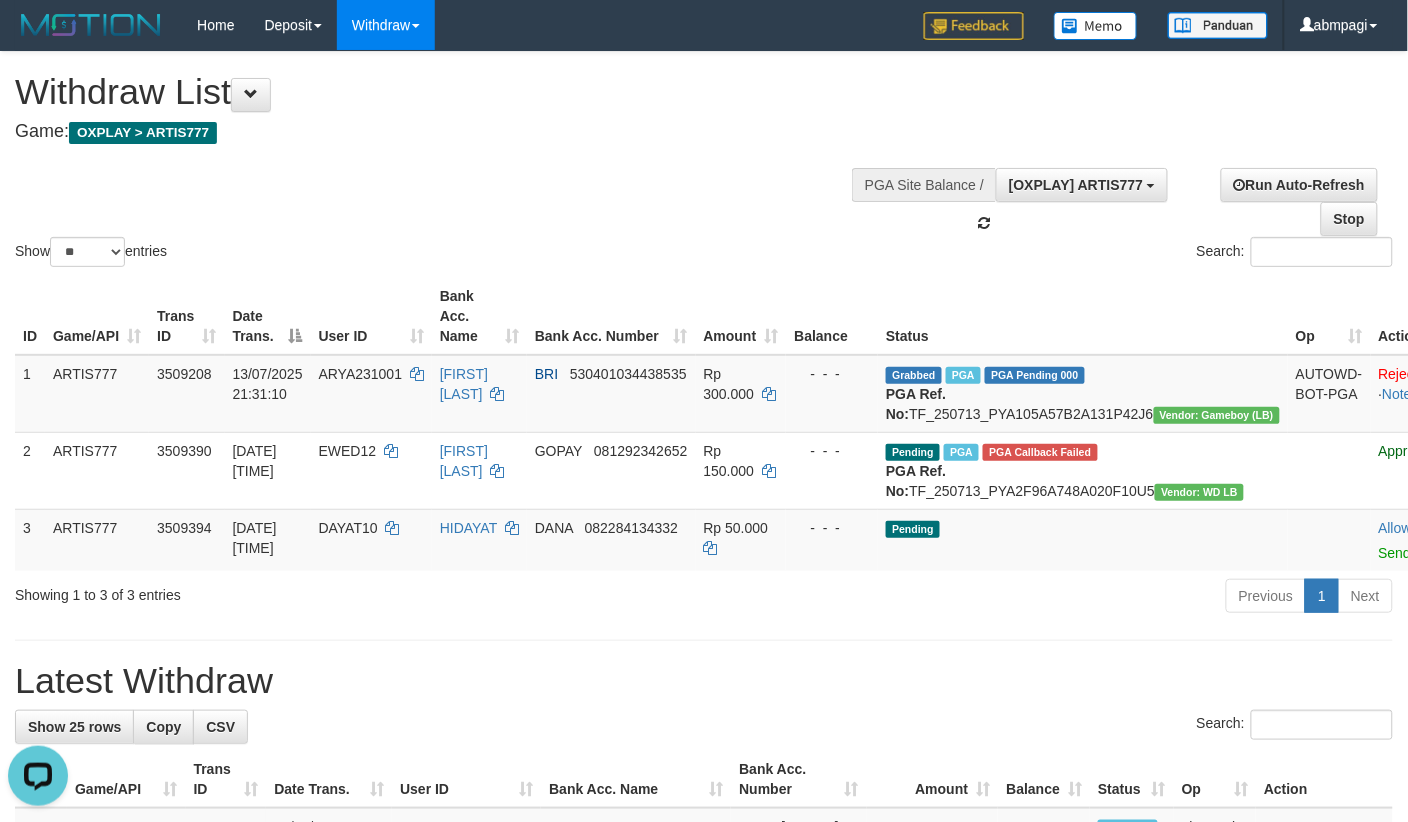 scroll, scrollTop: 17, scrollLeft: 0, axis: vertical 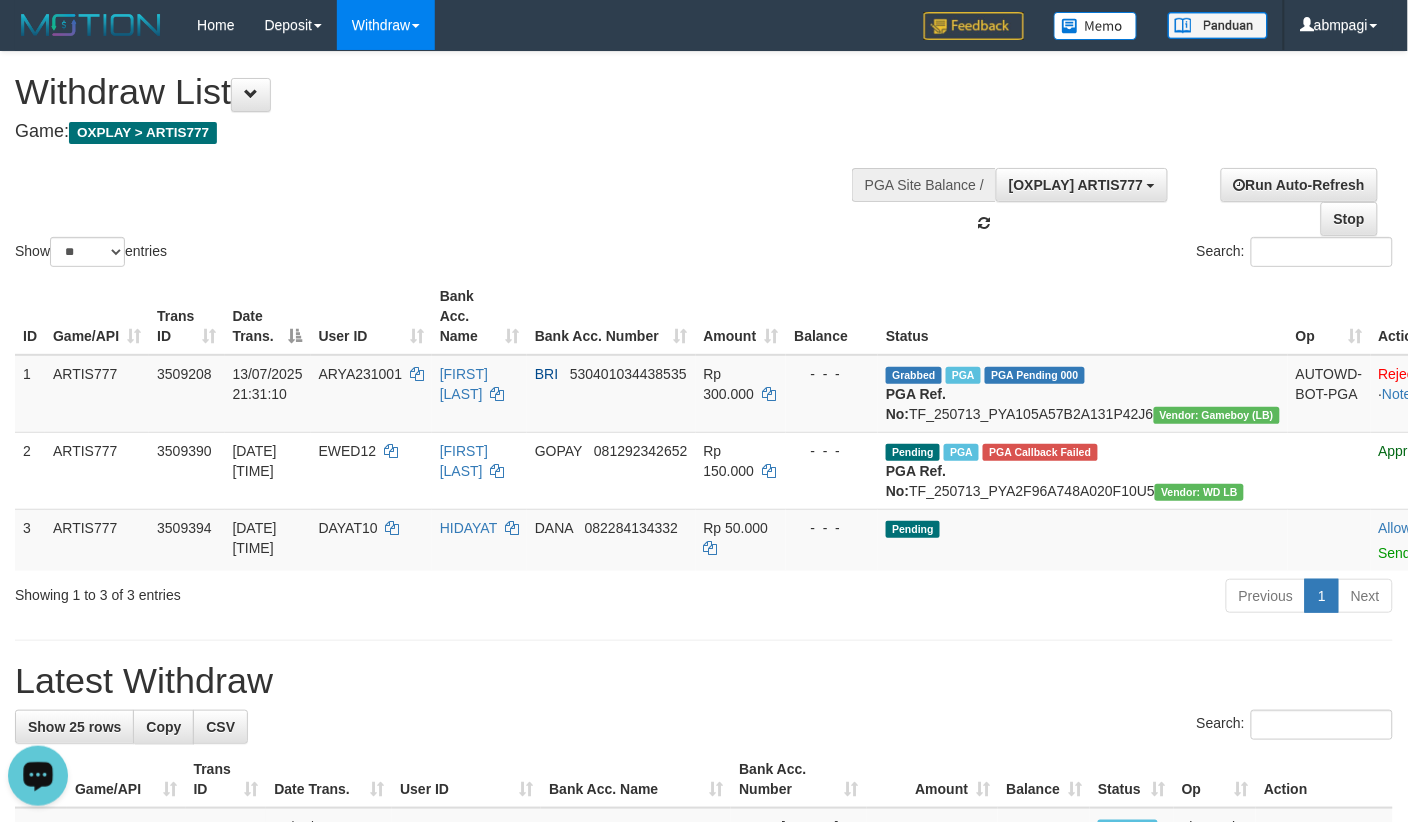 click at bounding box center [38, 774] 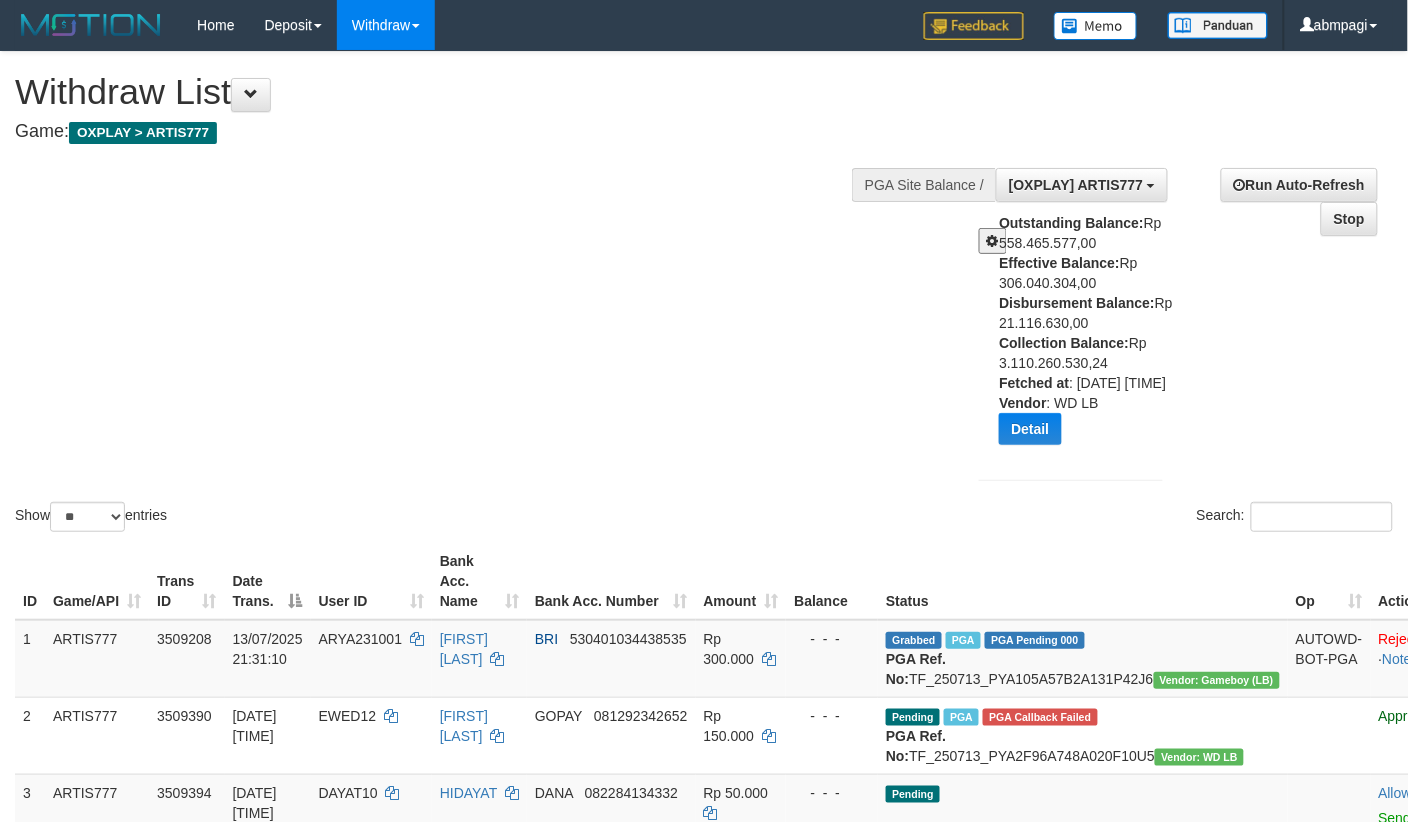 click on "Show  ** ** ** ***  entries Search:" at bounding box center (704, 294) 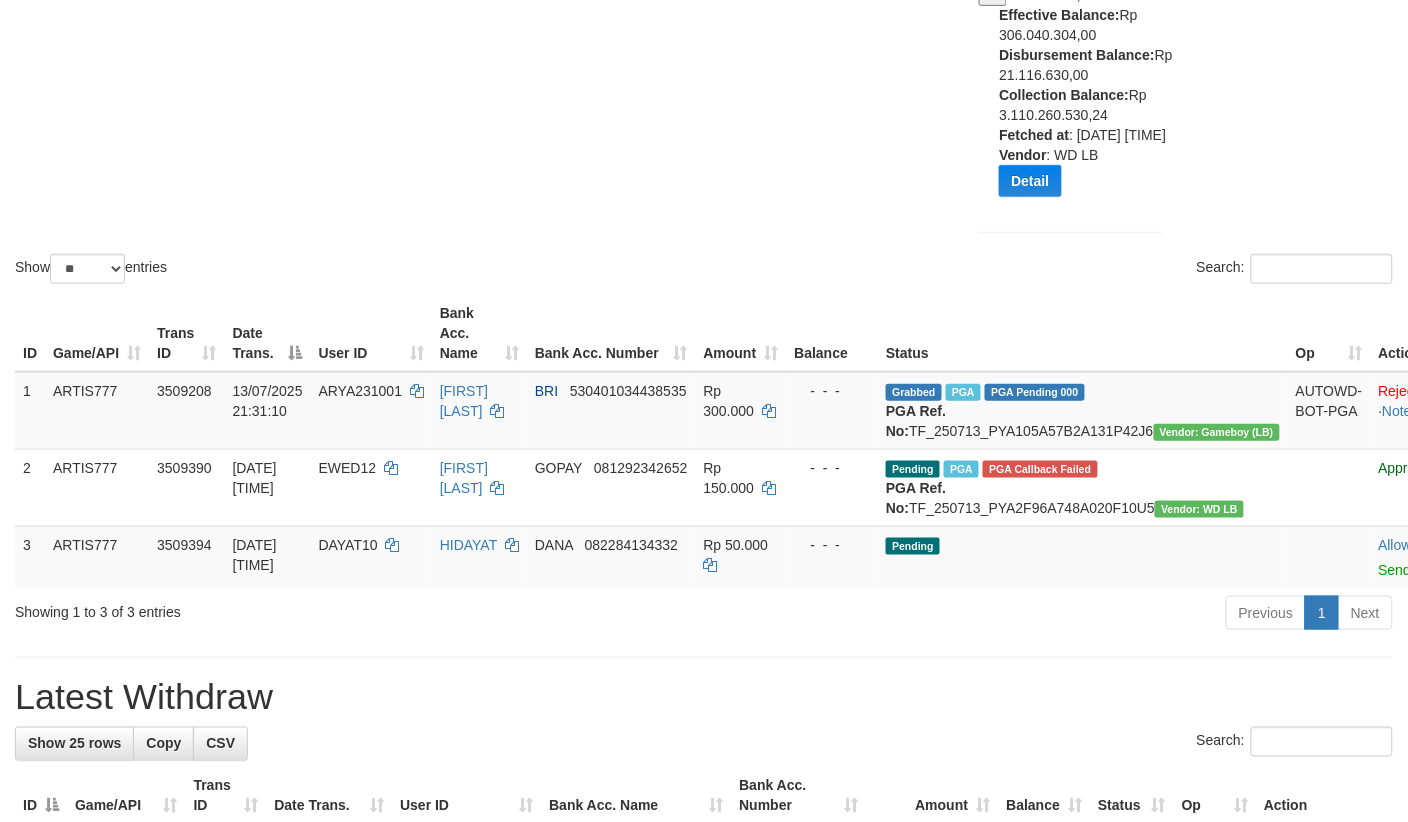 scroll, scrollTop: 250, scrollLeft: 0, axis: vertical 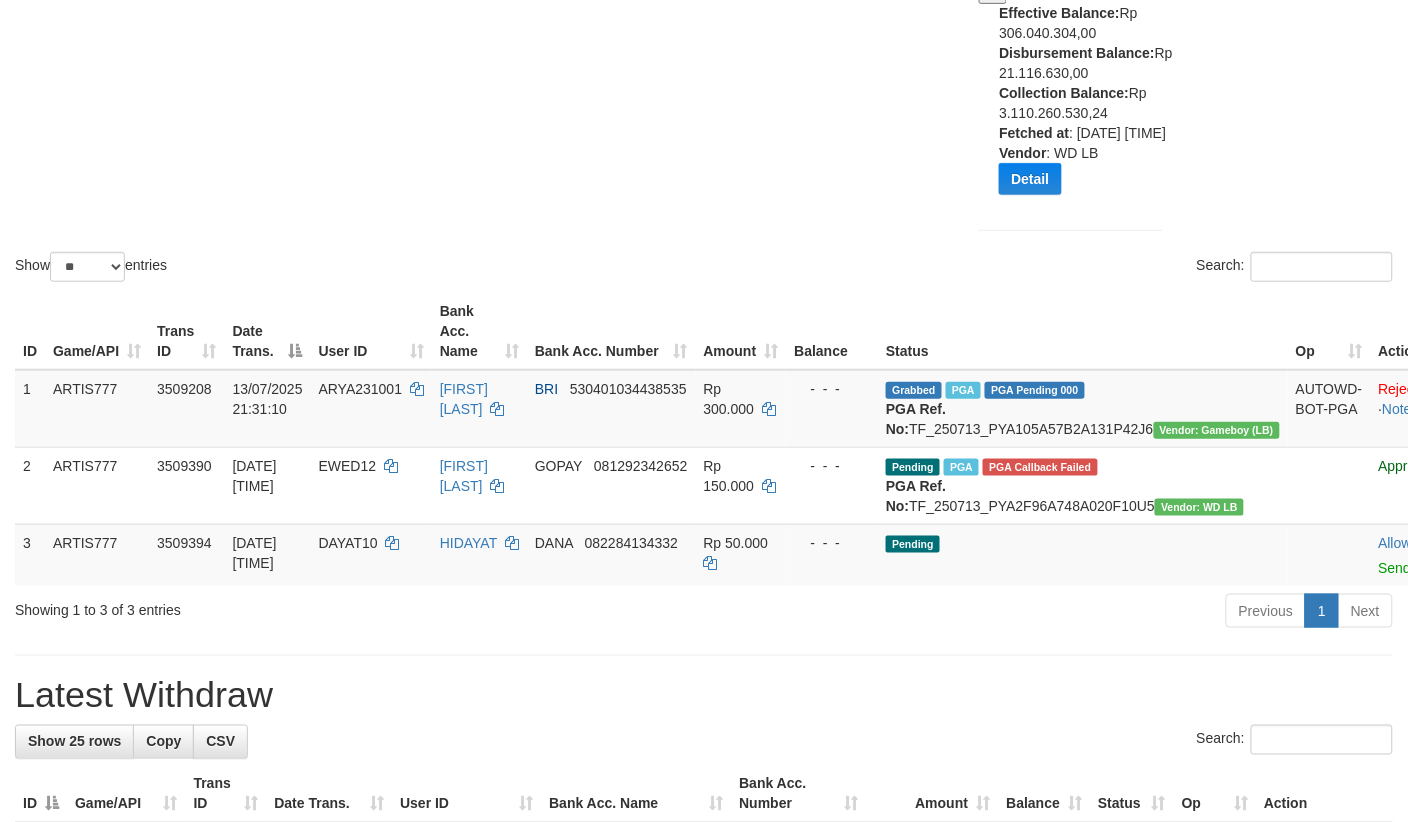 click on "Previous 1 Next" at bounding box center (997, 613) 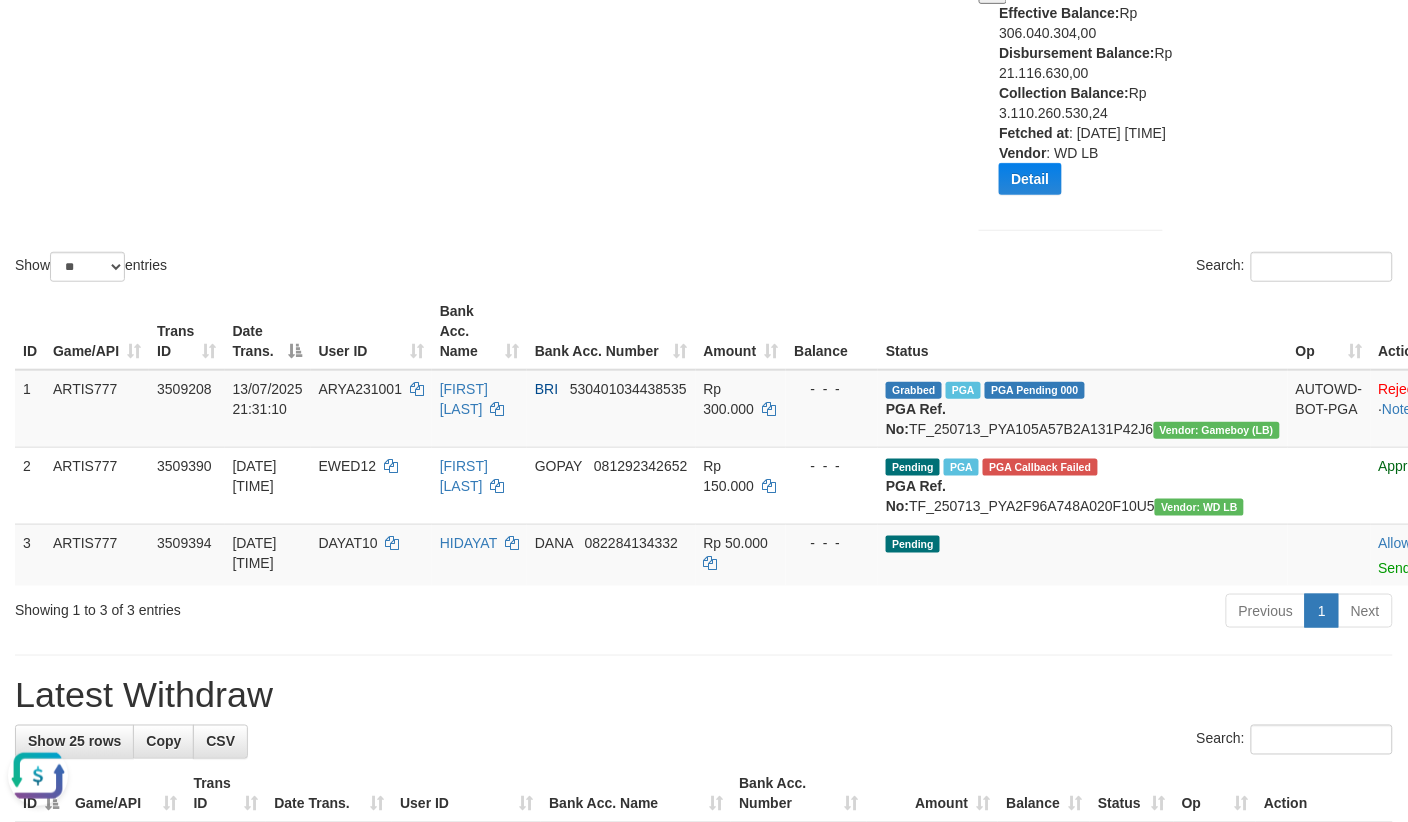 click at bounding box center (38, 775) 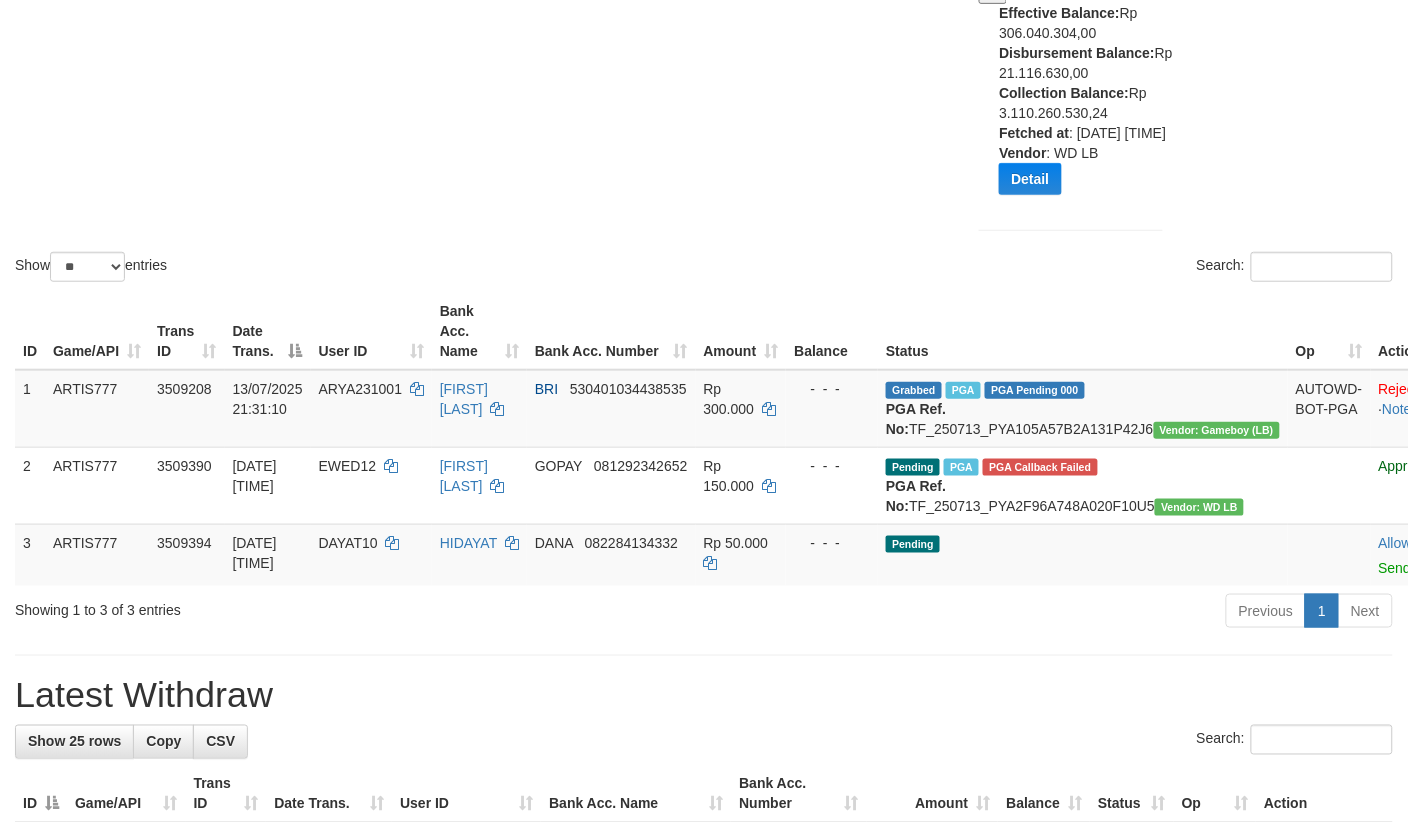 click on "**********" at bounding box center (704, 1092) 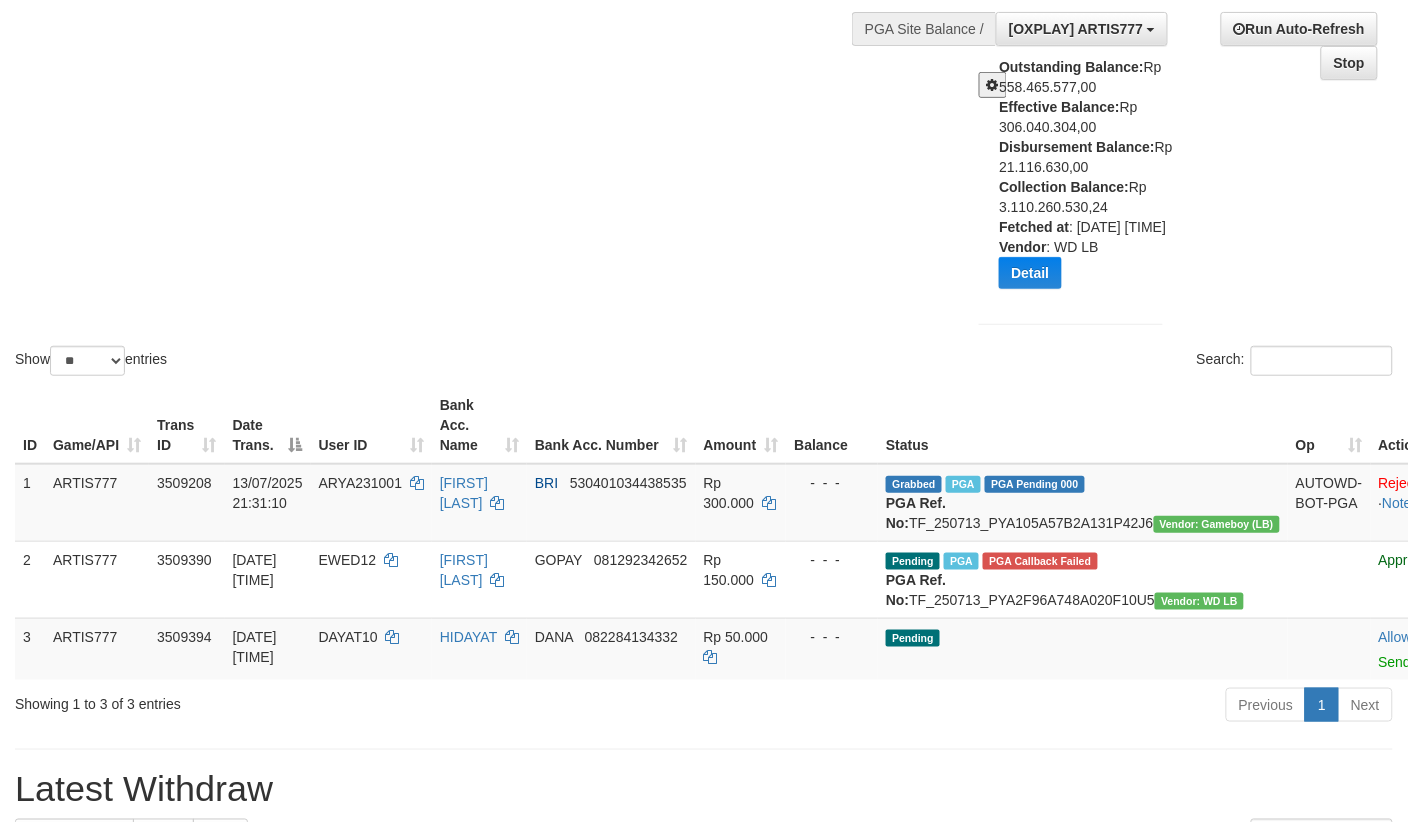 scroll, scrollTop: 0, scrollLeft: 0, axis: both 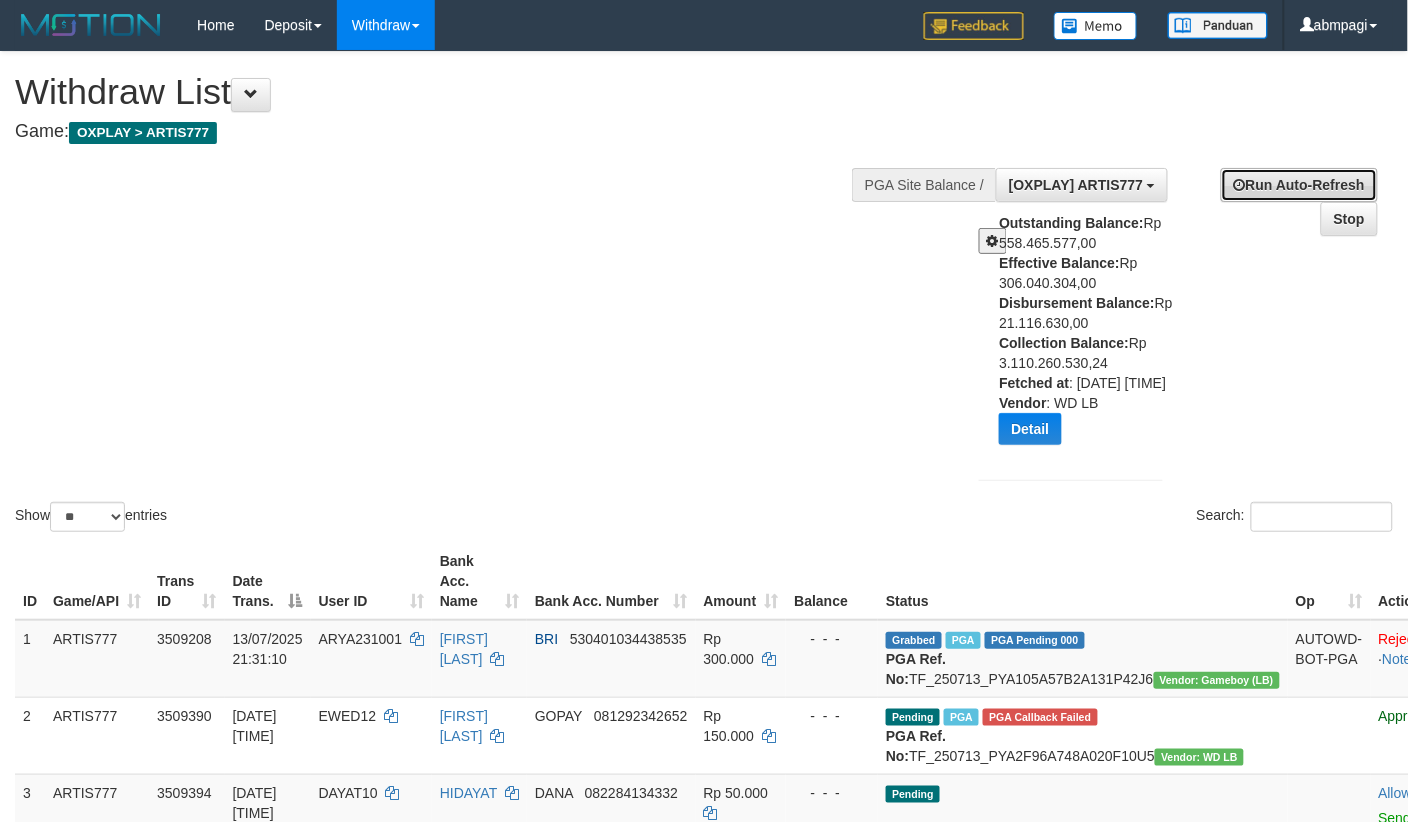 click on "Run Auto-Refresh" at bounding box center [1299, 185] 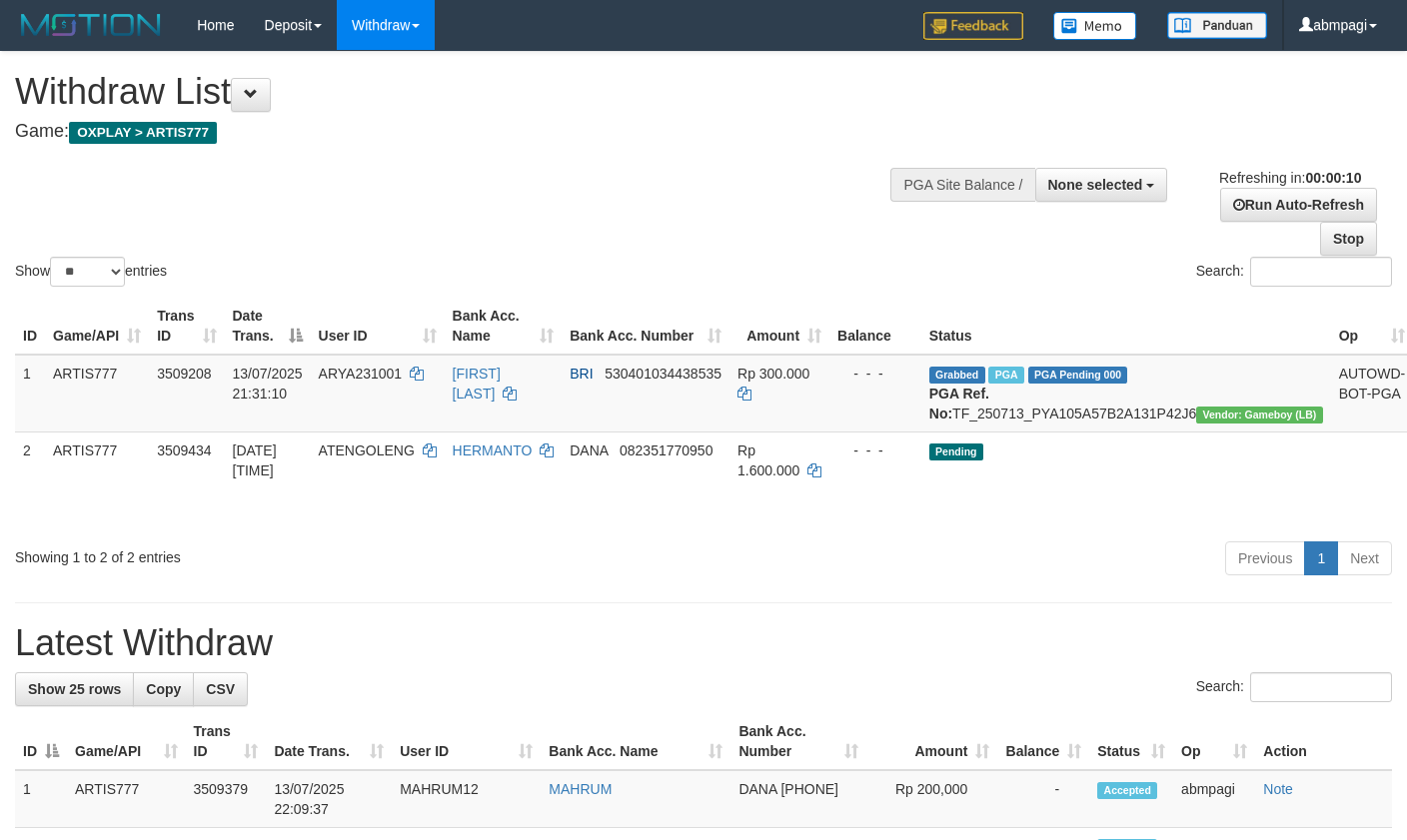 select 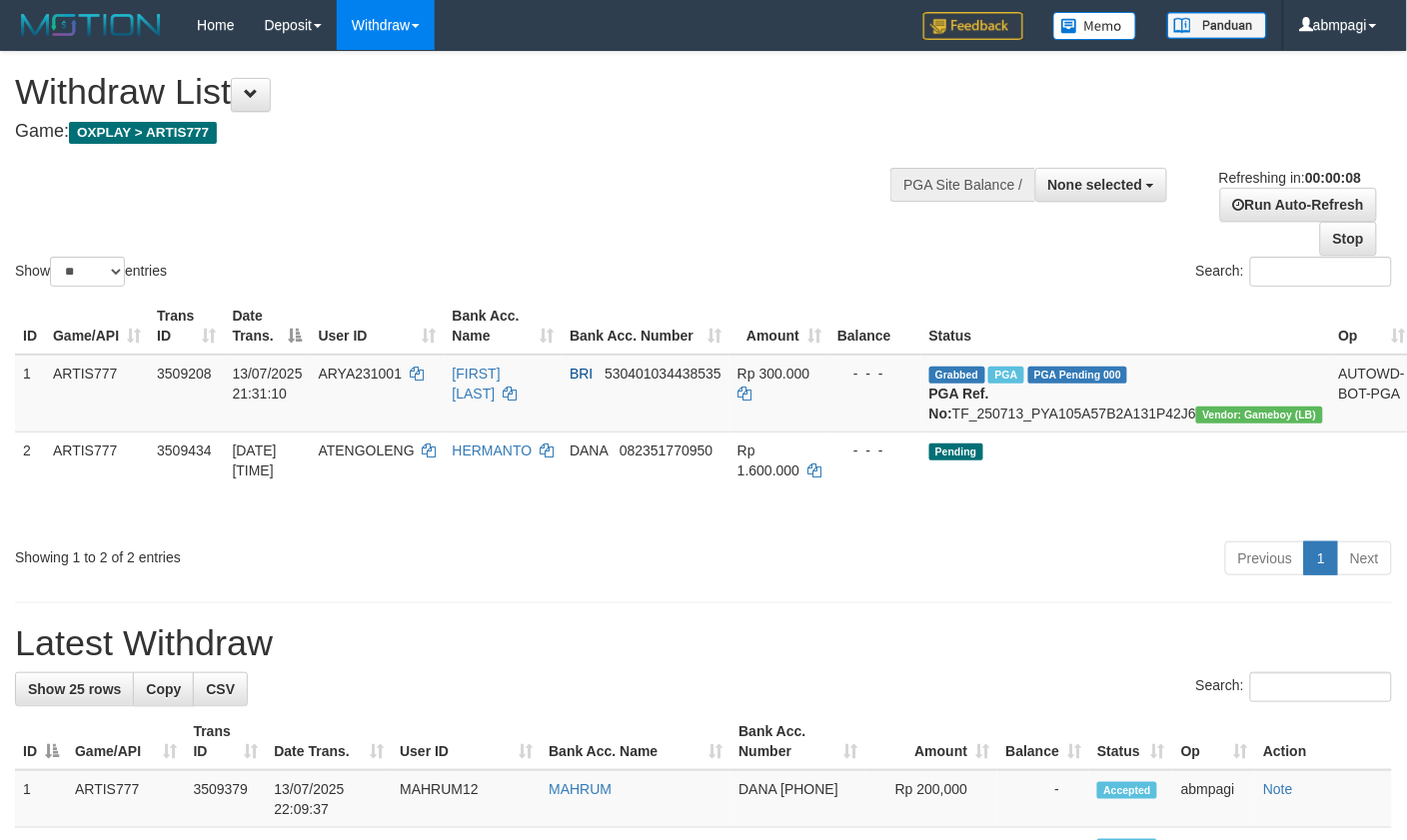 scroll, scrollTop: 0, scrollLeft: 0, axis: both 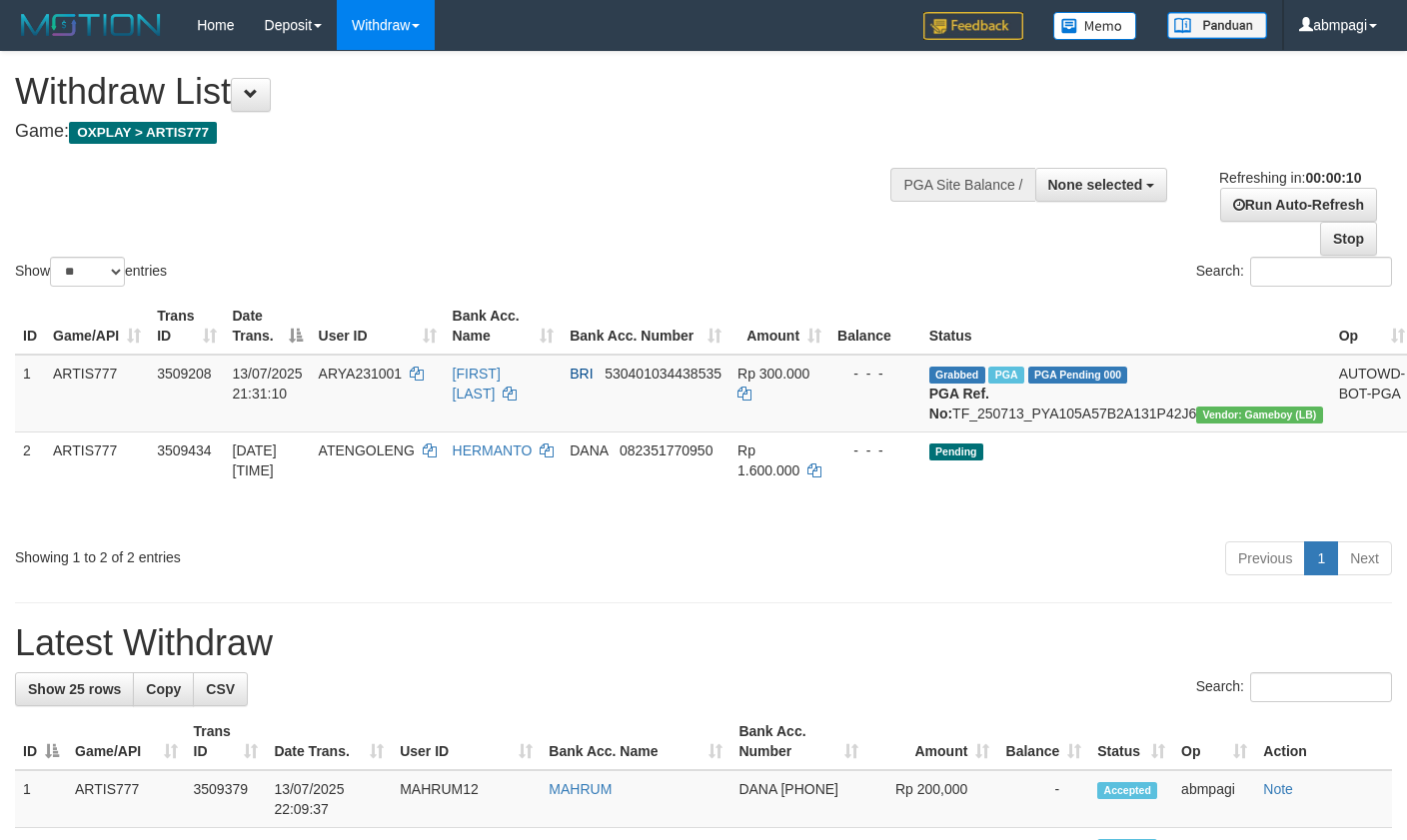select 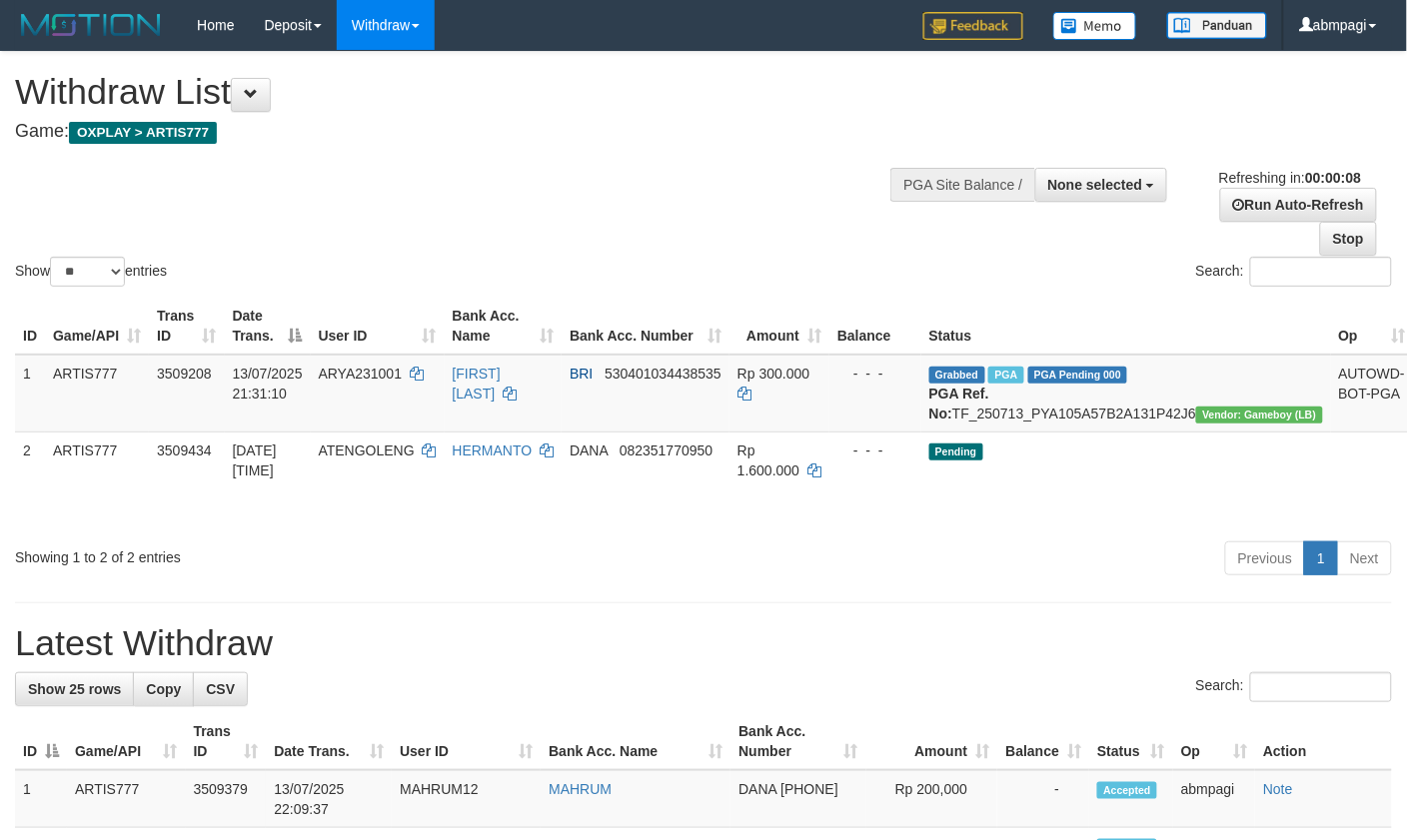 scroll, scrollTop: 0, scrollLeft: 0, axis: both 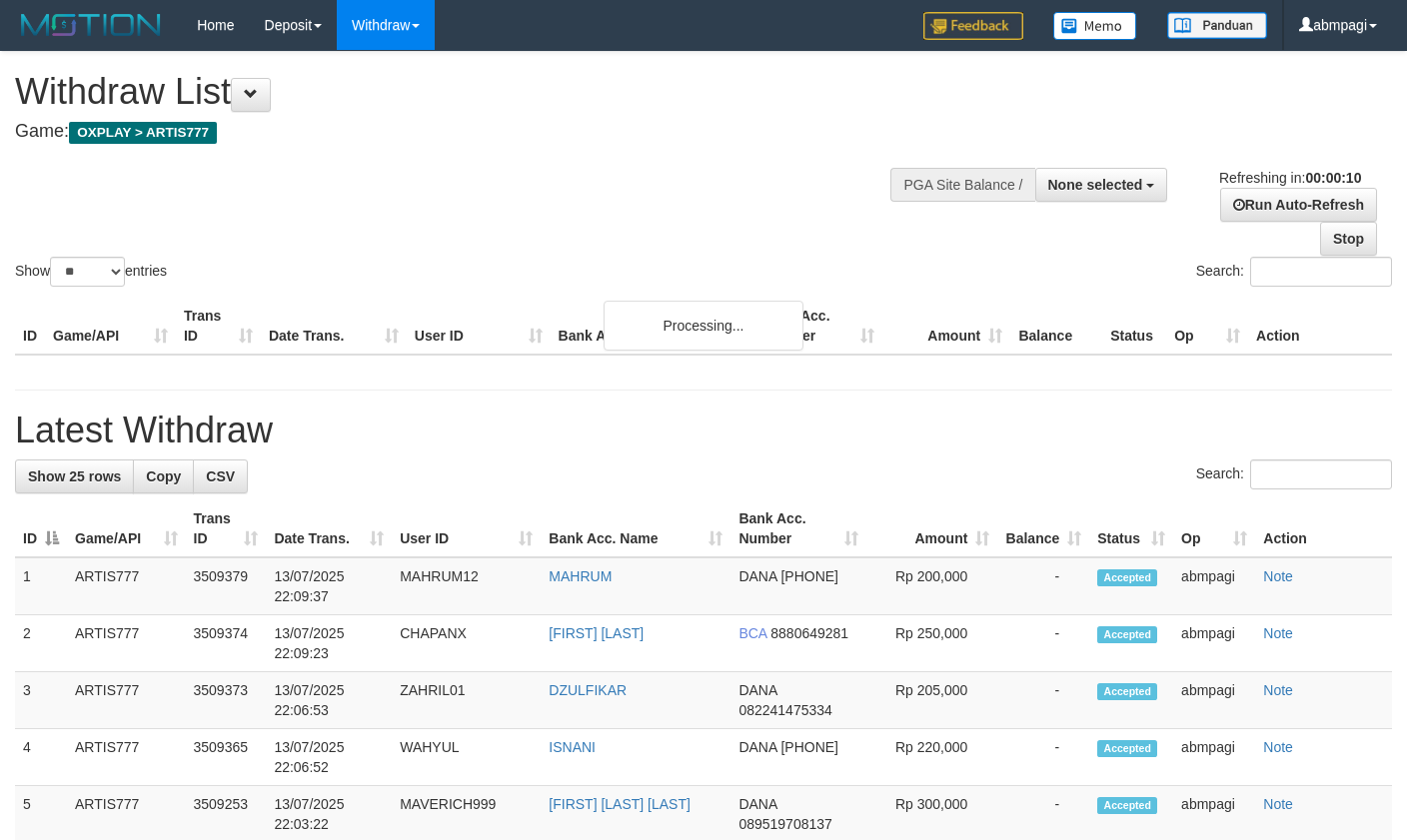 select 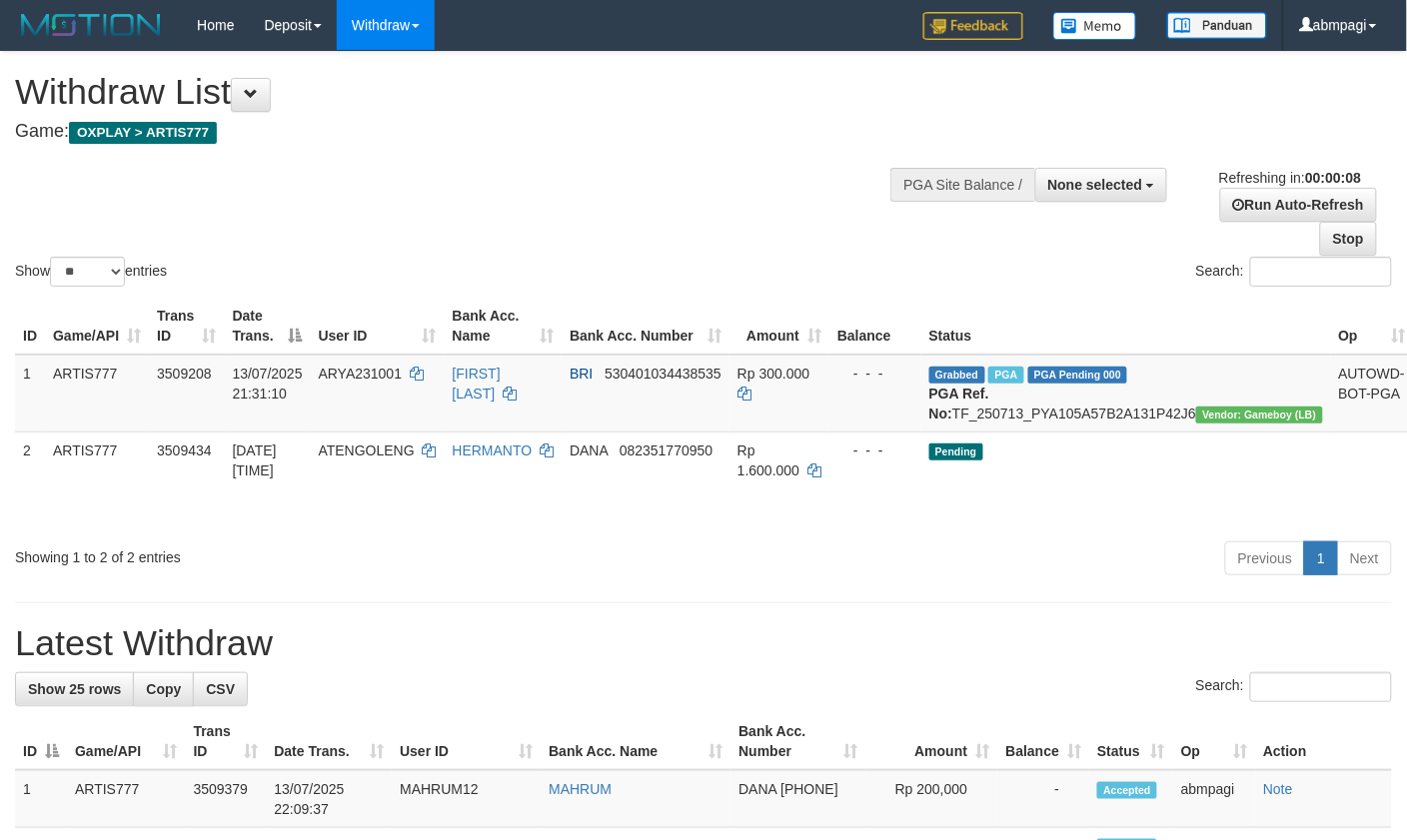 scroll, scrollTop: 0, scrollLeft: 0, axis: both 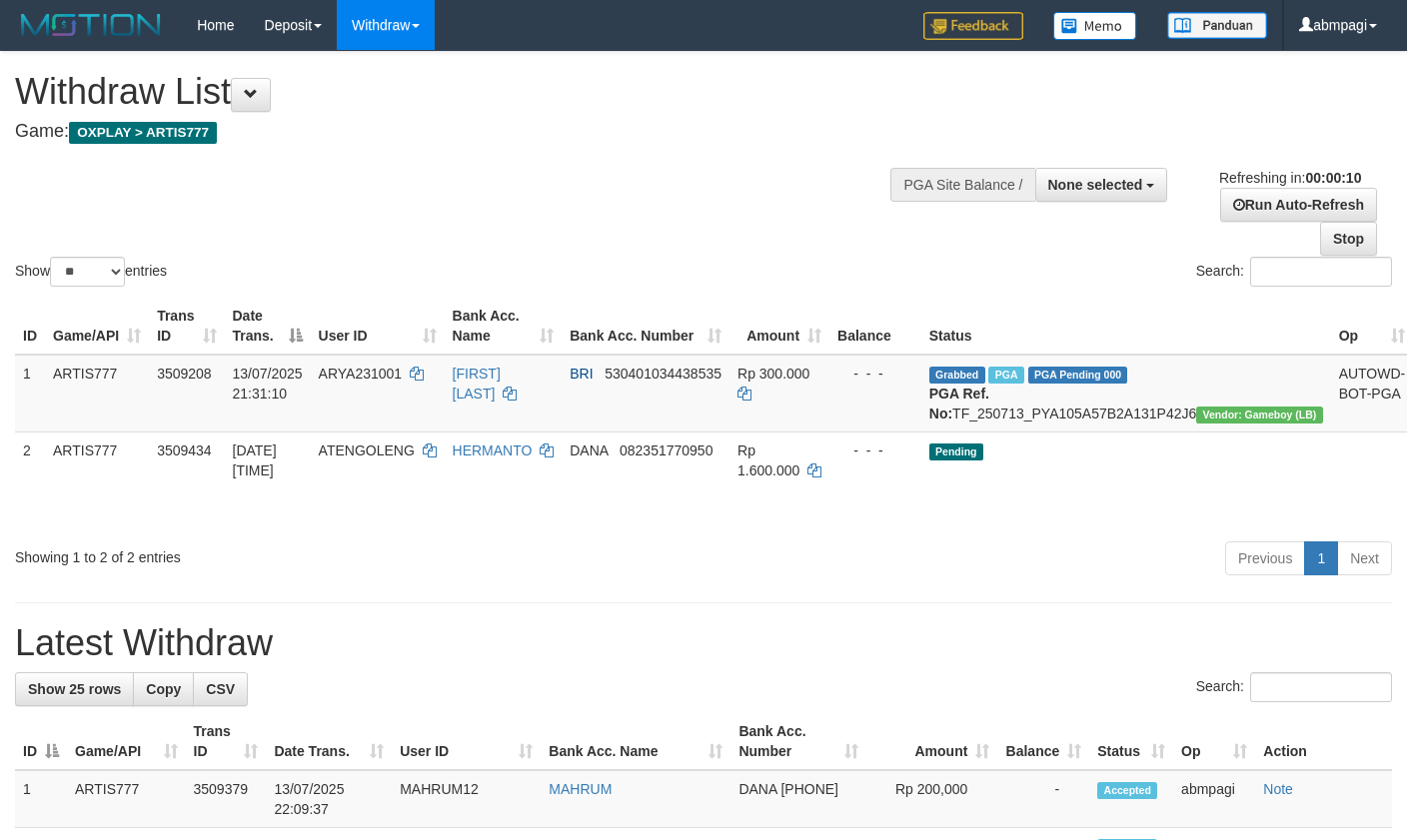 select 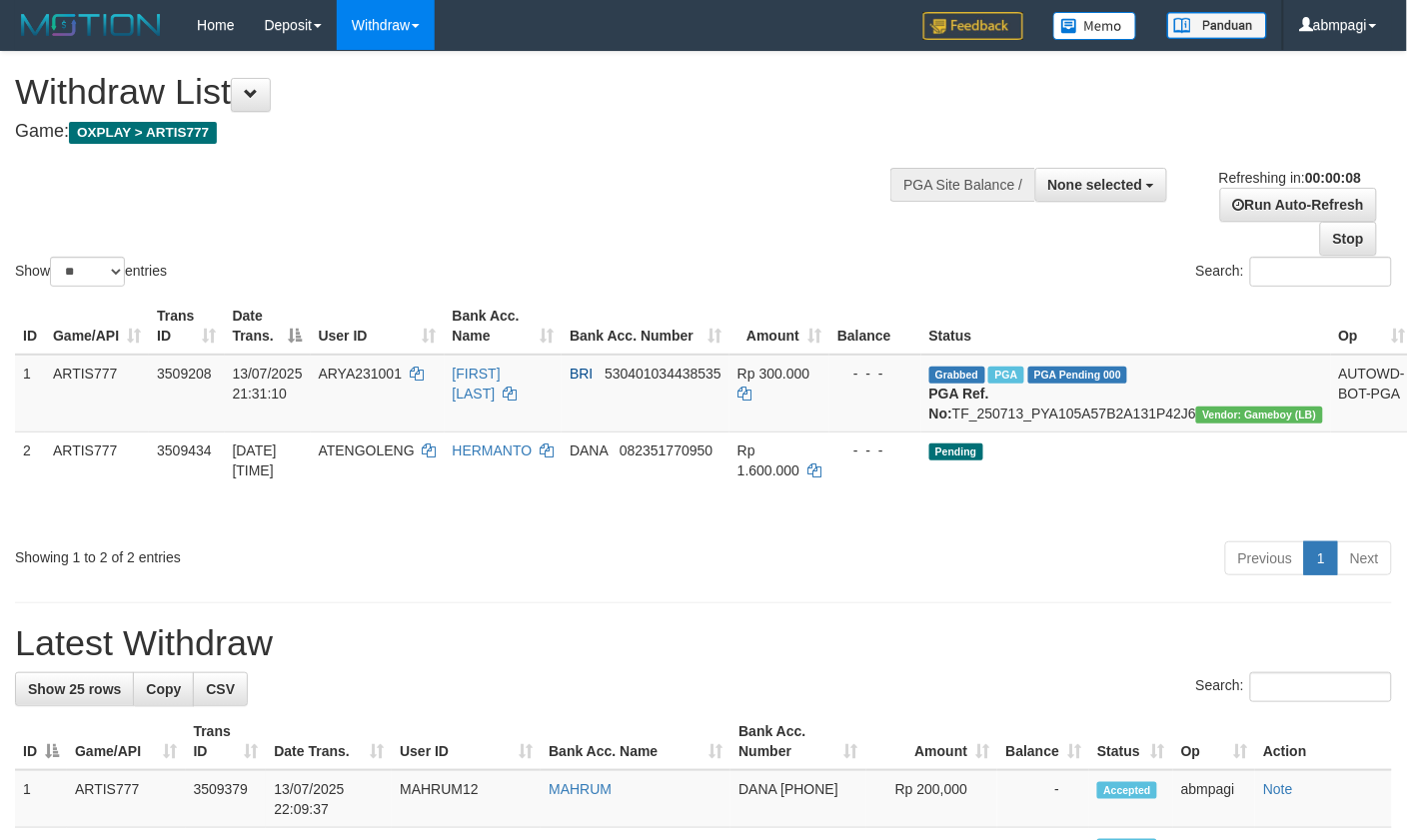 scroll, scrollTop: 0, scrollLeft: 0, axis: both 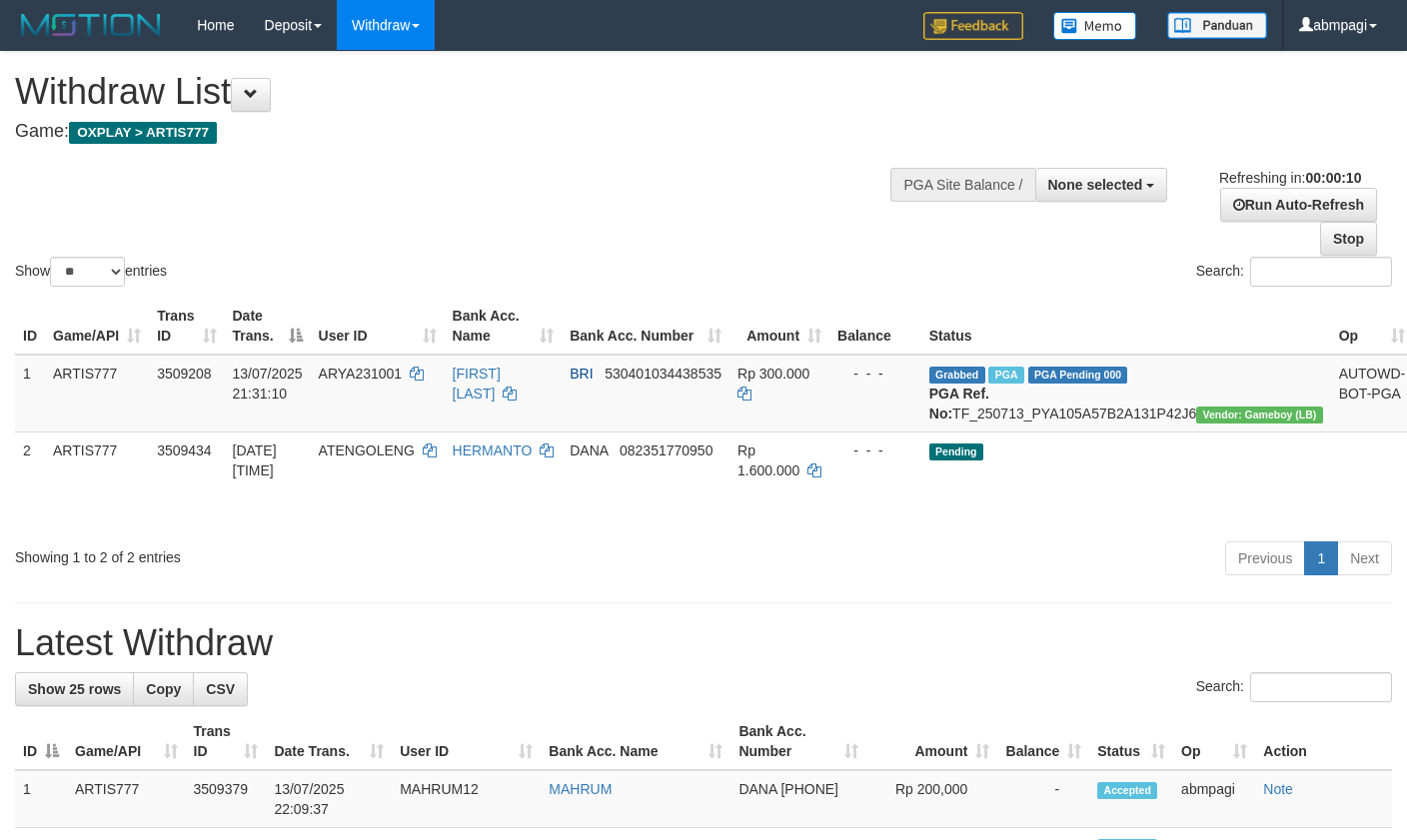 select 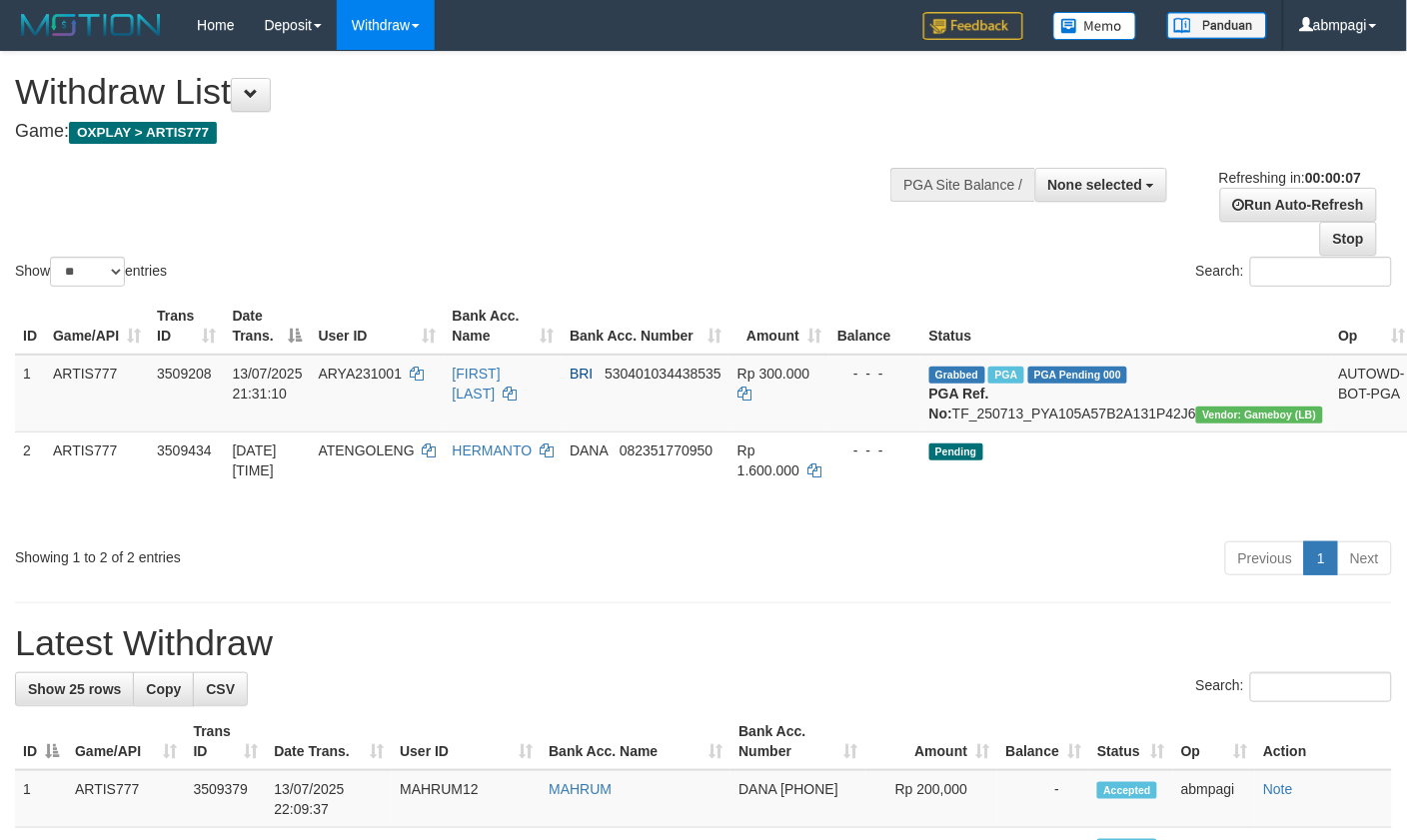 scroll, scrollTop: 0, scrollLeft: 0, axis: both 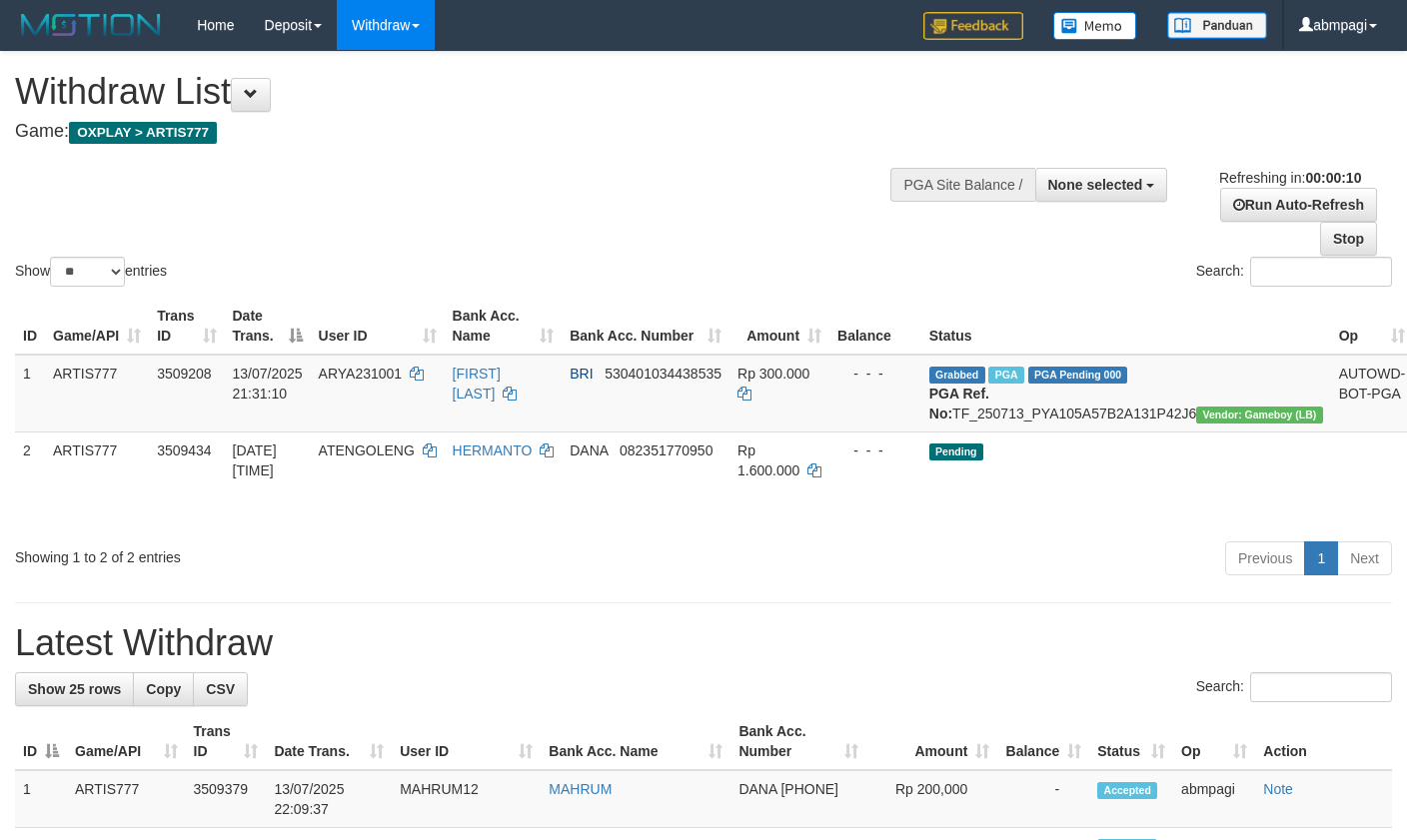 select 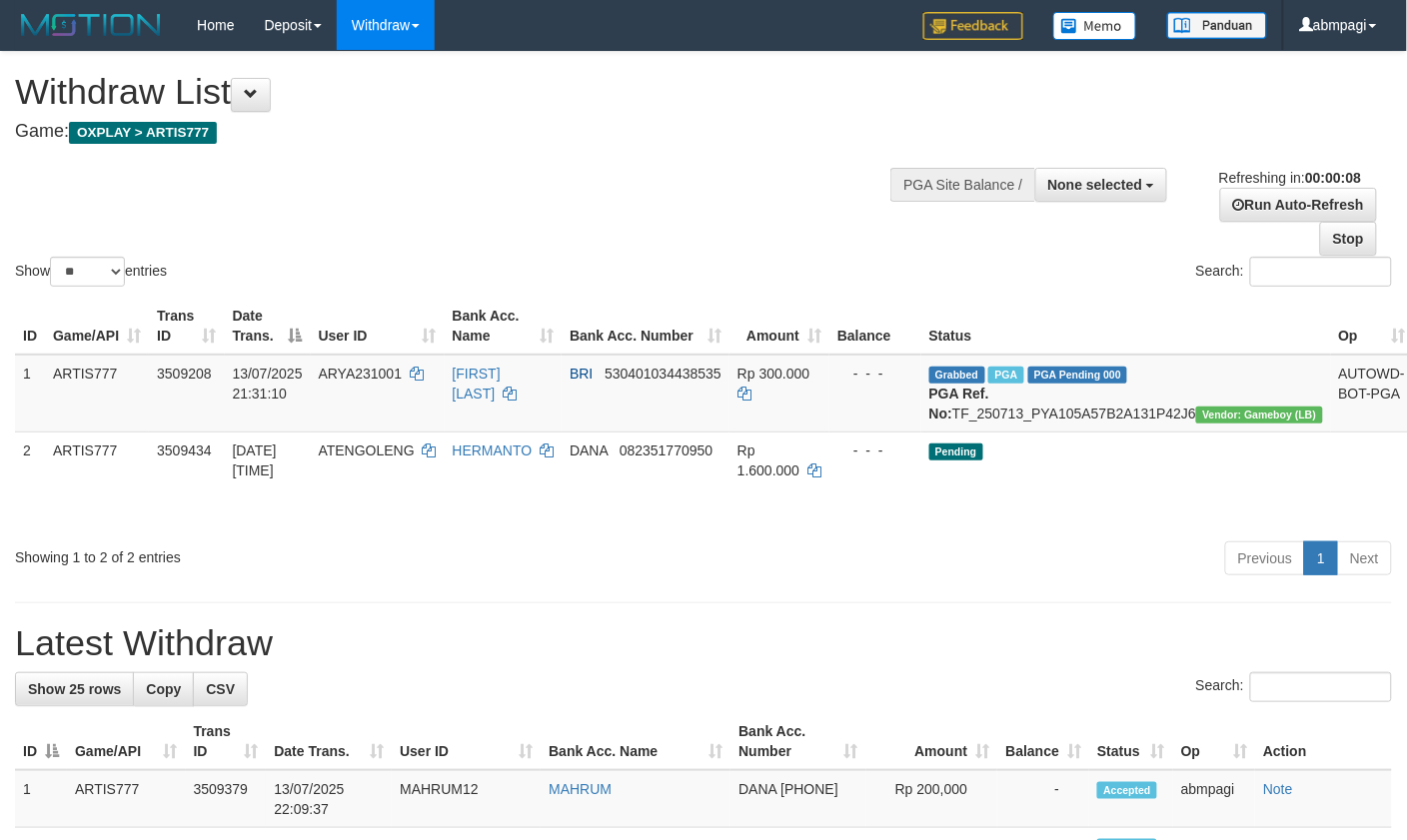 scroll, scrollTop: 0, scrollLeft: 0, axis: both 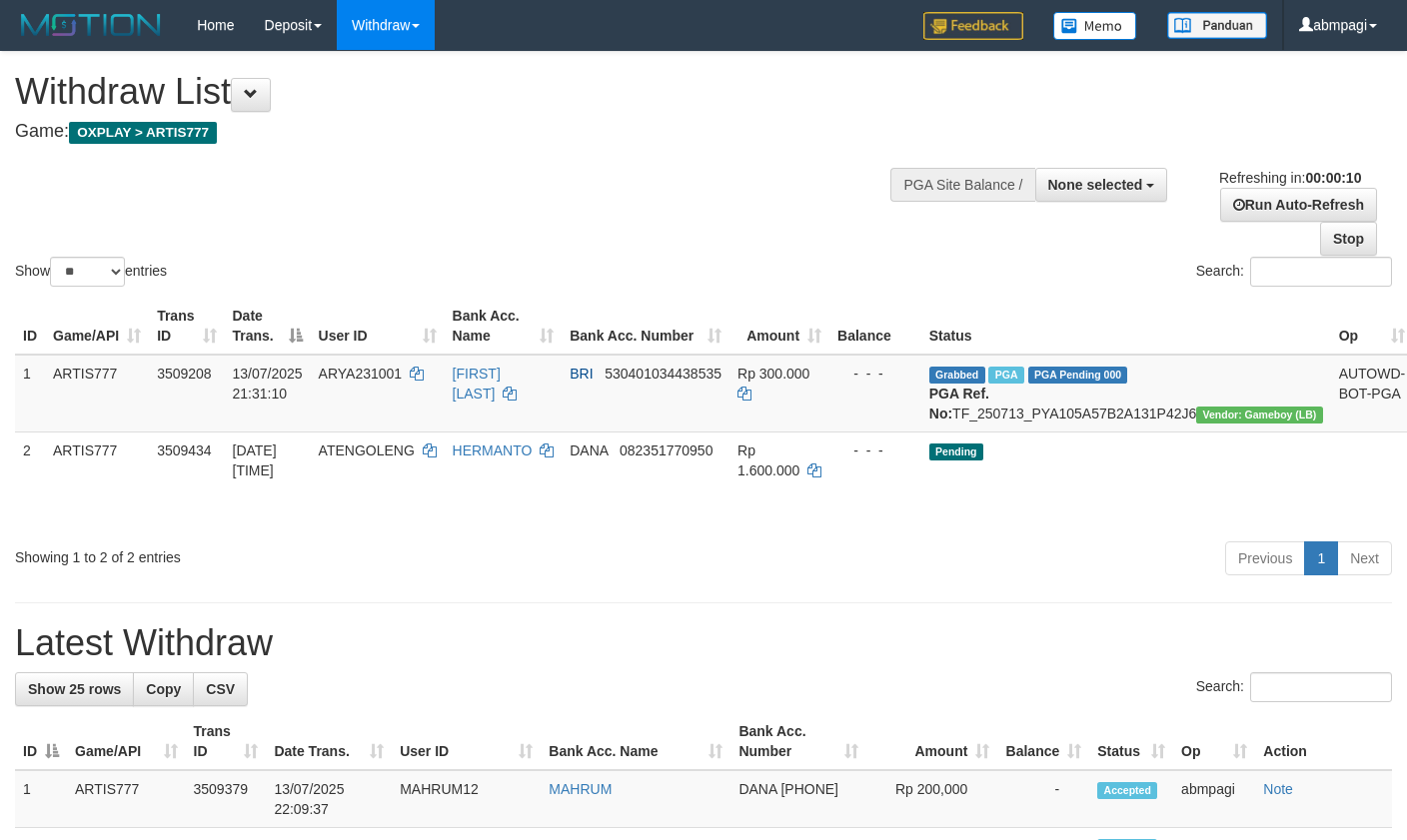 select 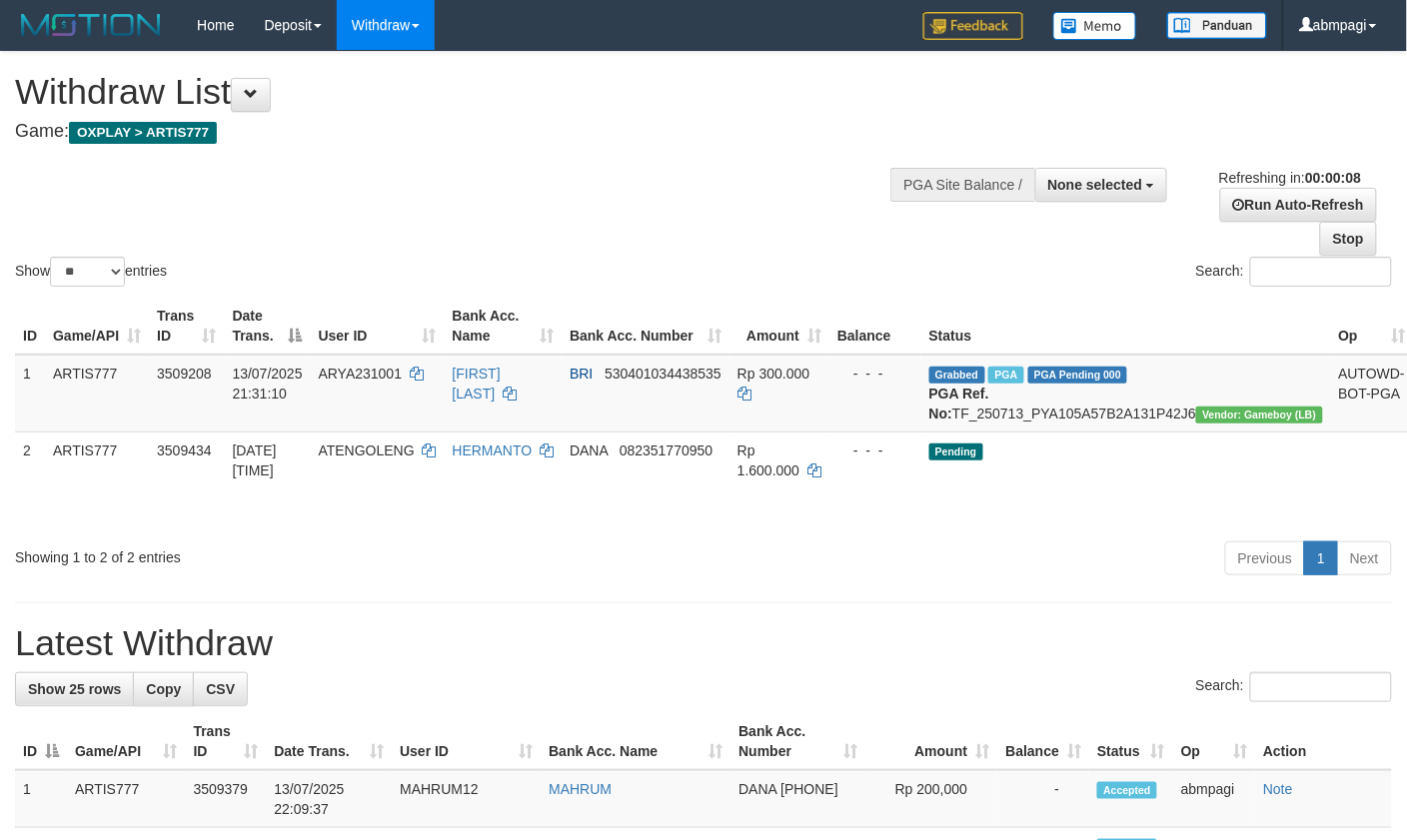 scroll, scrollTop: 0, scrollLeft: 0, axis: both 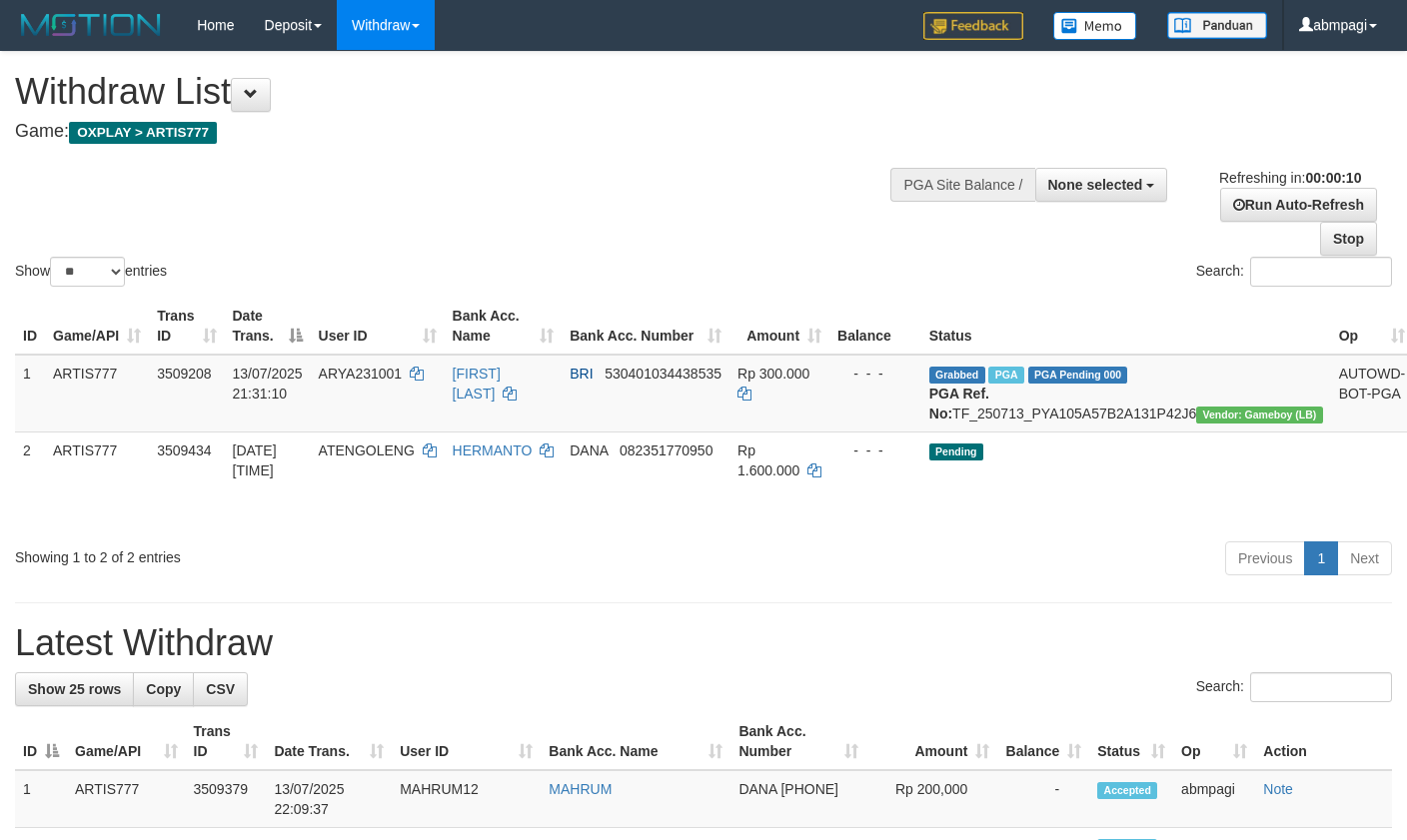 select 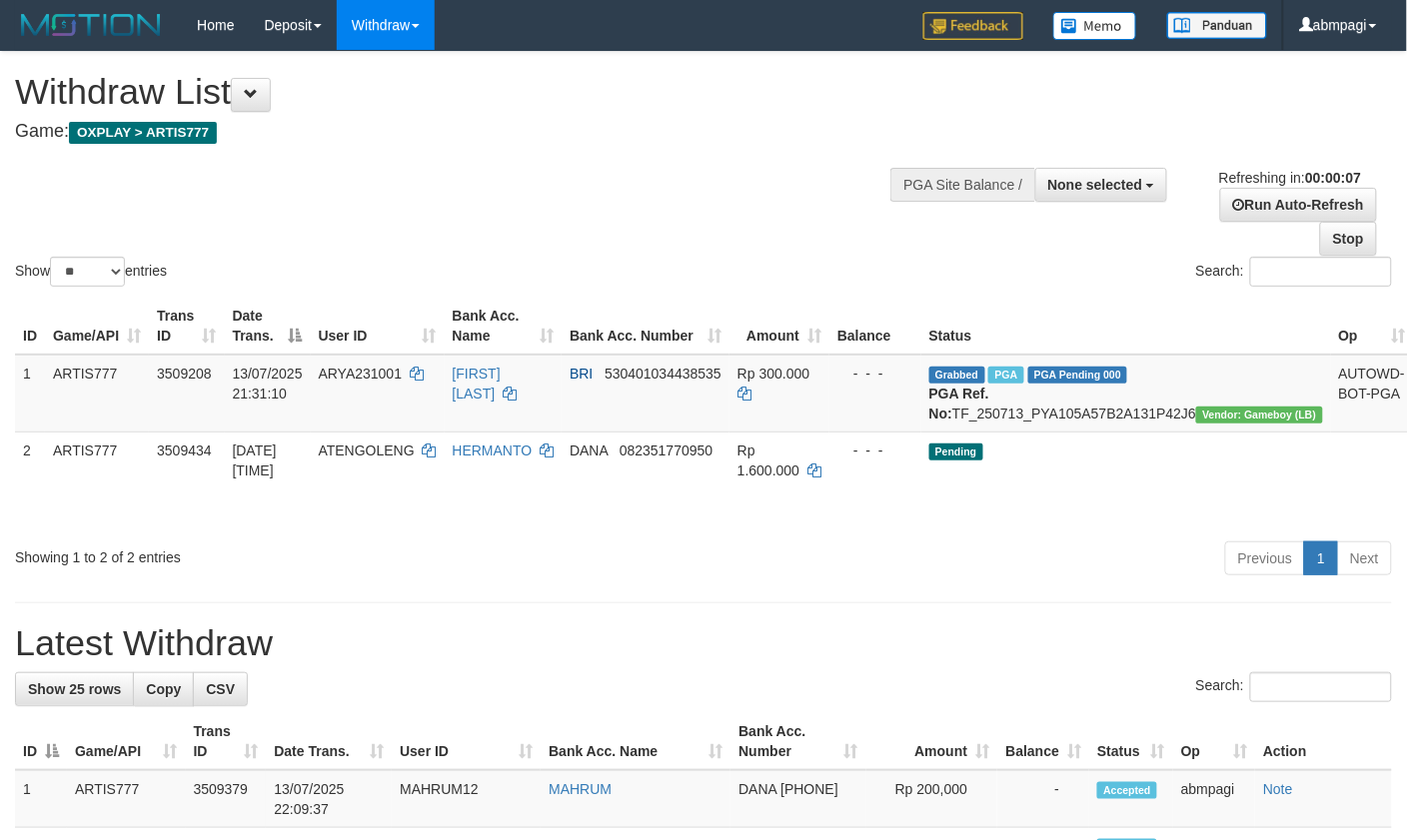 scroll, scrollTop: 0, scrollLeft: 0, axis: both 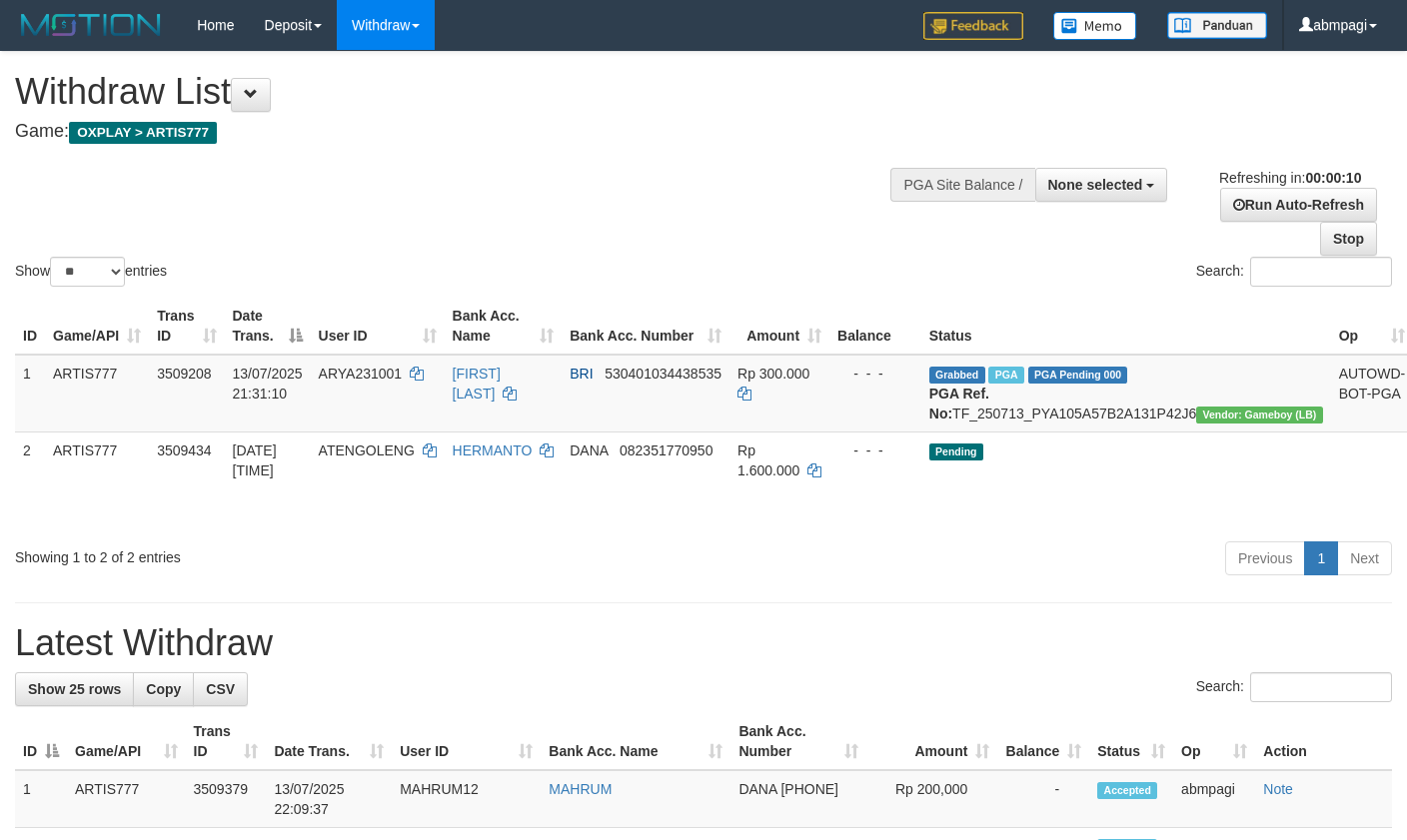 select 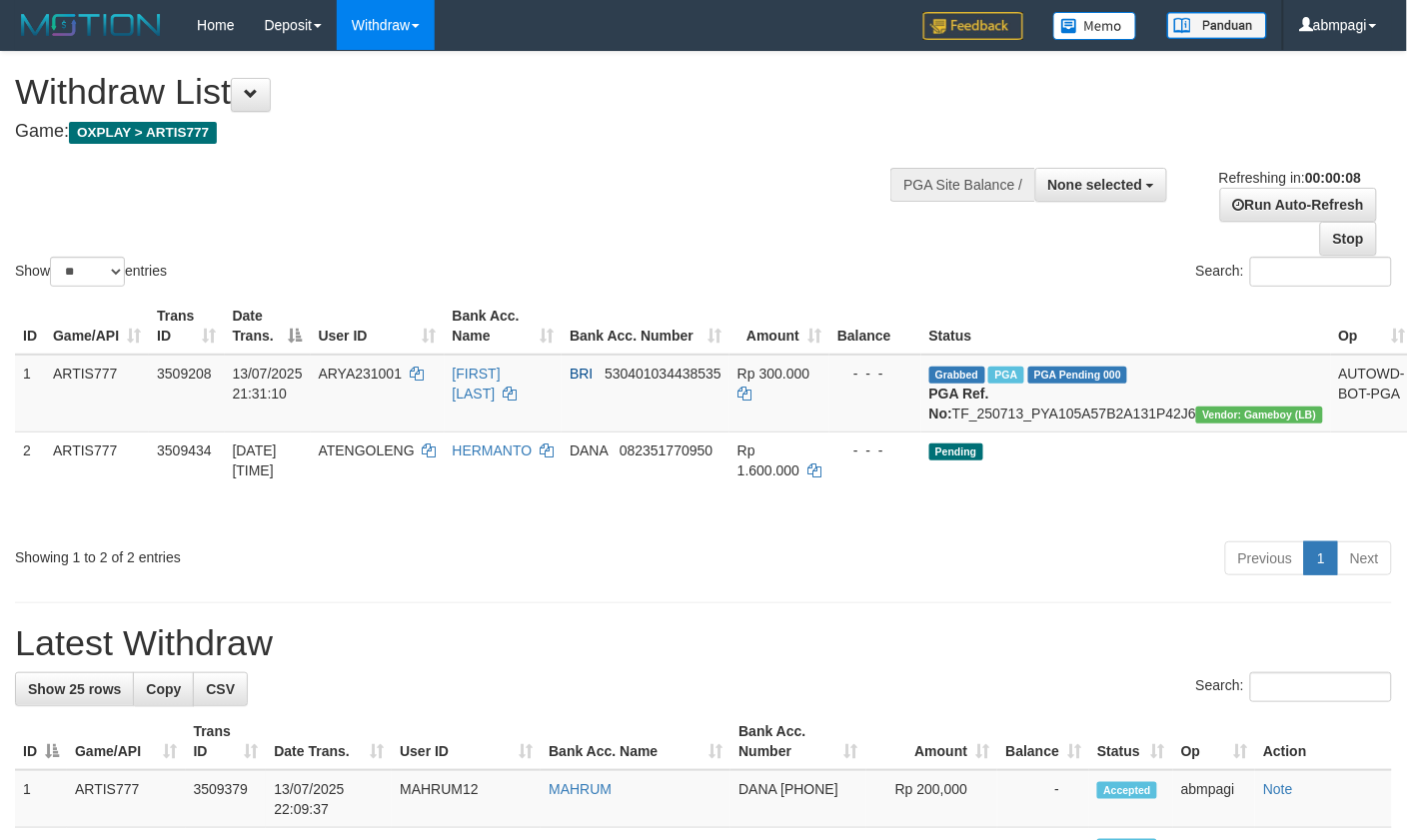 scroll, scrollTop: 0, scrollLeft: 0, axis: both 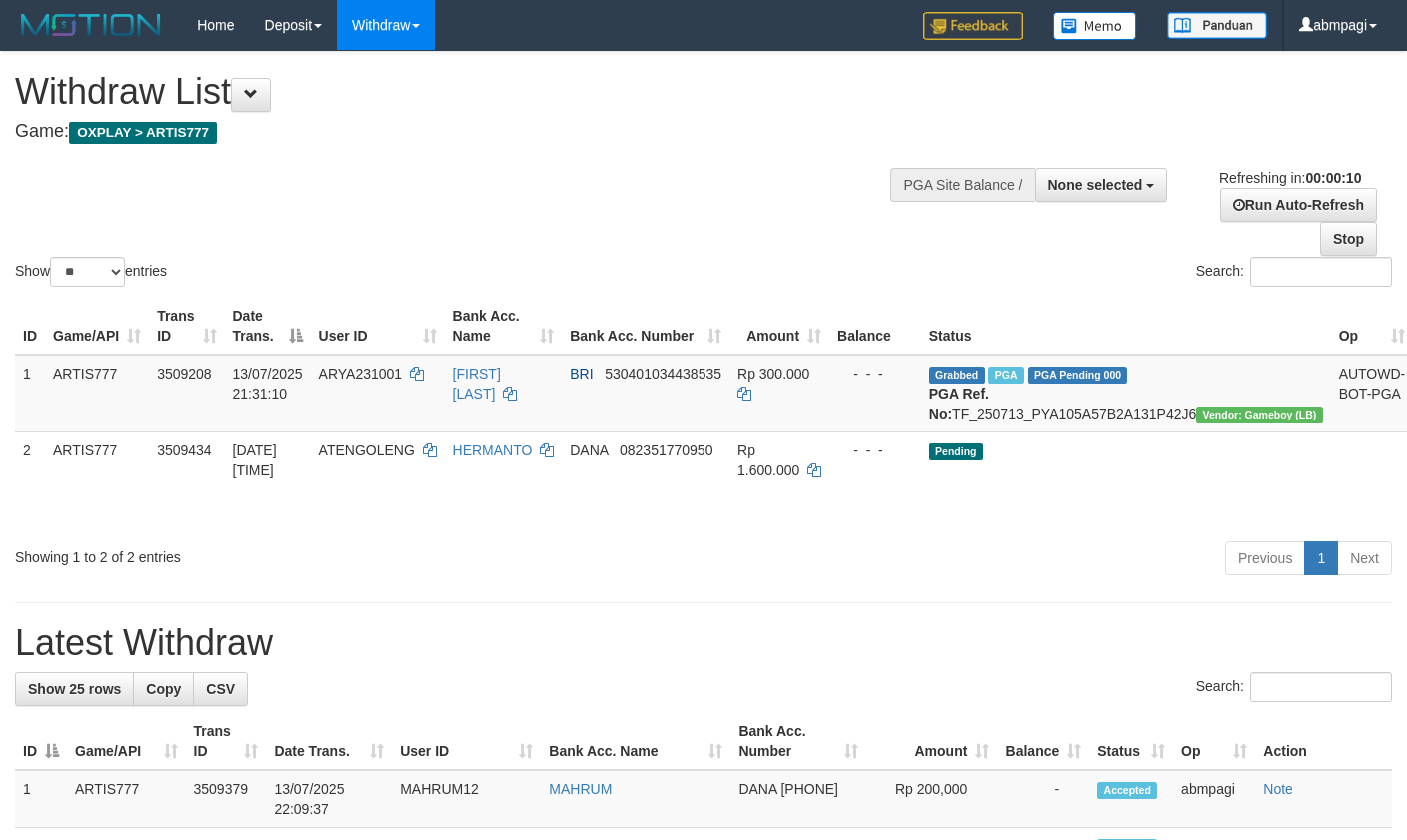 select 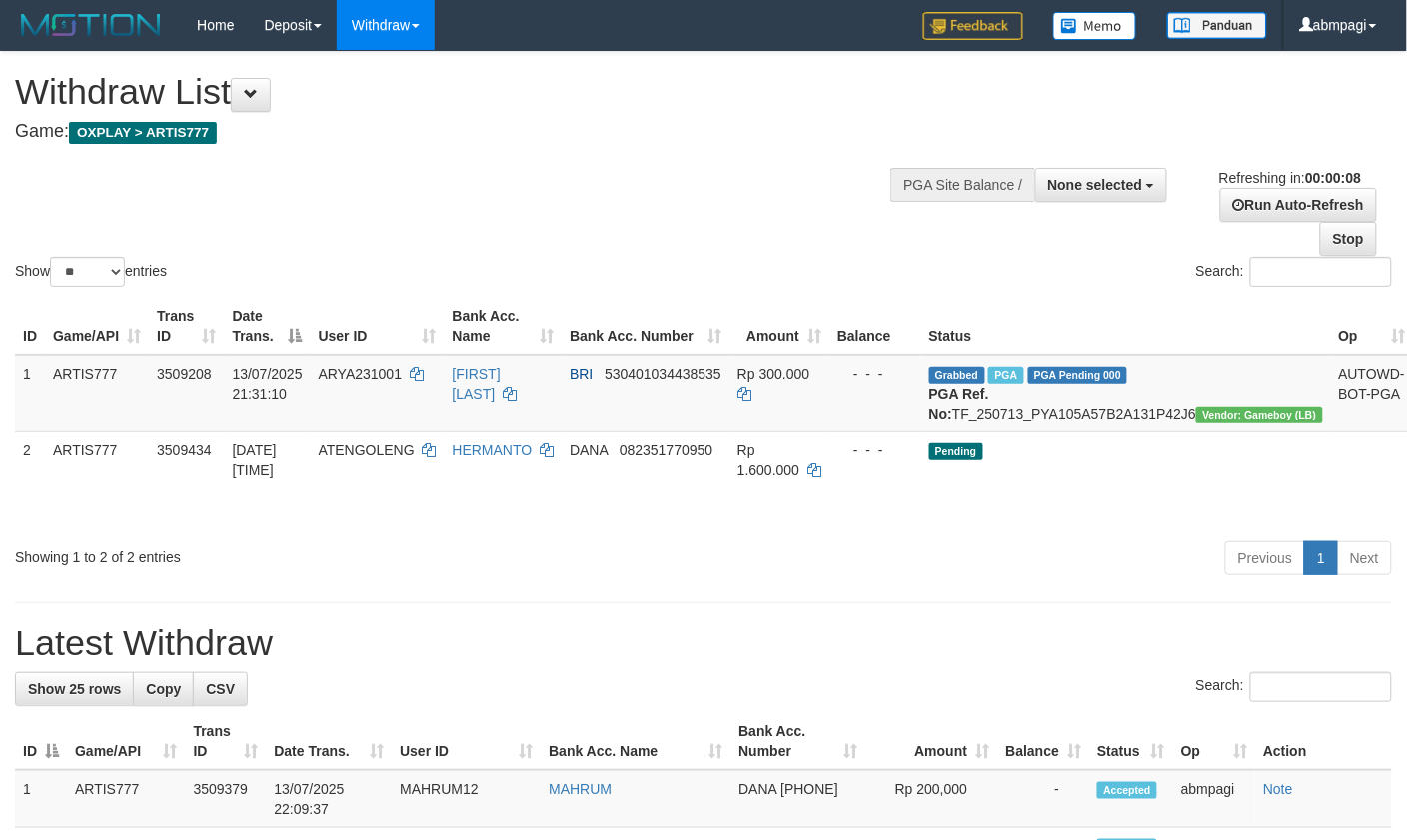 scroll, scrollTop: 0, scrollLeft: 0, axis: both 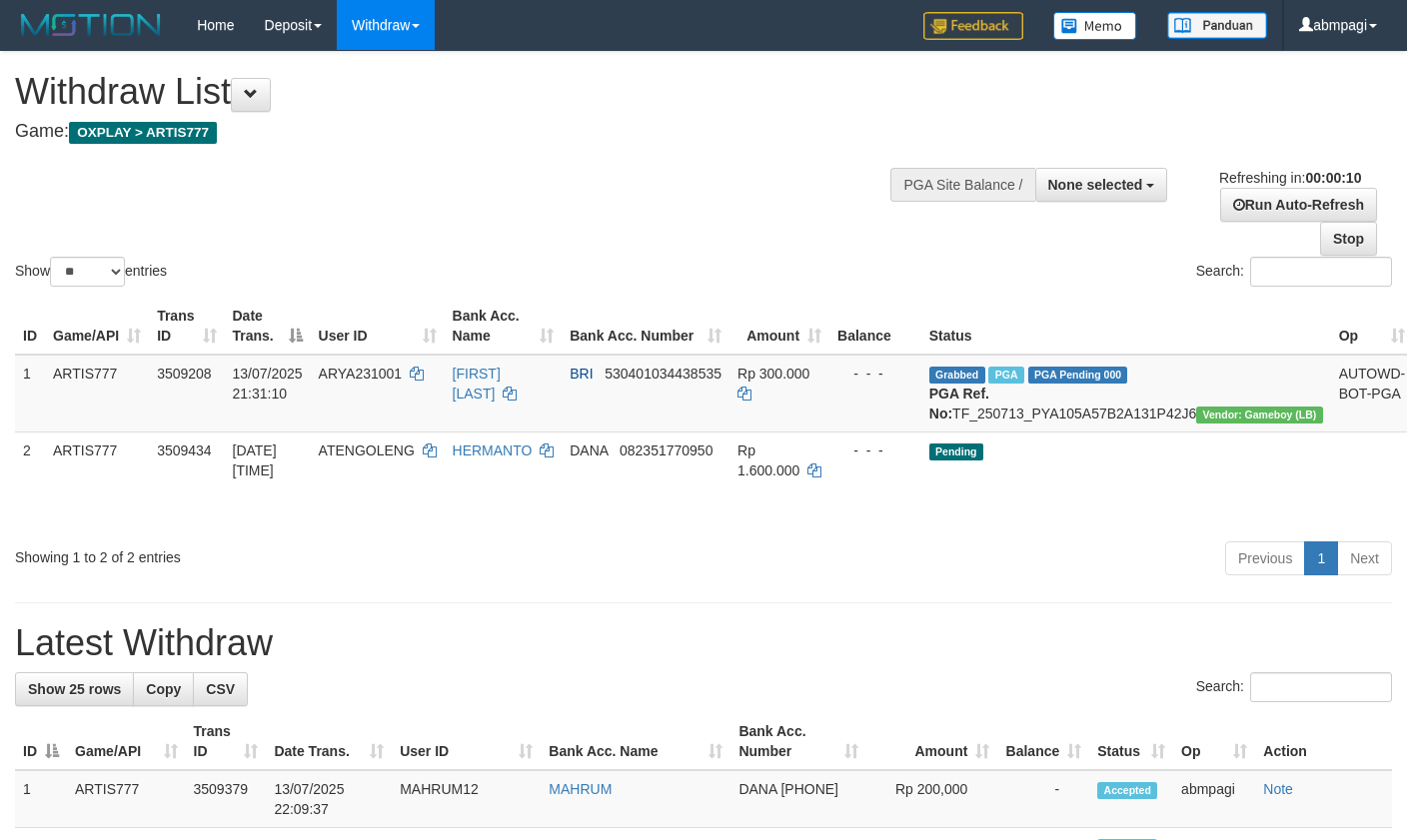 select 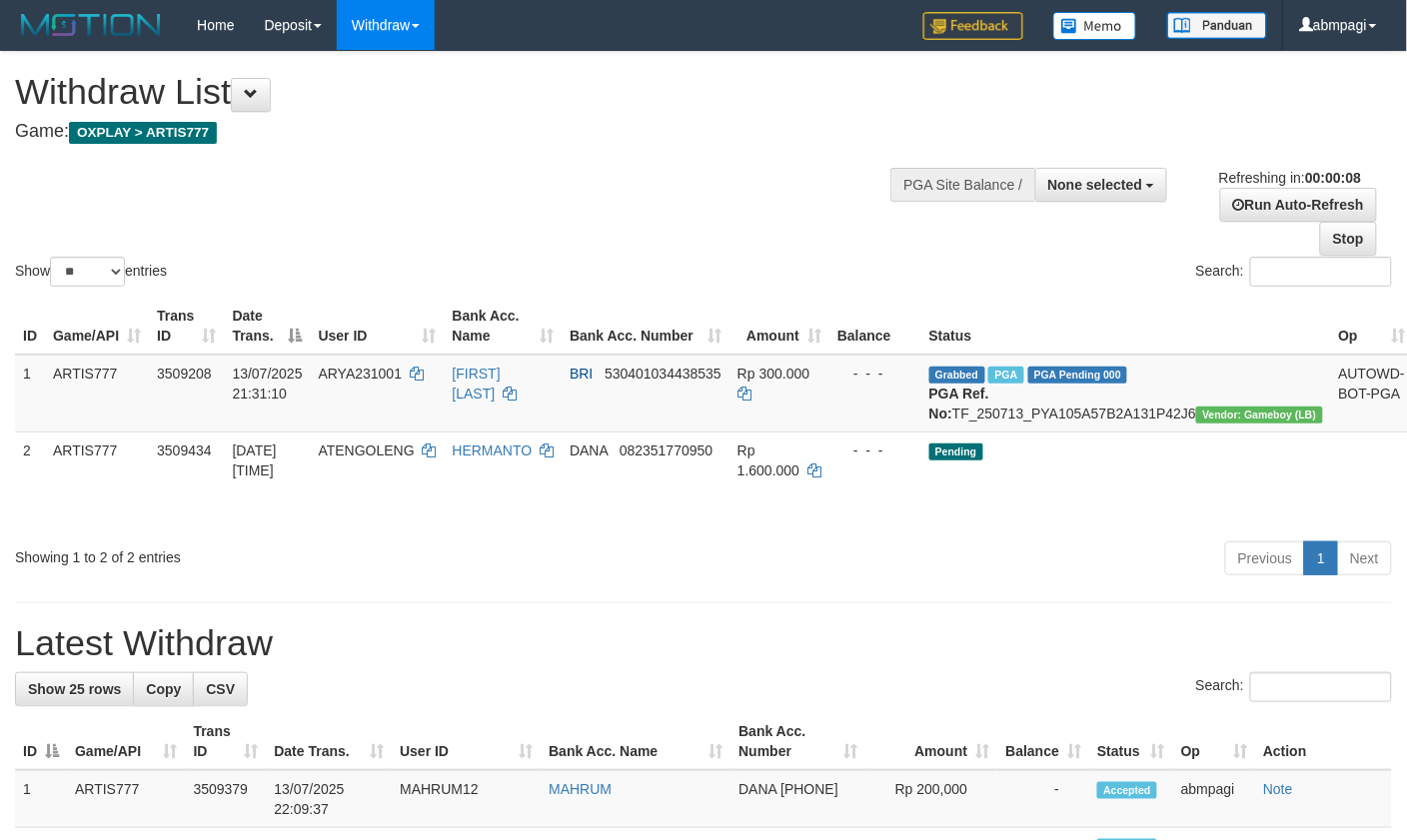 scroll, scrollTop: 0, scrollLeft: 0, axis: both 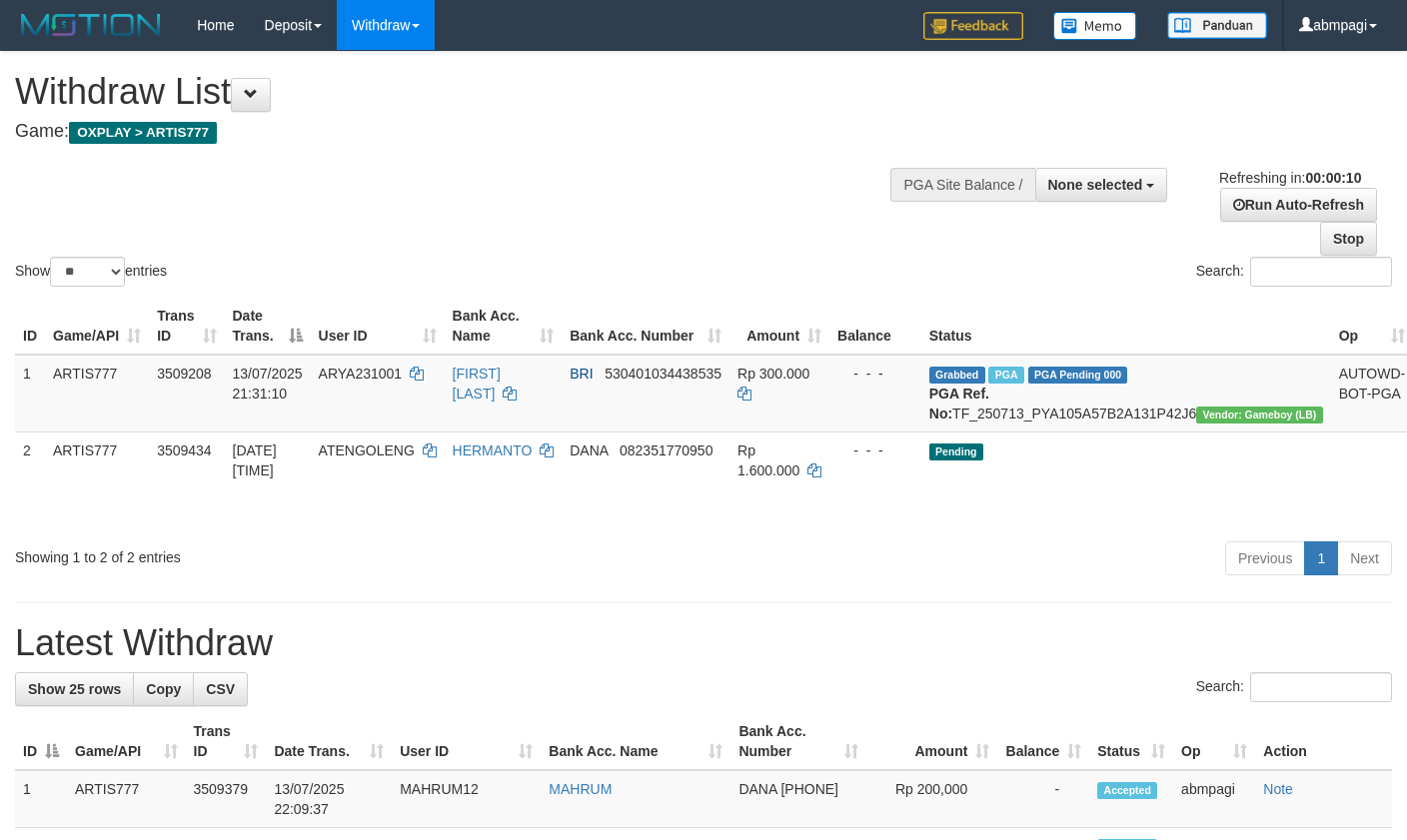 select 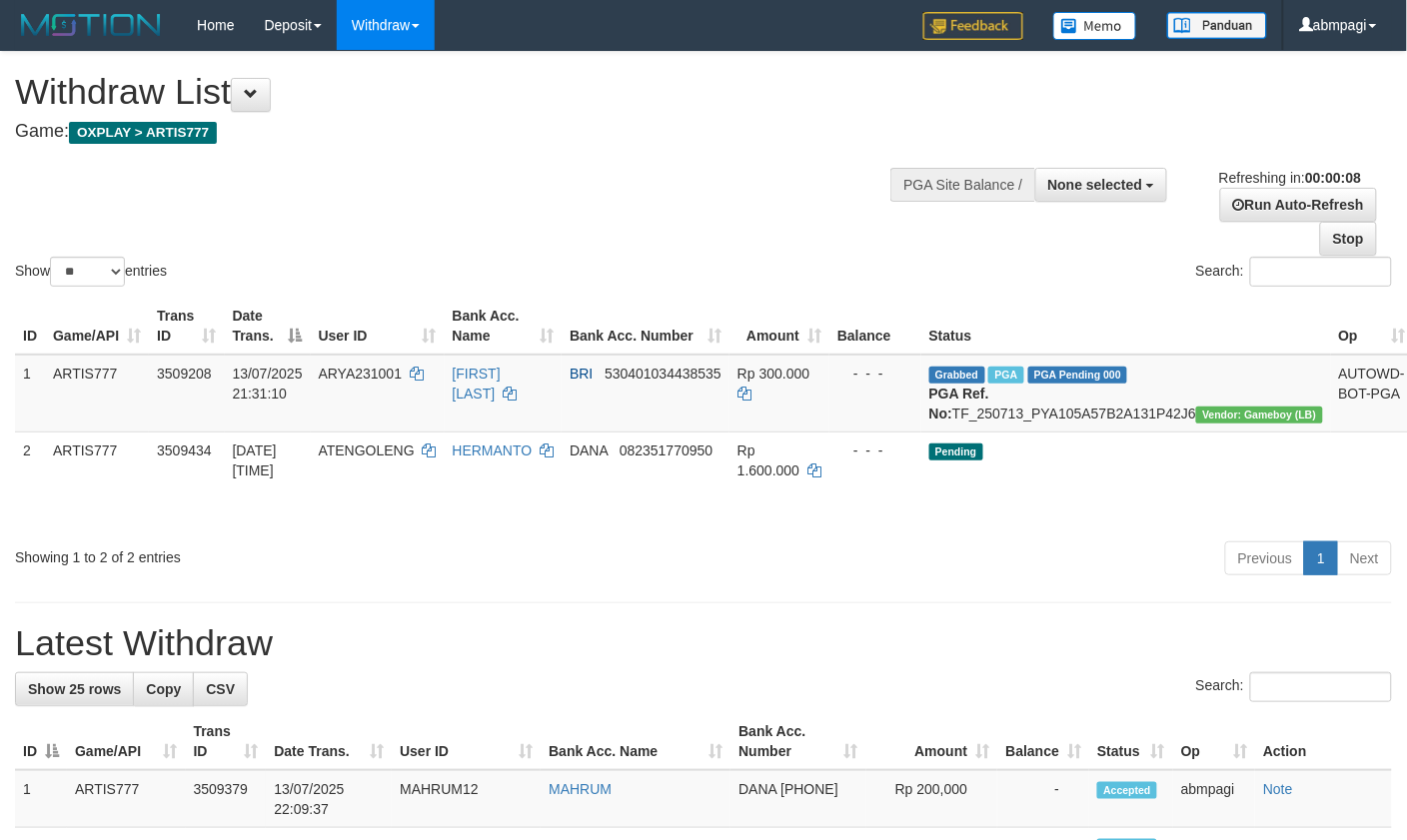 scroll, scrollTop: 0, scrollLeft: 0, axis: both 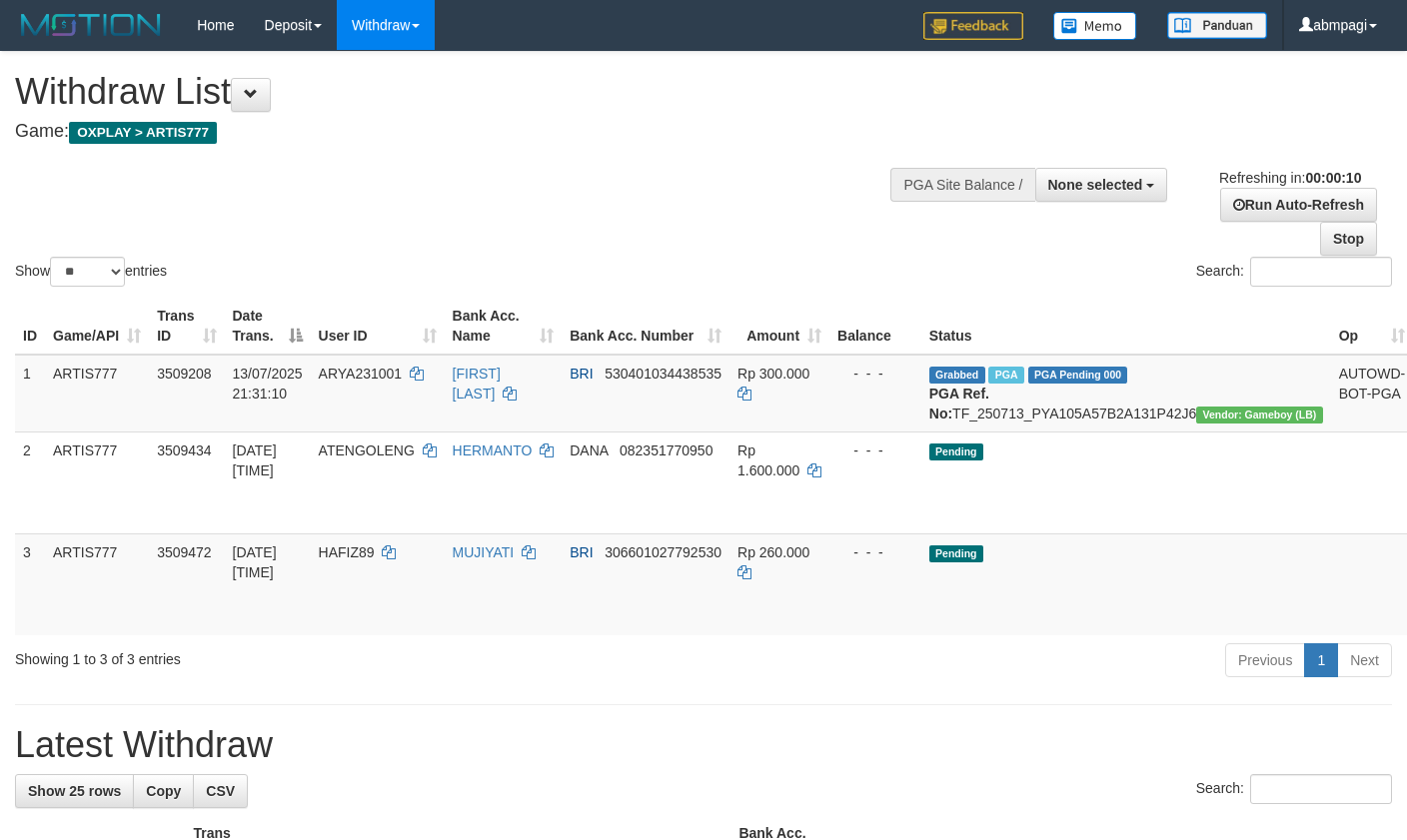 select 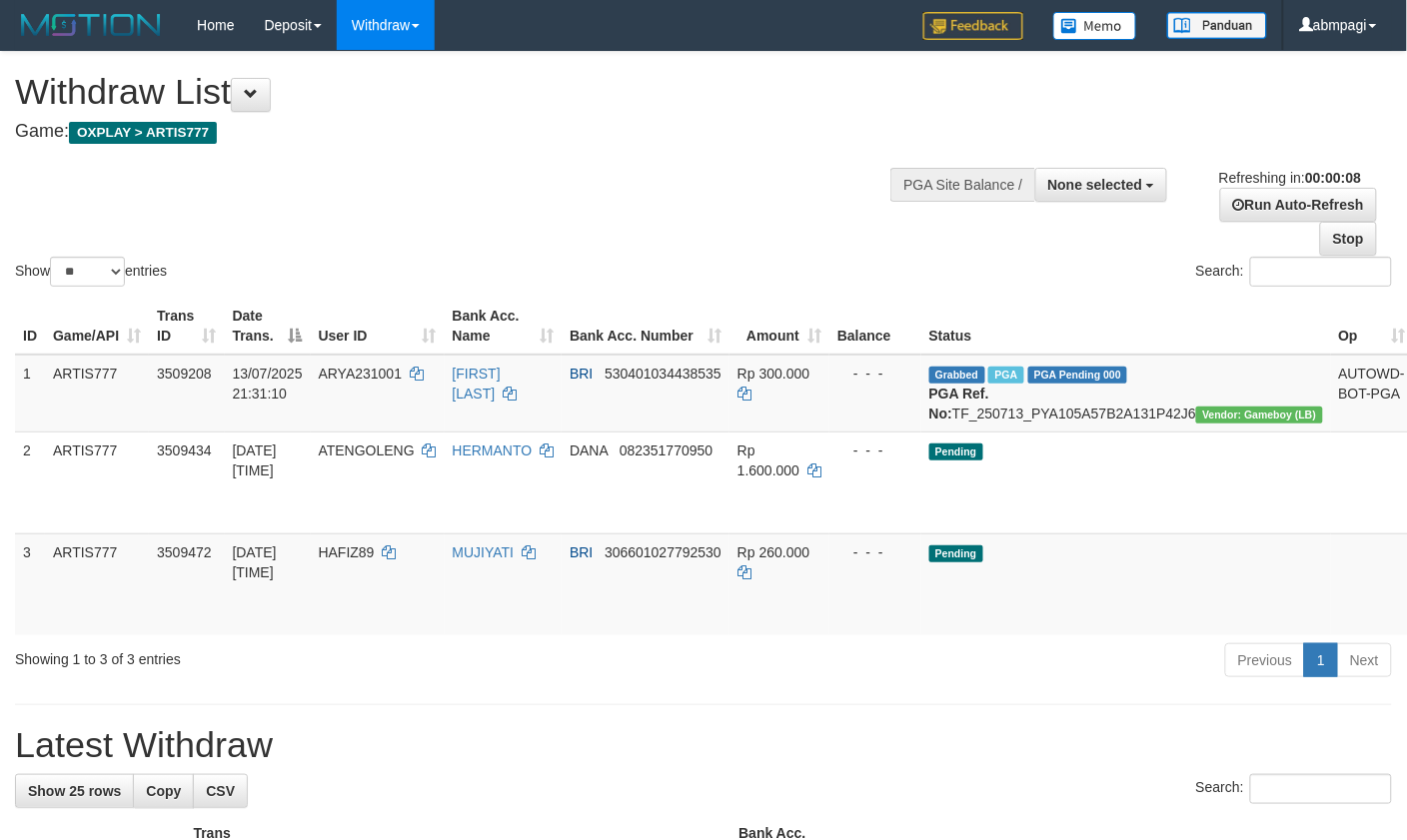 click on "Previous 1 Next" at bounding box center [996, 662] 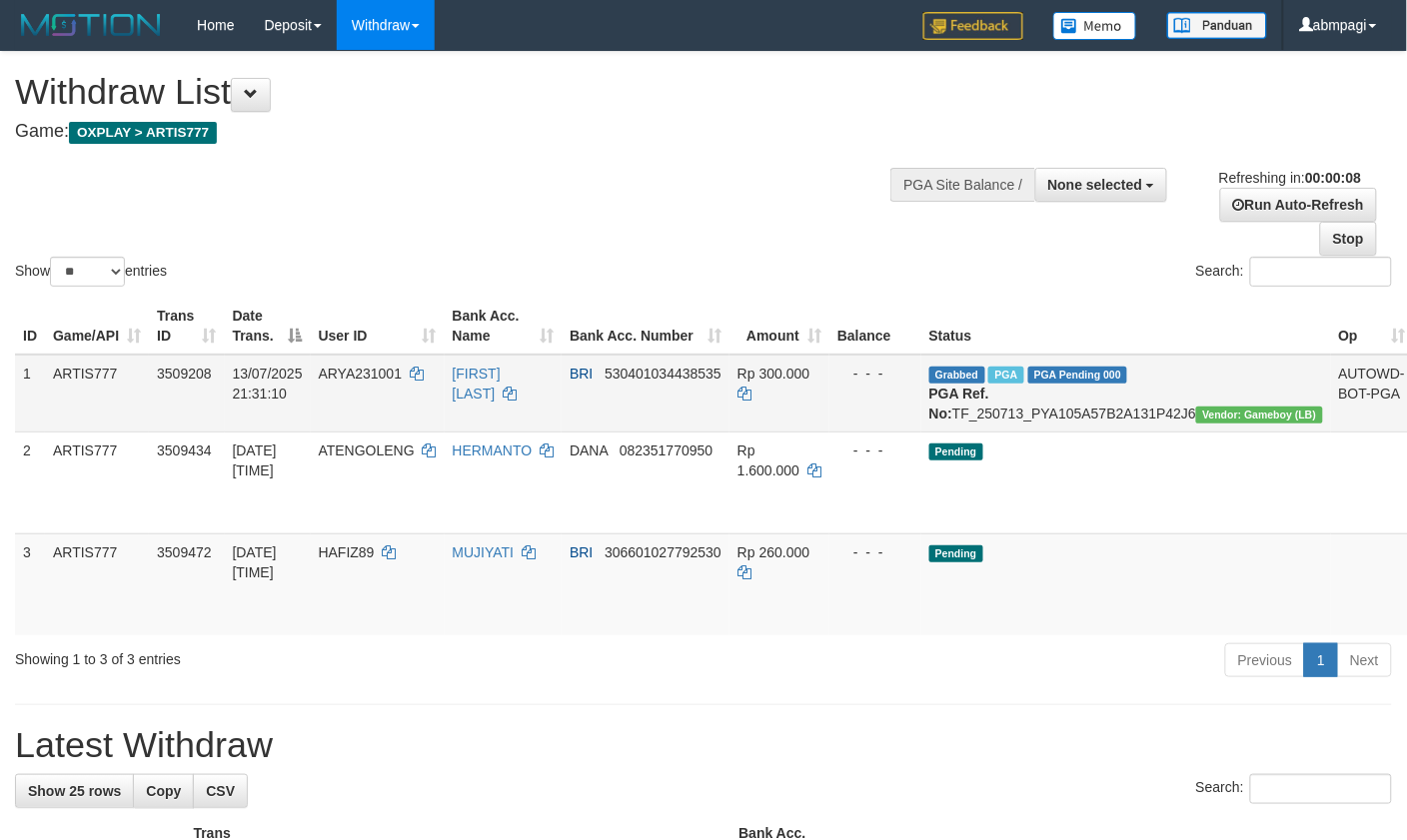 scroll, scrollTop: 0, scrollLeft: 0, axis: both 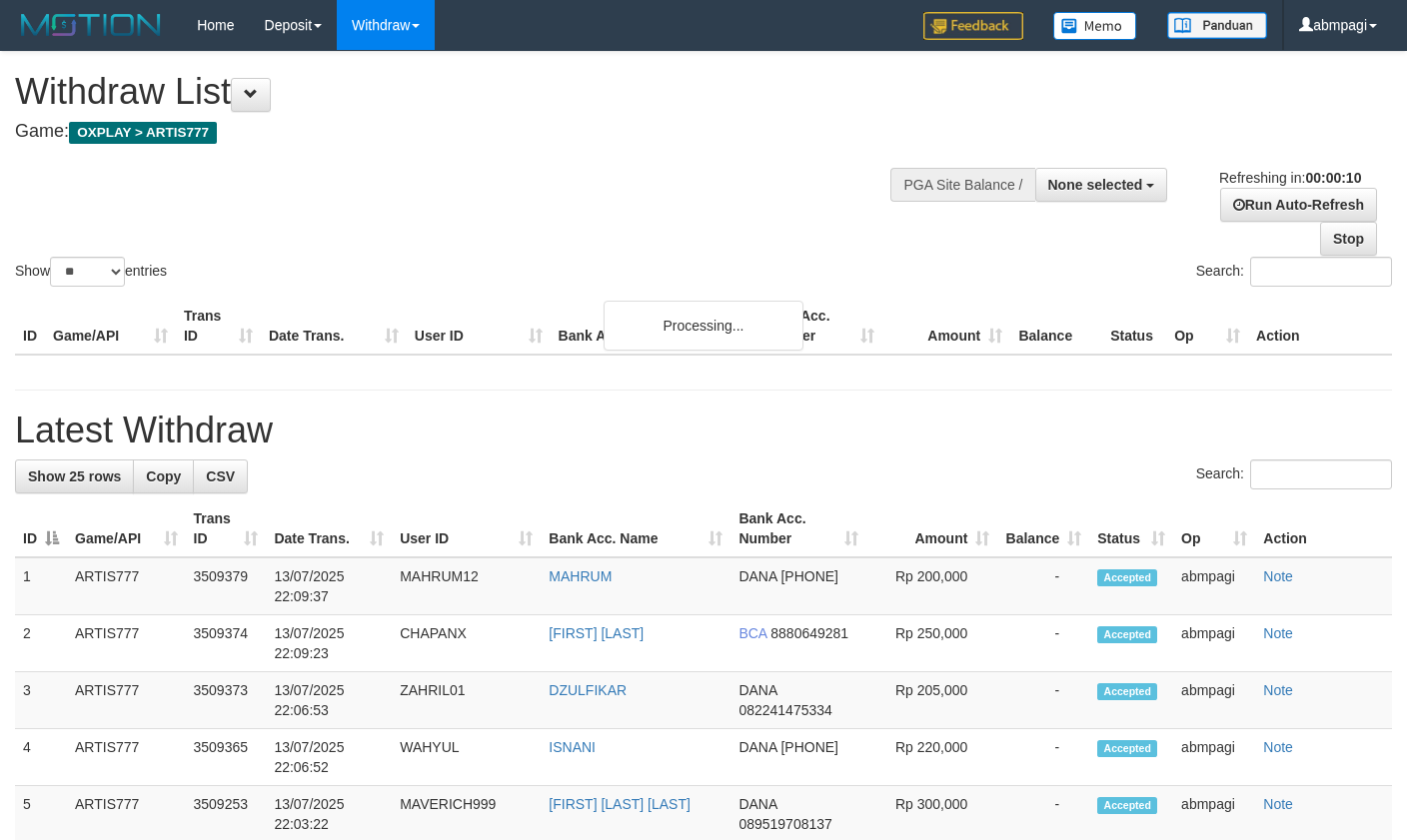 select 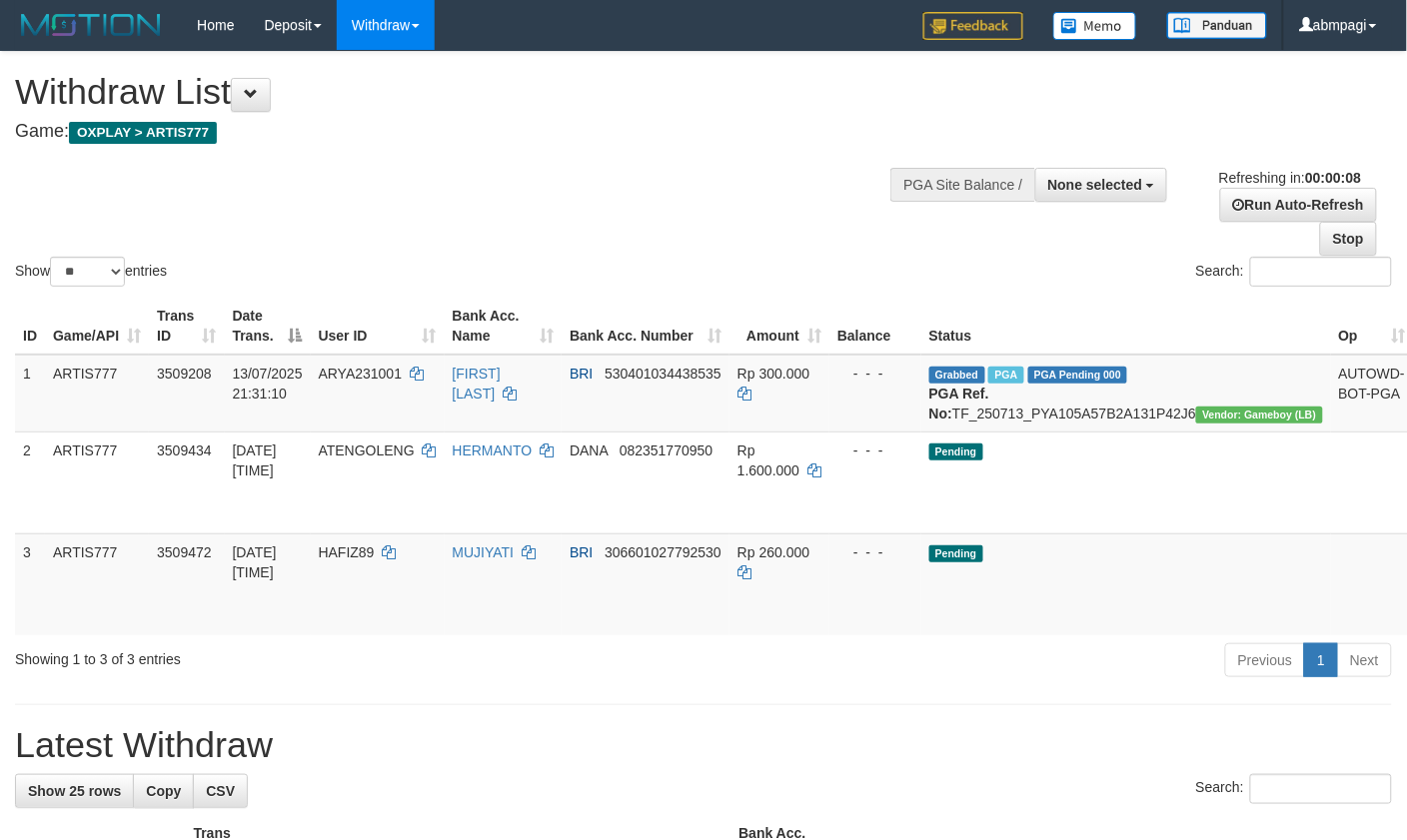 scroll, scrollTop: 0, scrollLeft: 0, axis: both 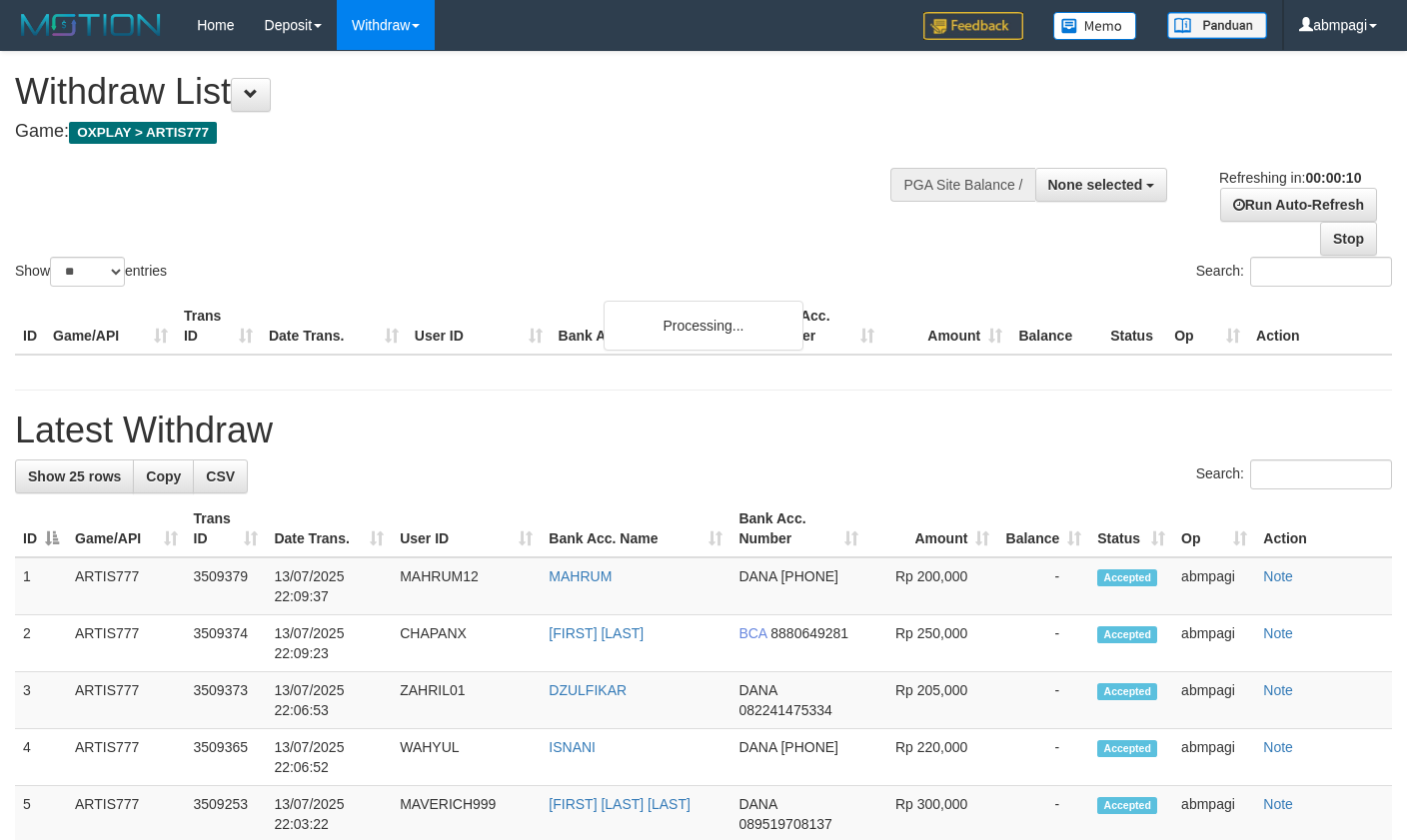 select 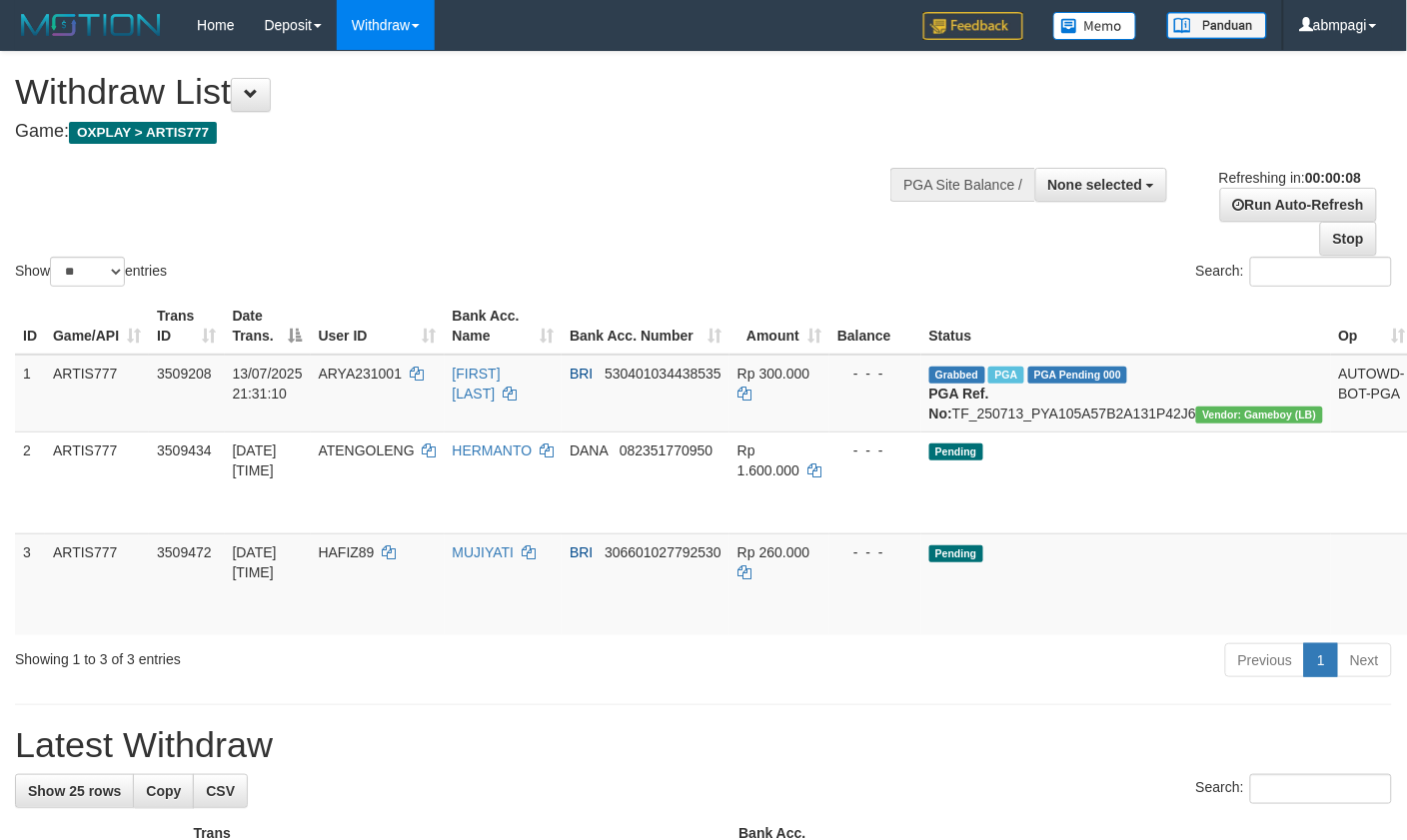 scroll, scrollTop: 0, scrollLeft: 0, axis: both 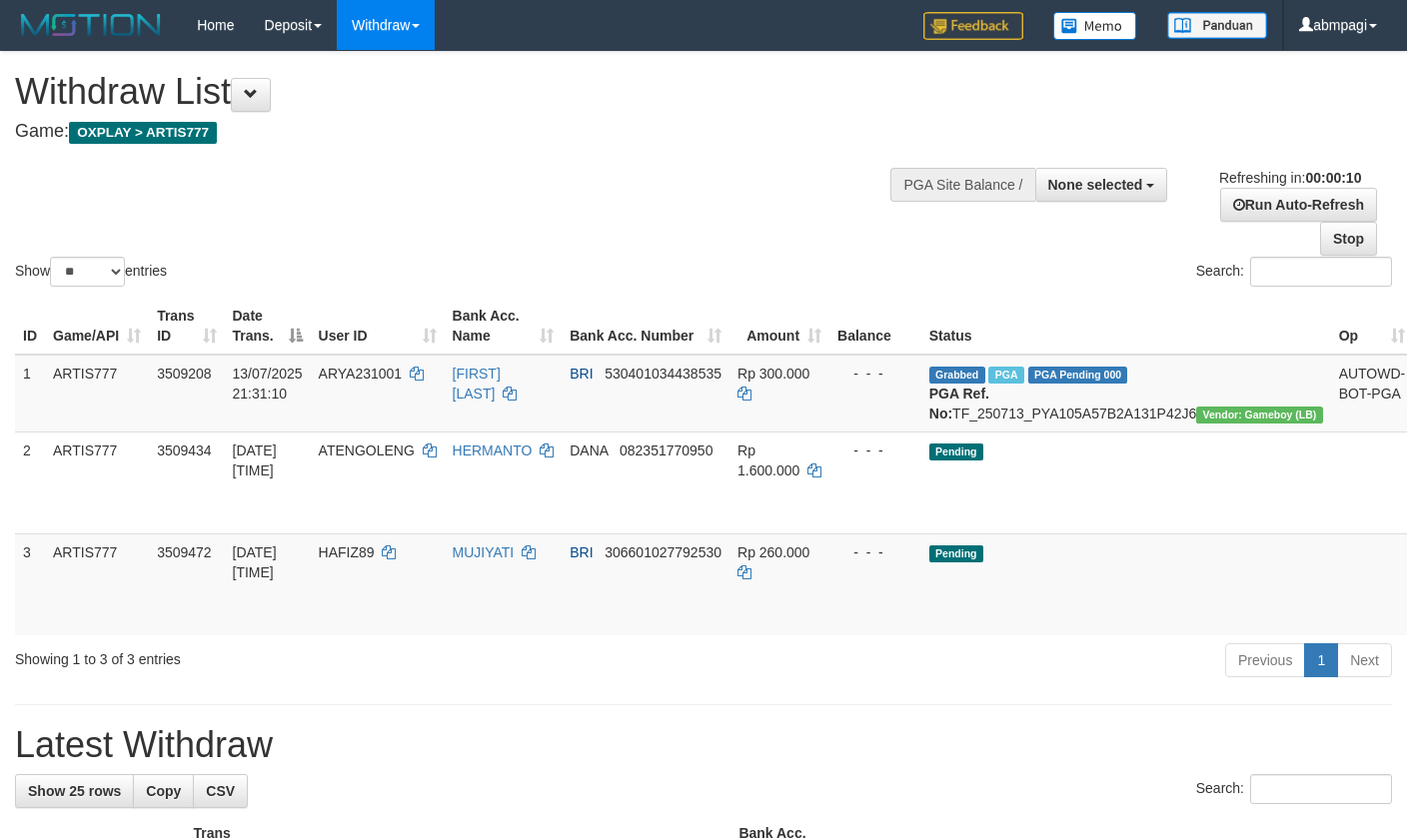 select 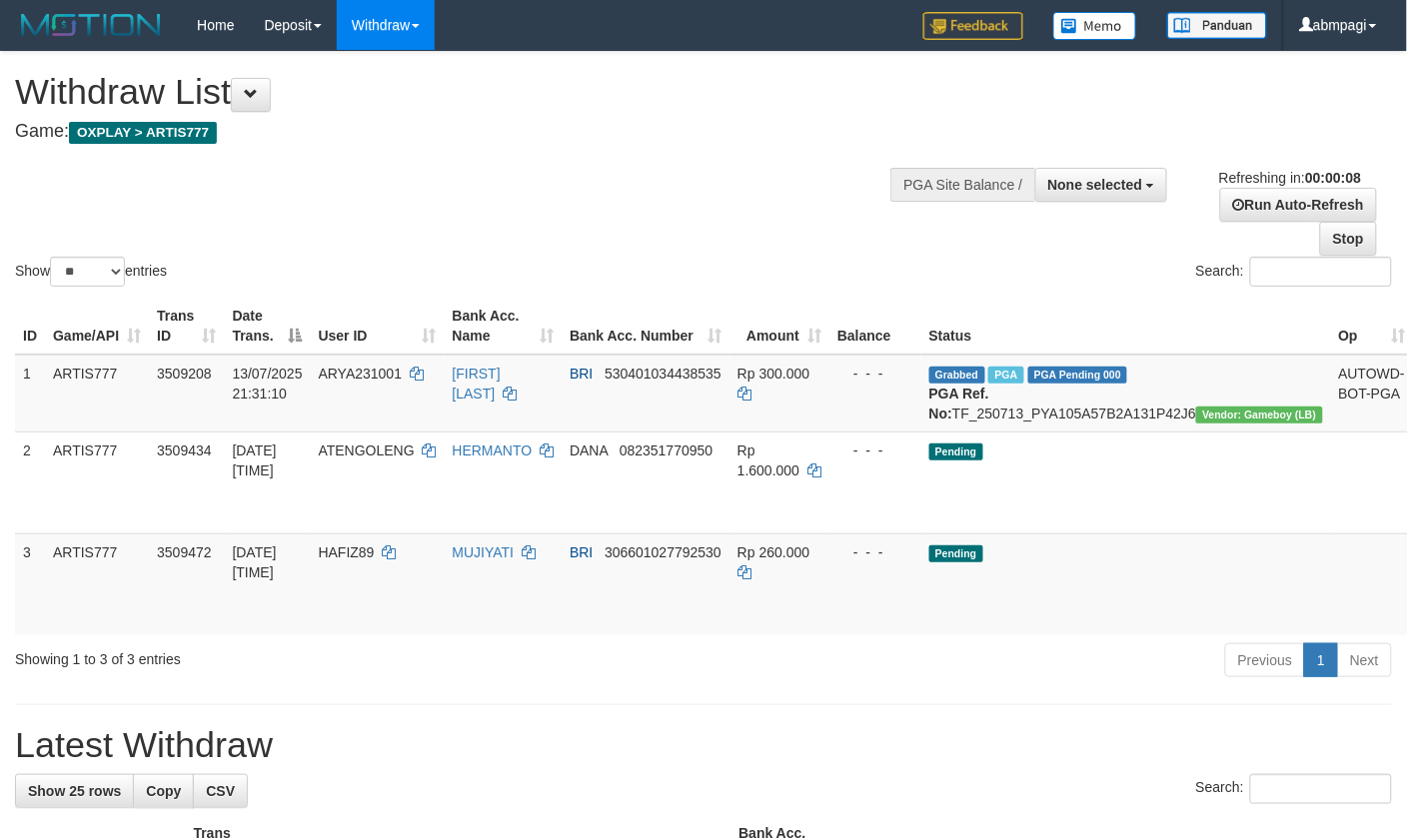 scroll, scrollTop: 0, scrollLeft: 0, axis: both 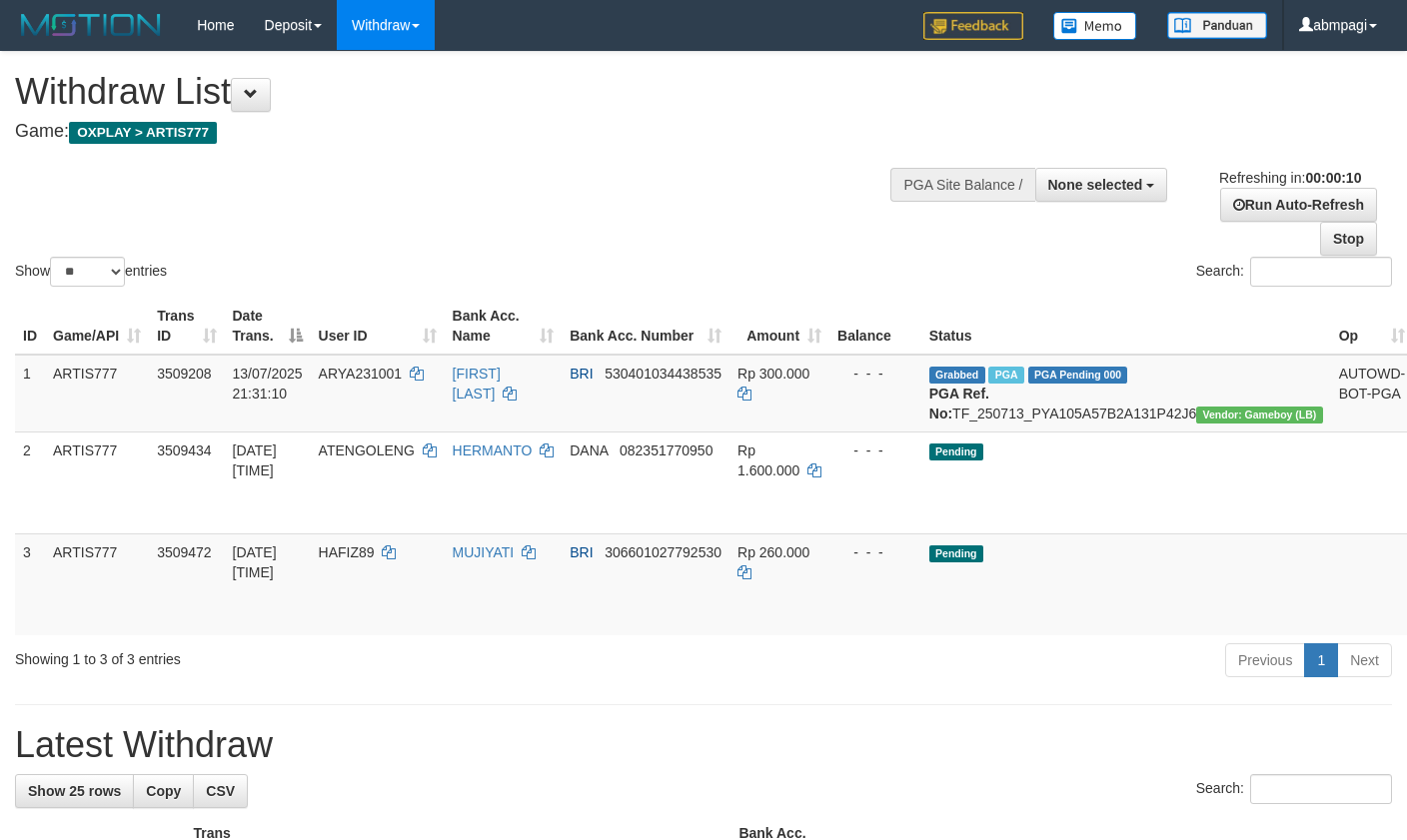 select 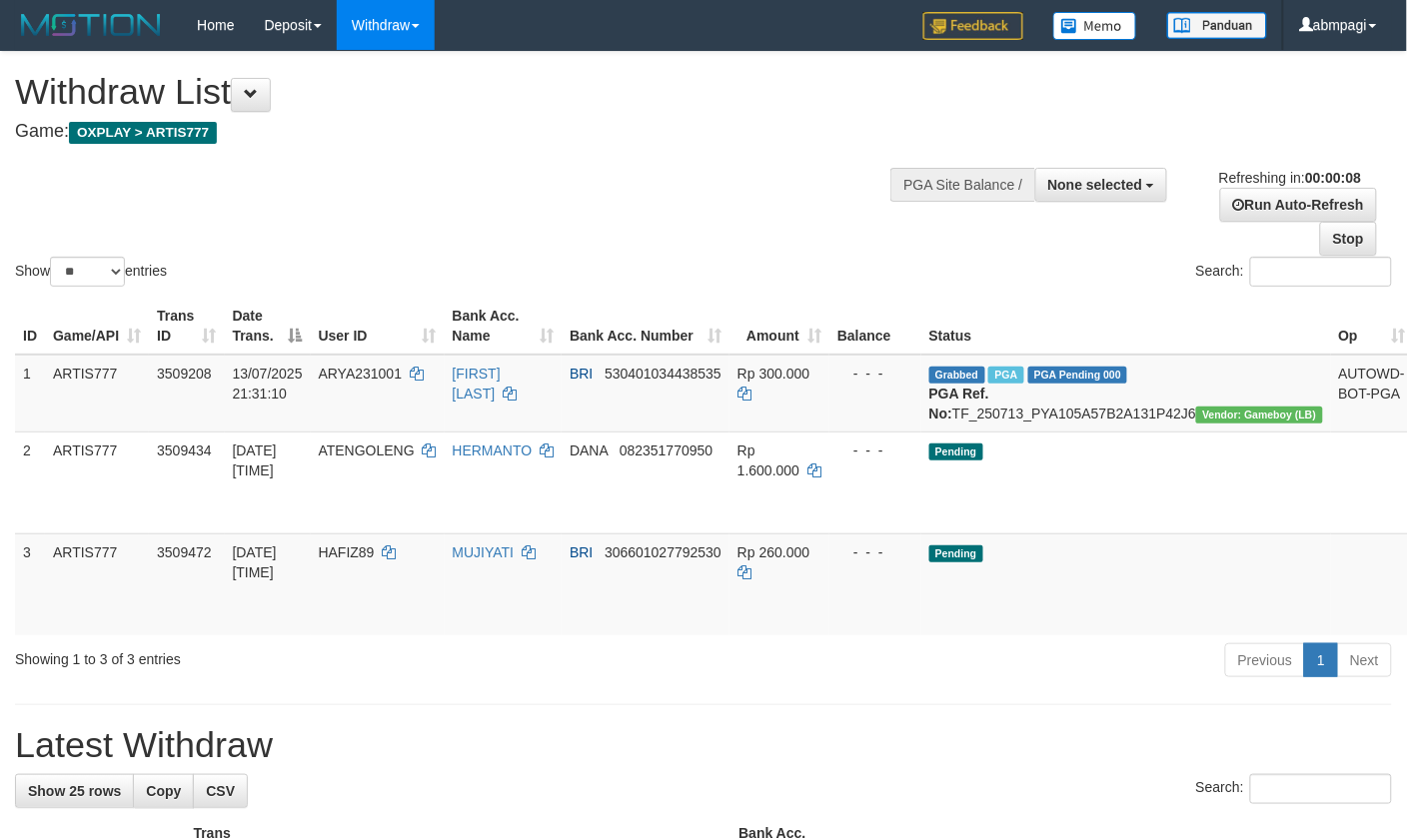 scroll, scrollTop: 0, scrollLeft: 0, axis: both 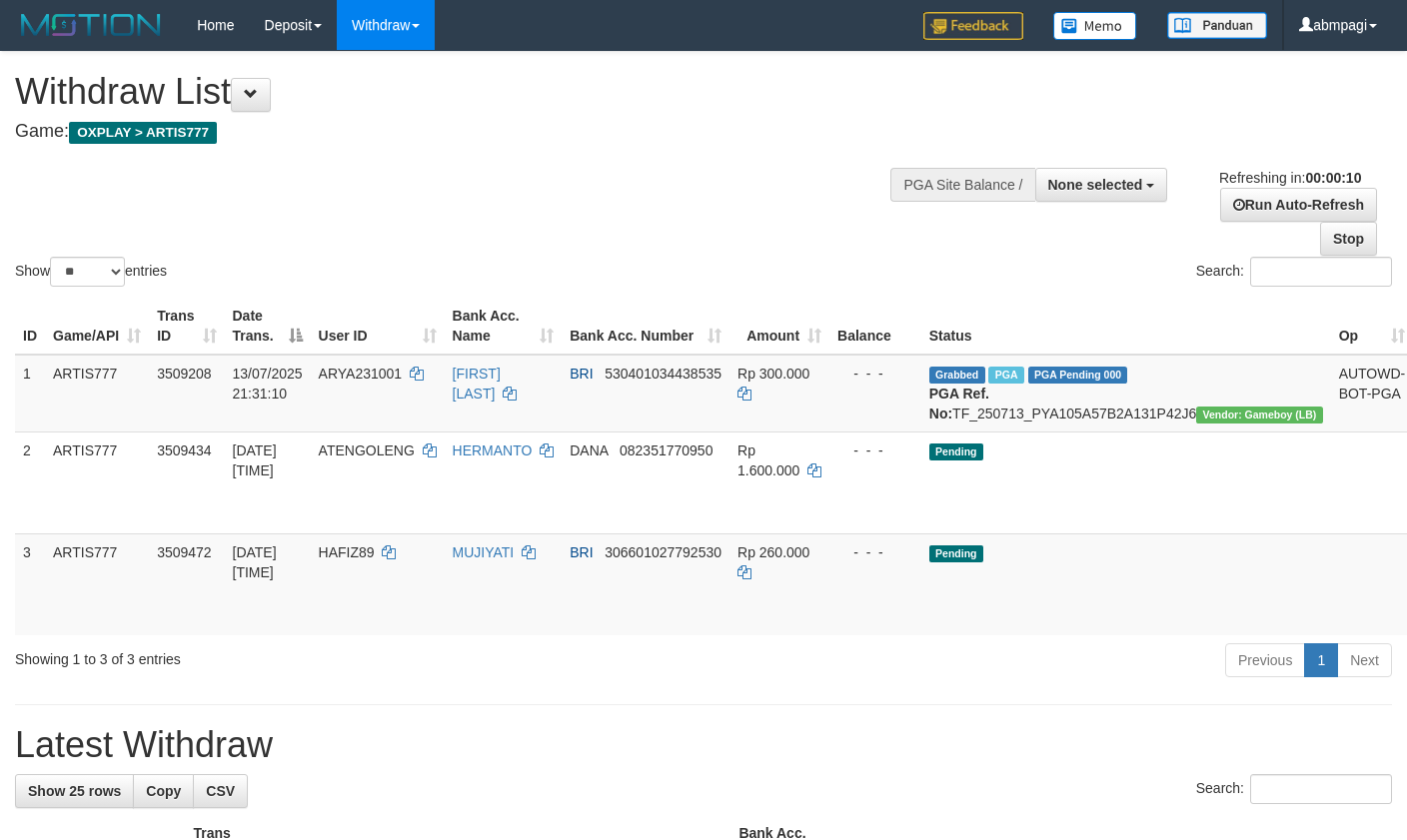 select 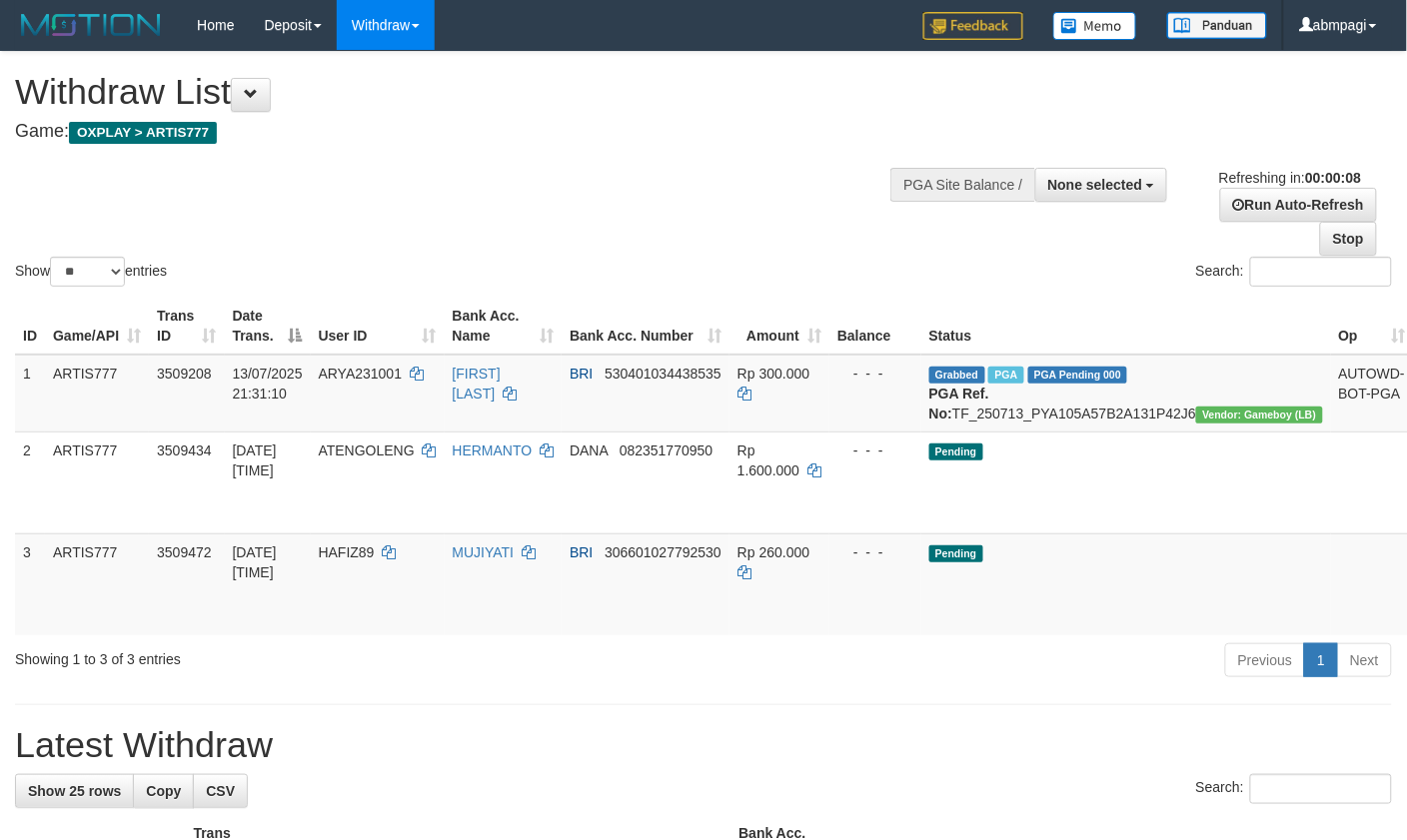 scroll, scrollTop: 0, scrollLeft: 0, axis: both 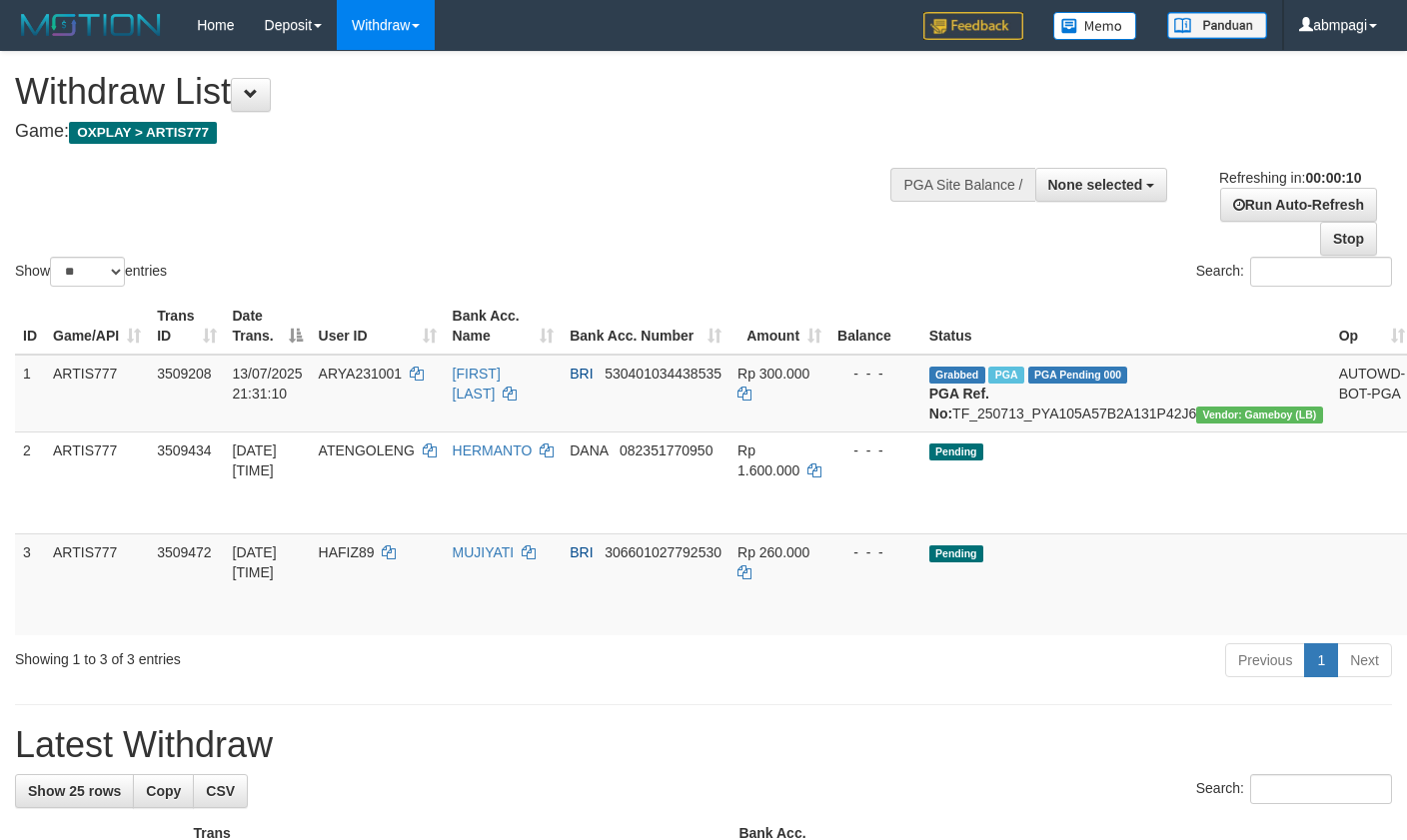 select 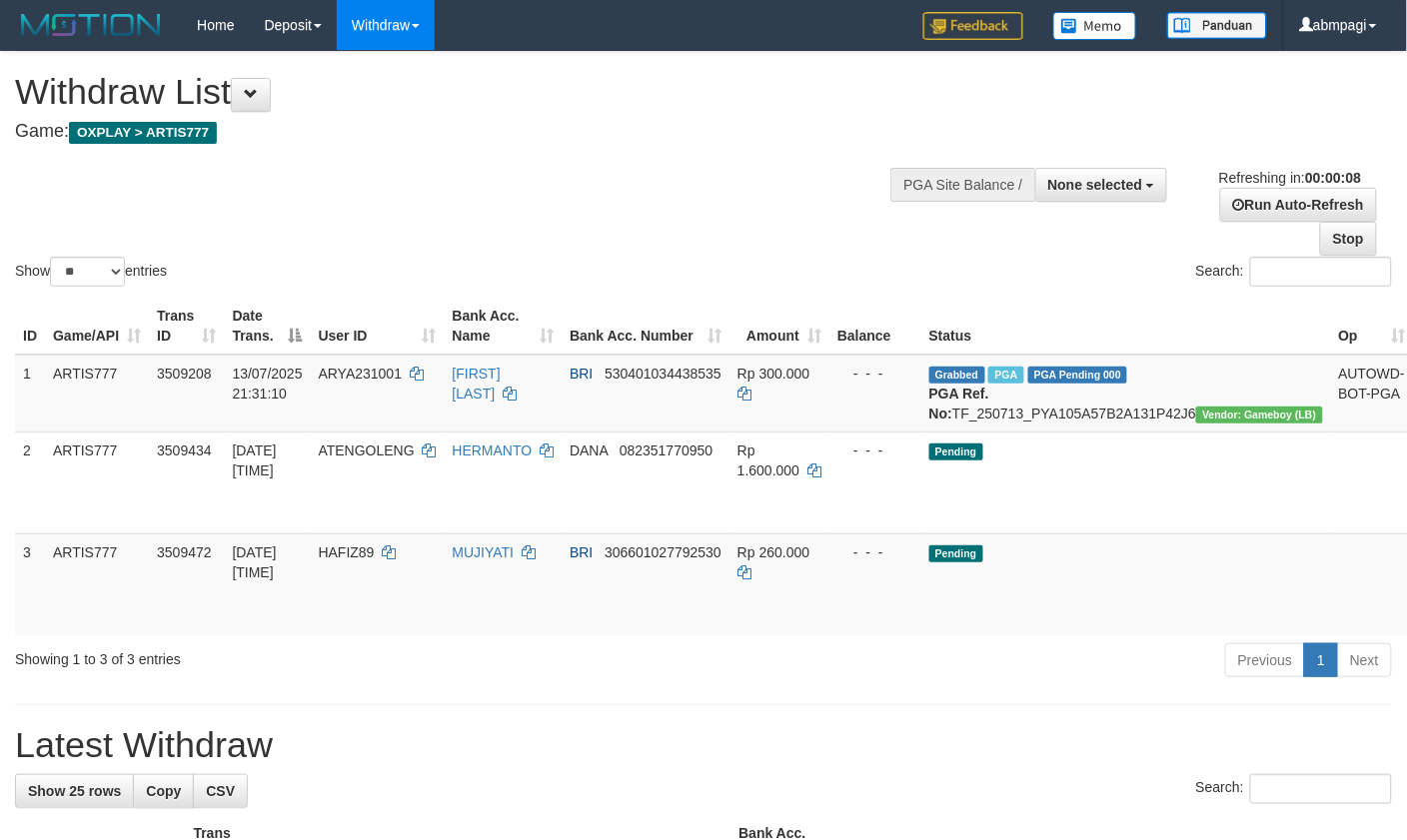 scroll, scrollTop: 0, scrollLeft: 0, axis: both 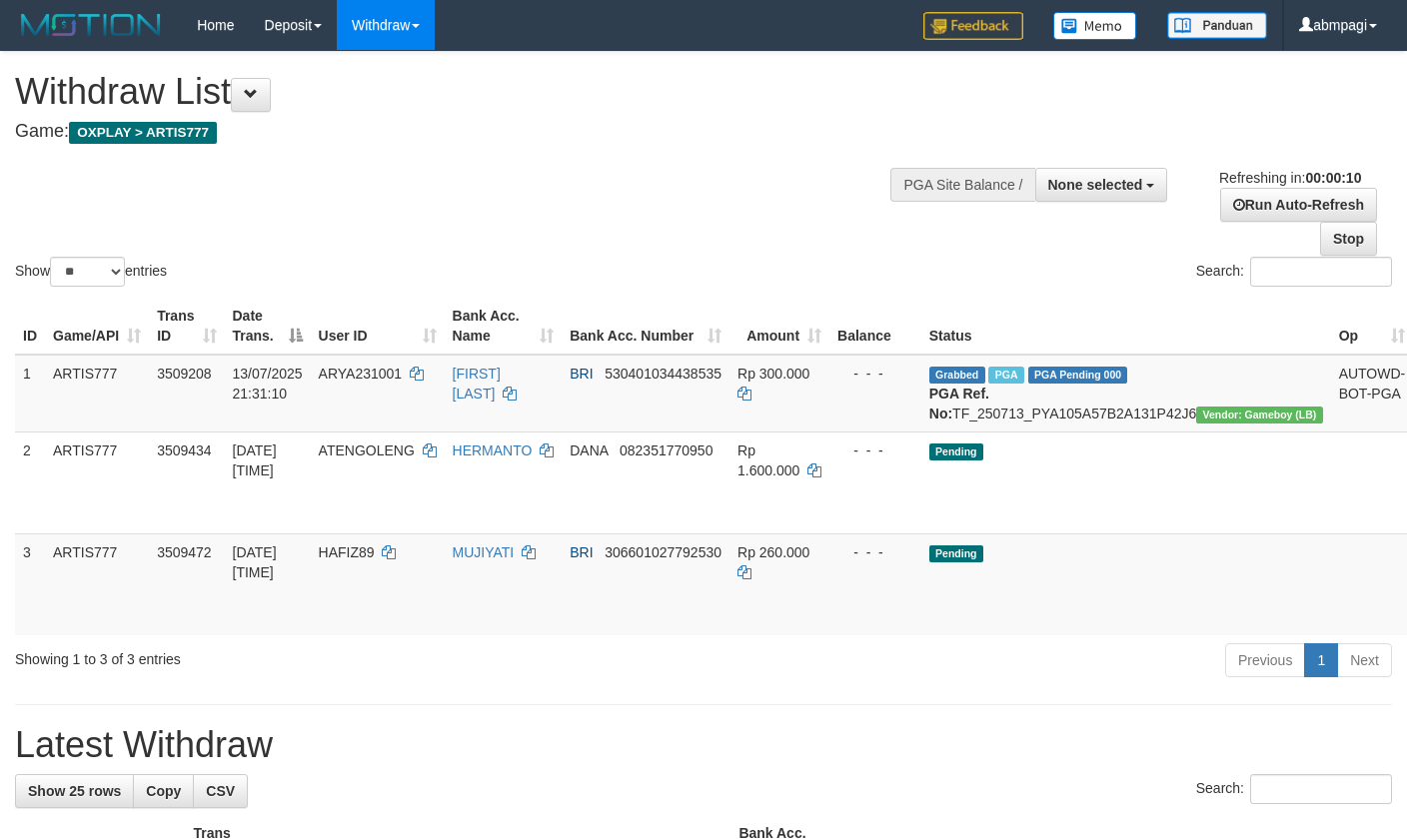 select 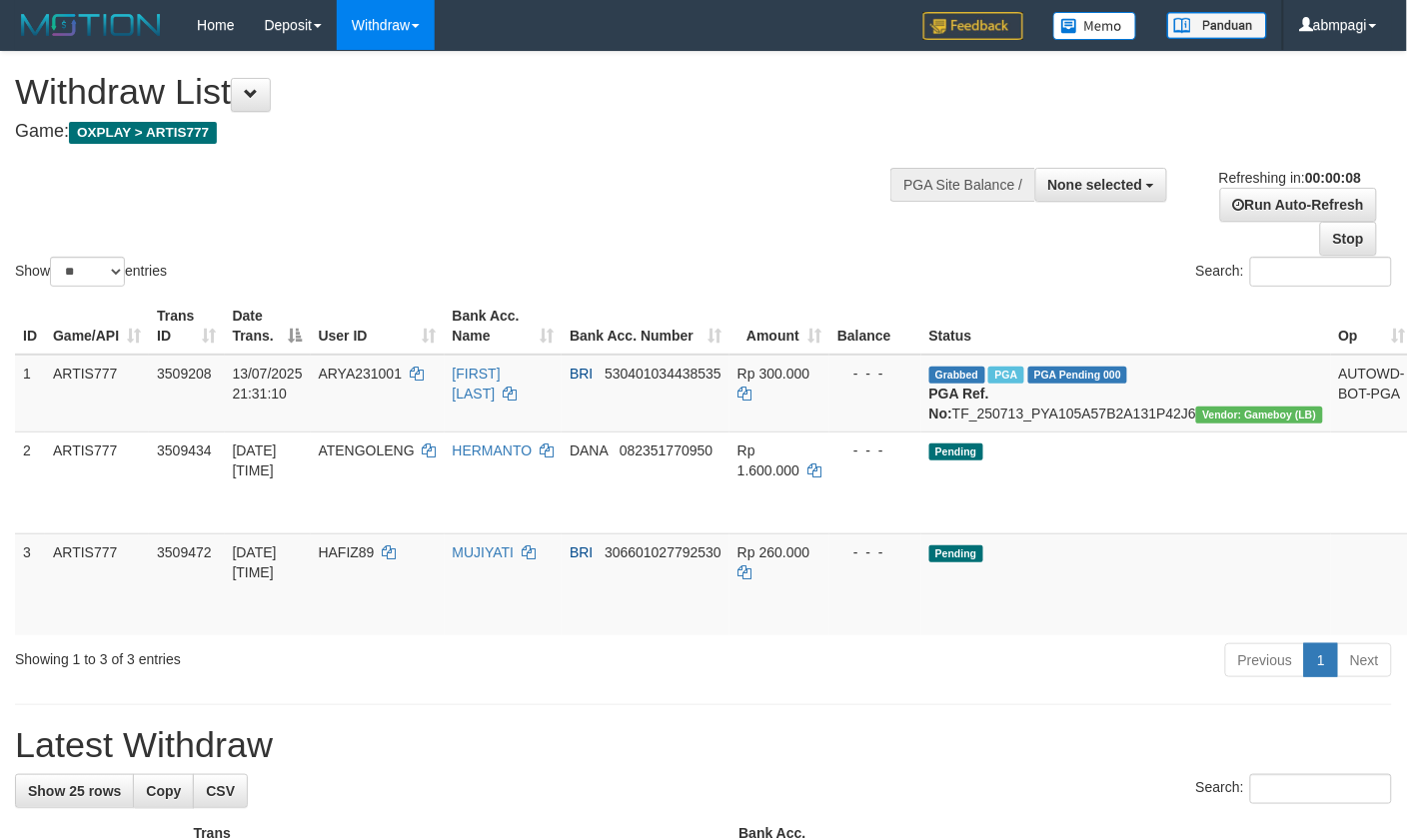scroll, scrollTop: 0, scrollLeft: 0, axis: both 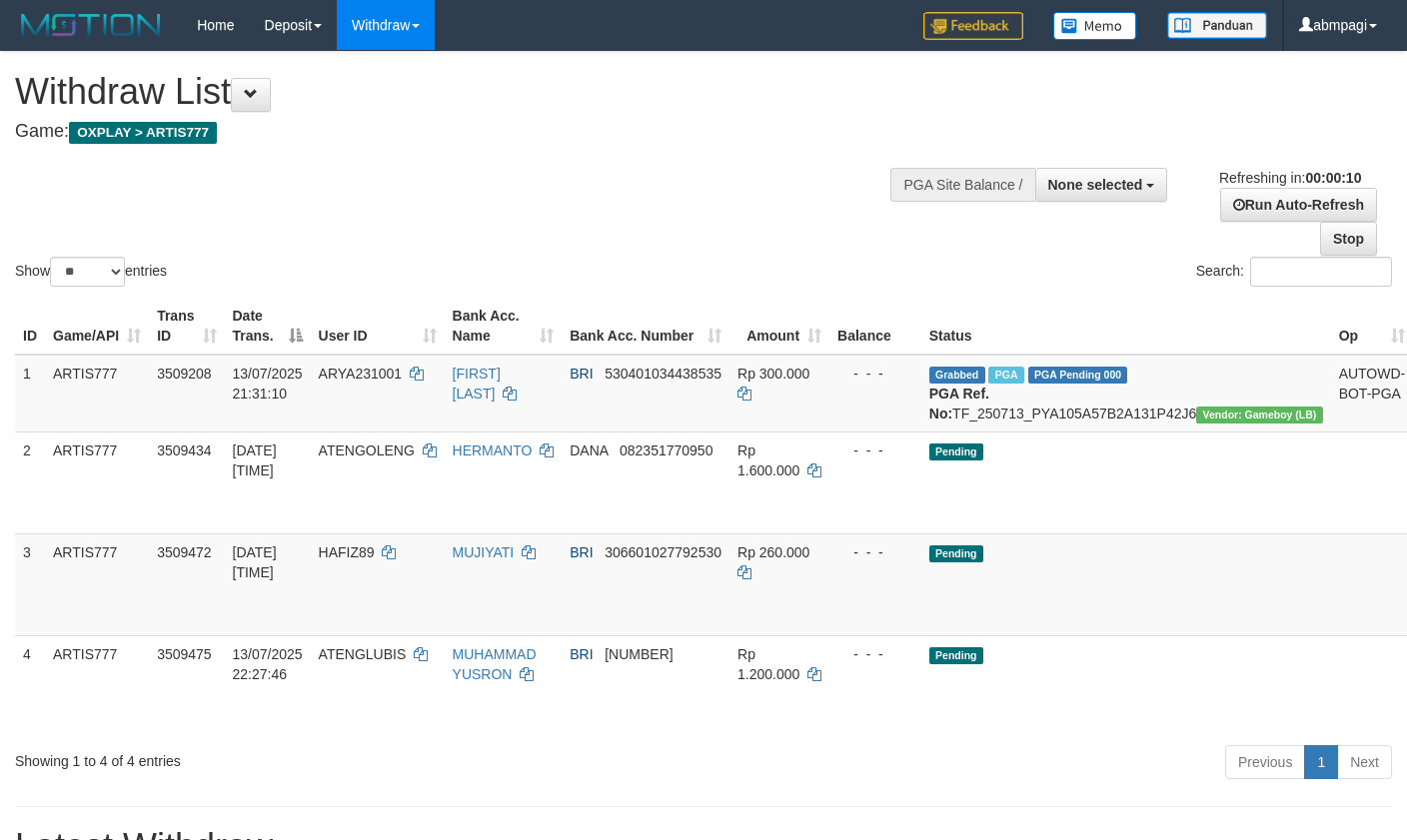 select 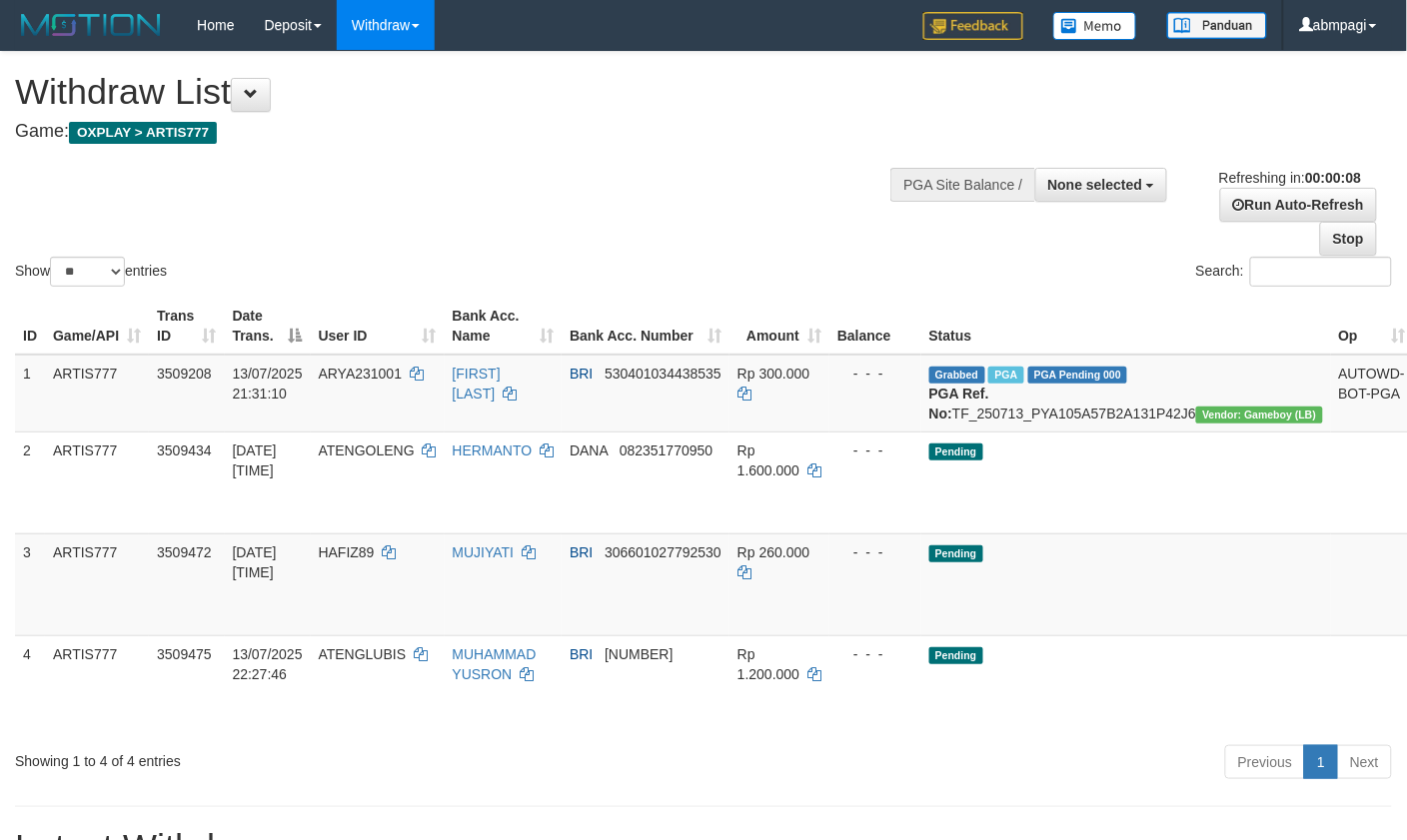 scroll, scrollTop: 0, scrollLeft: 0, axis: both 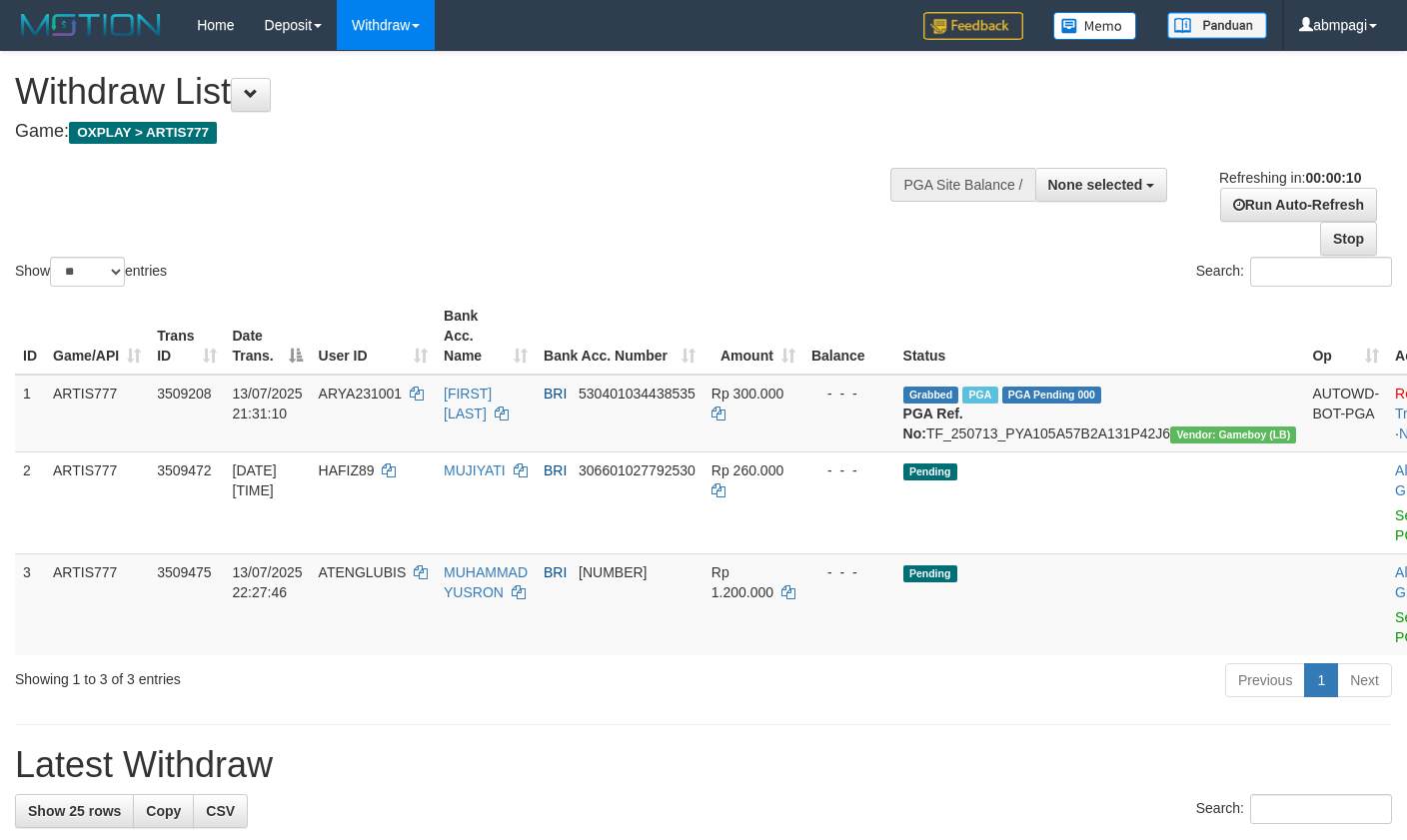 select 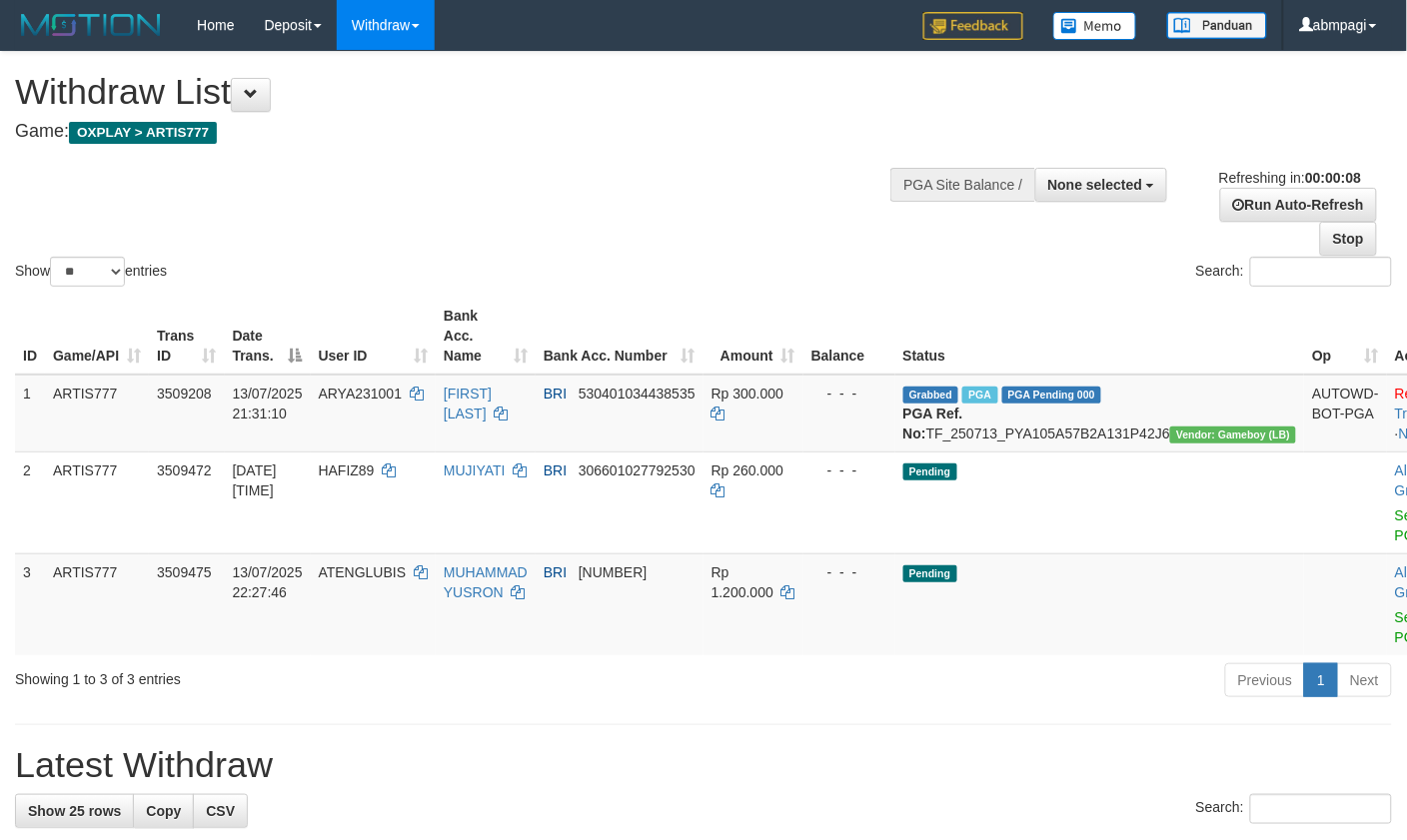 scroll, scrollTop: 0, scrollLeft: 0, axis: both 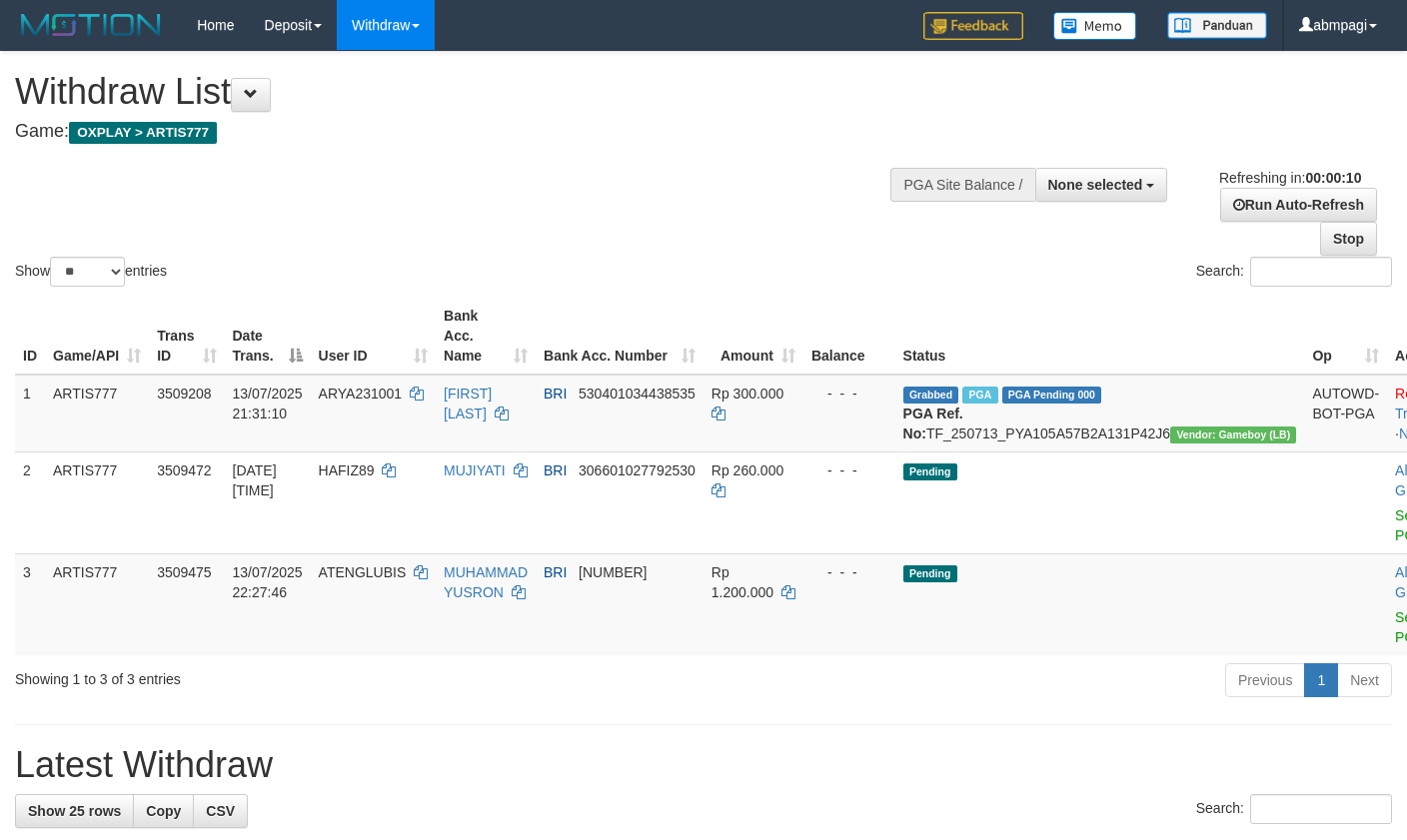 select 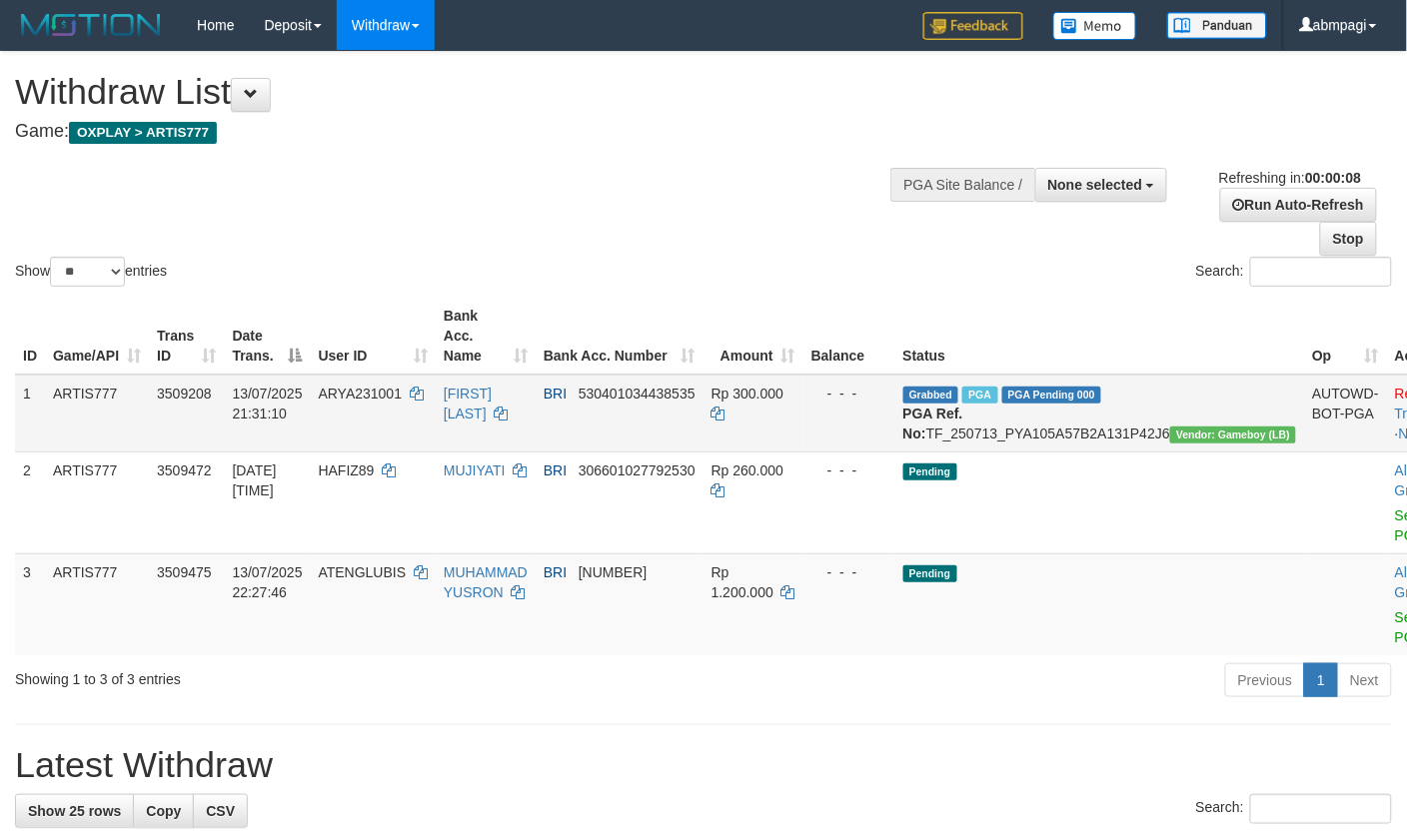 scroll, scrollTop: 0, scrollLeft: 0, axis: both 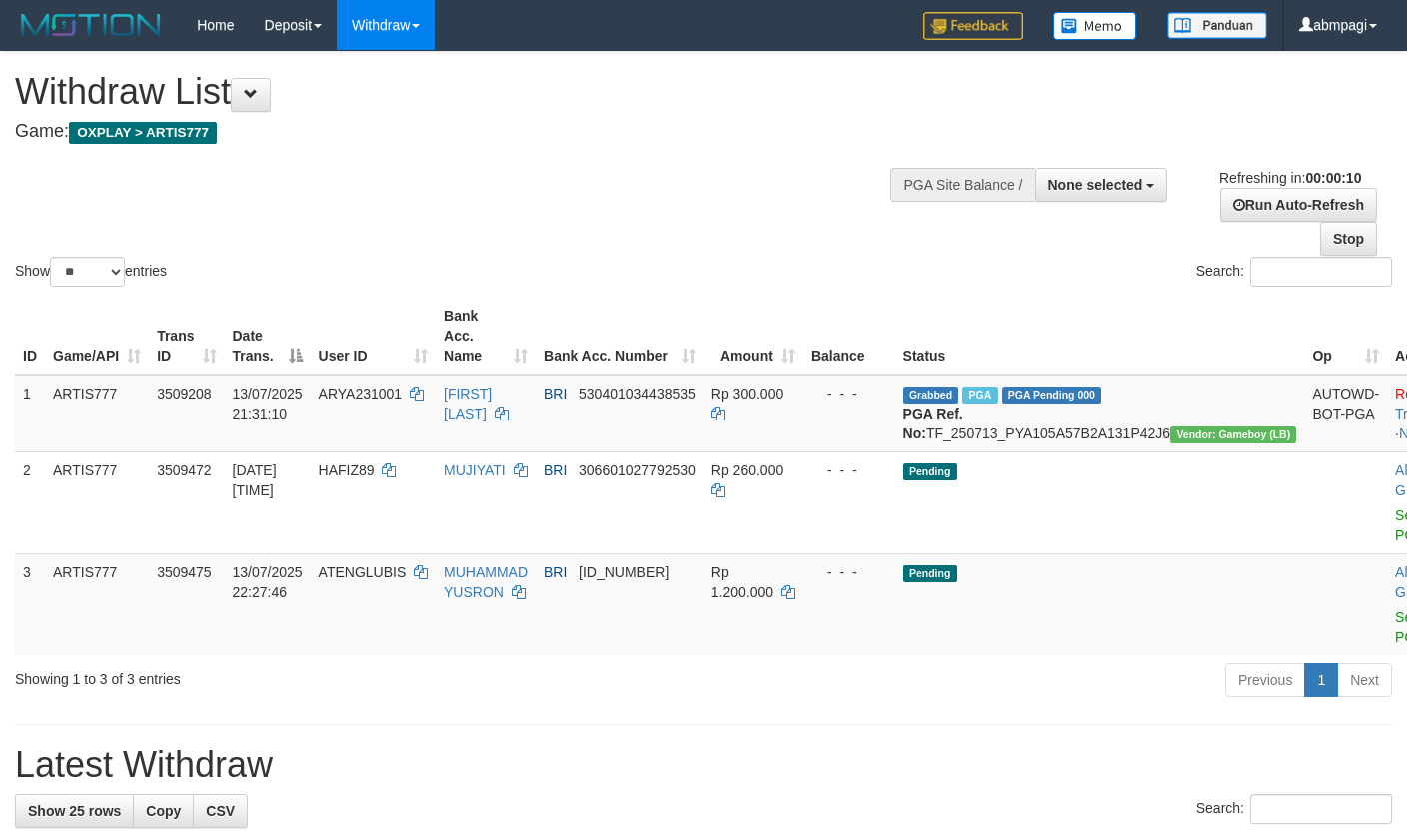 select 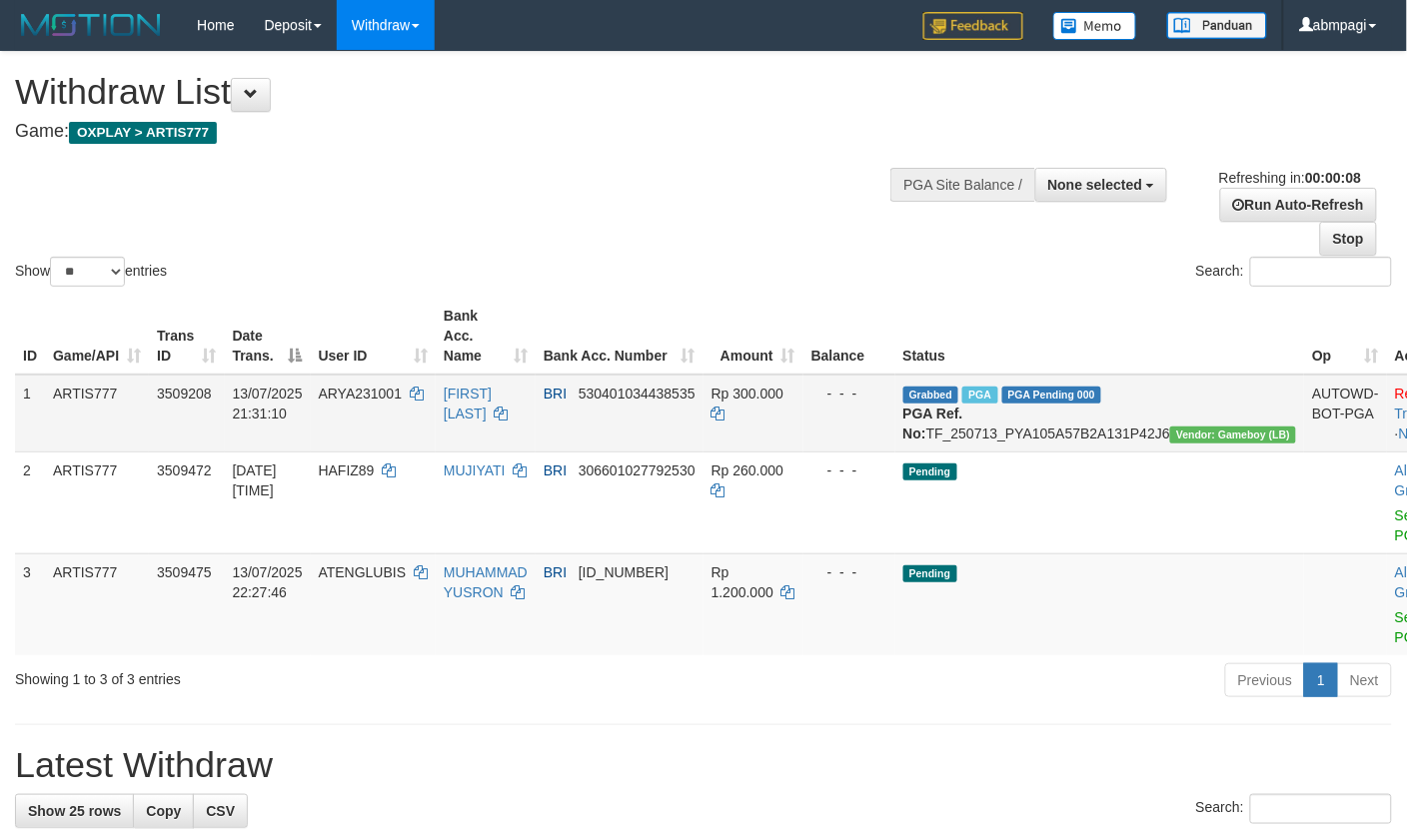 scroll, scrollTop: 0, scrollLeft: 0, axis: both 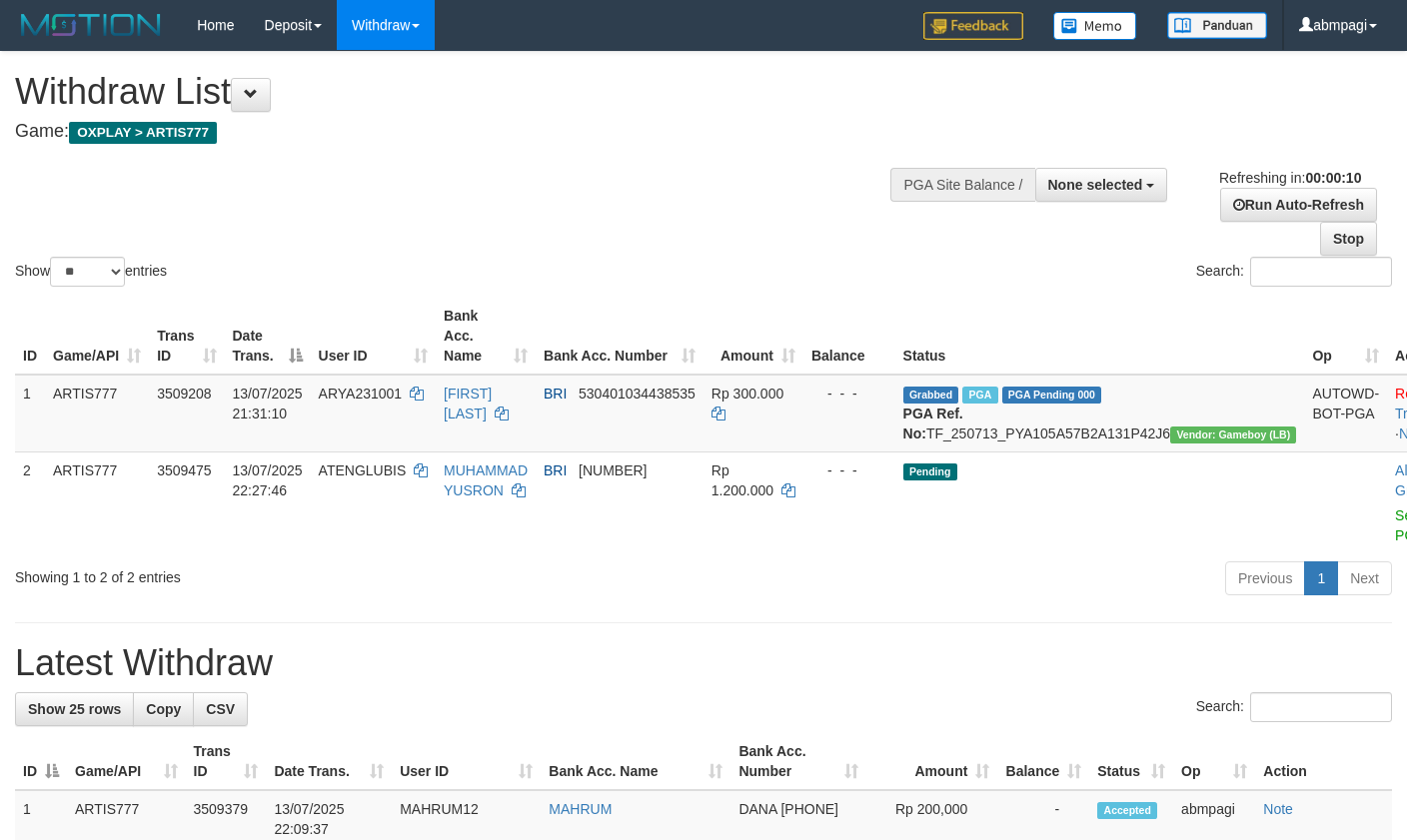 select 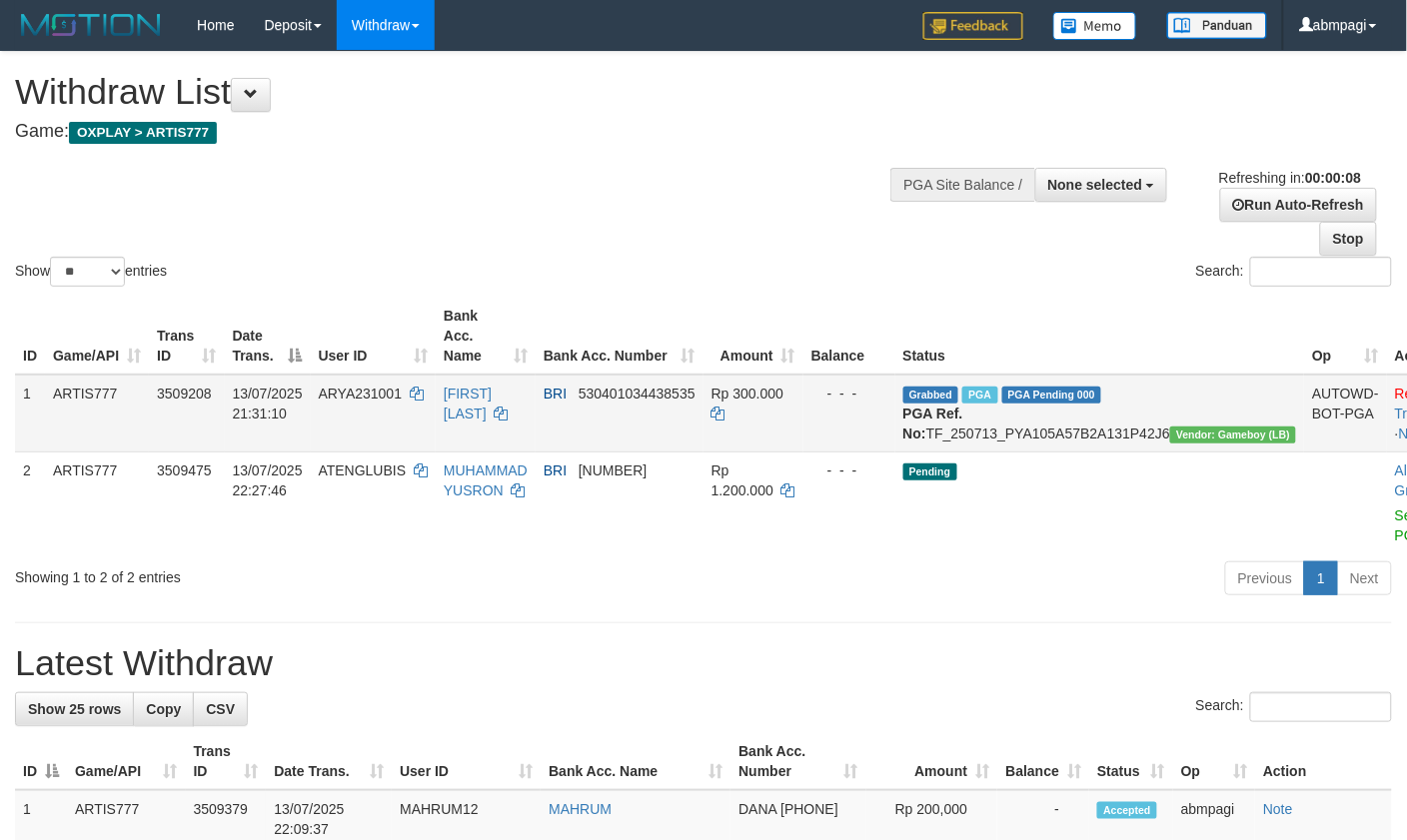 scroll, scrollTop: 0, scrollLeft: 0, axis: both 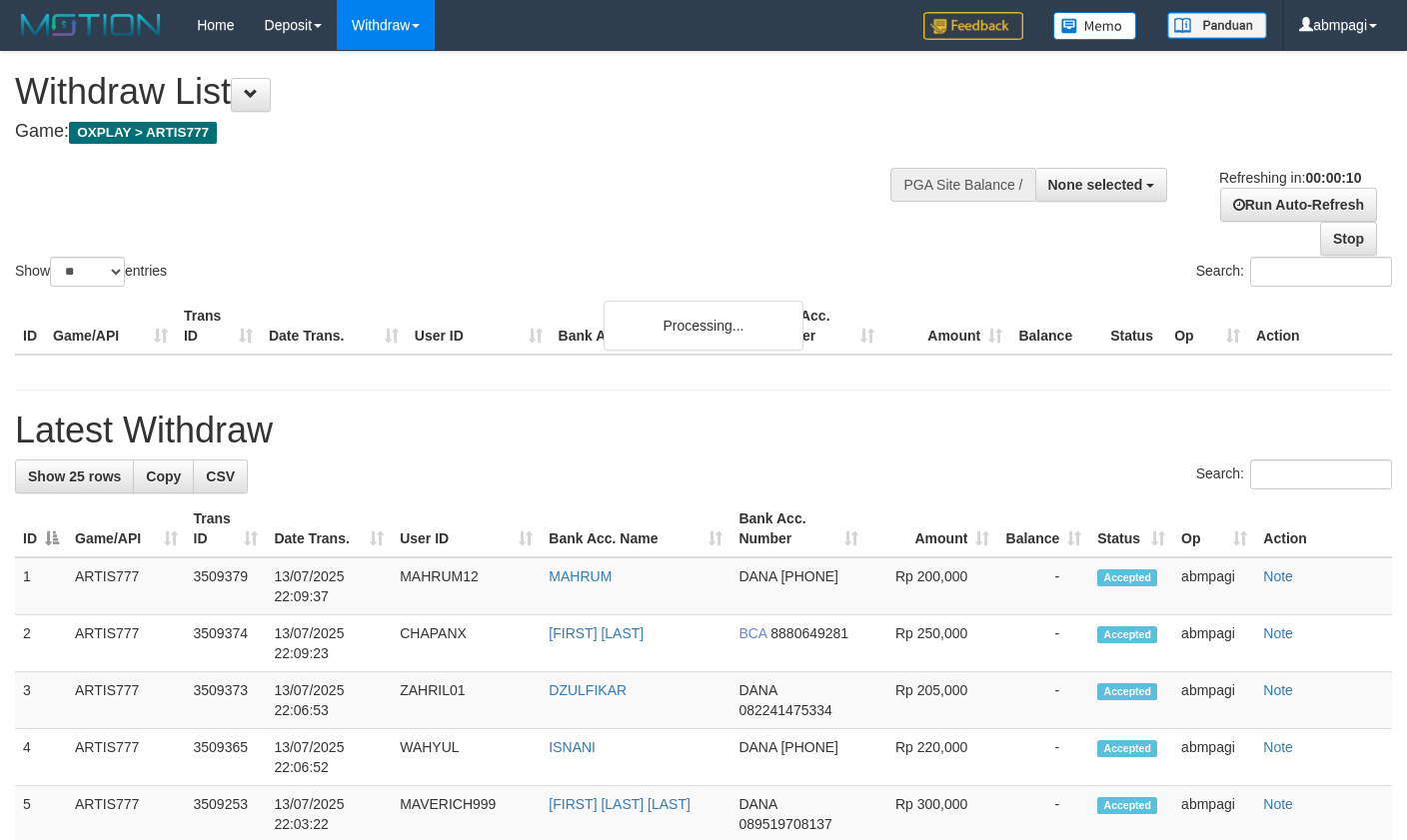 select 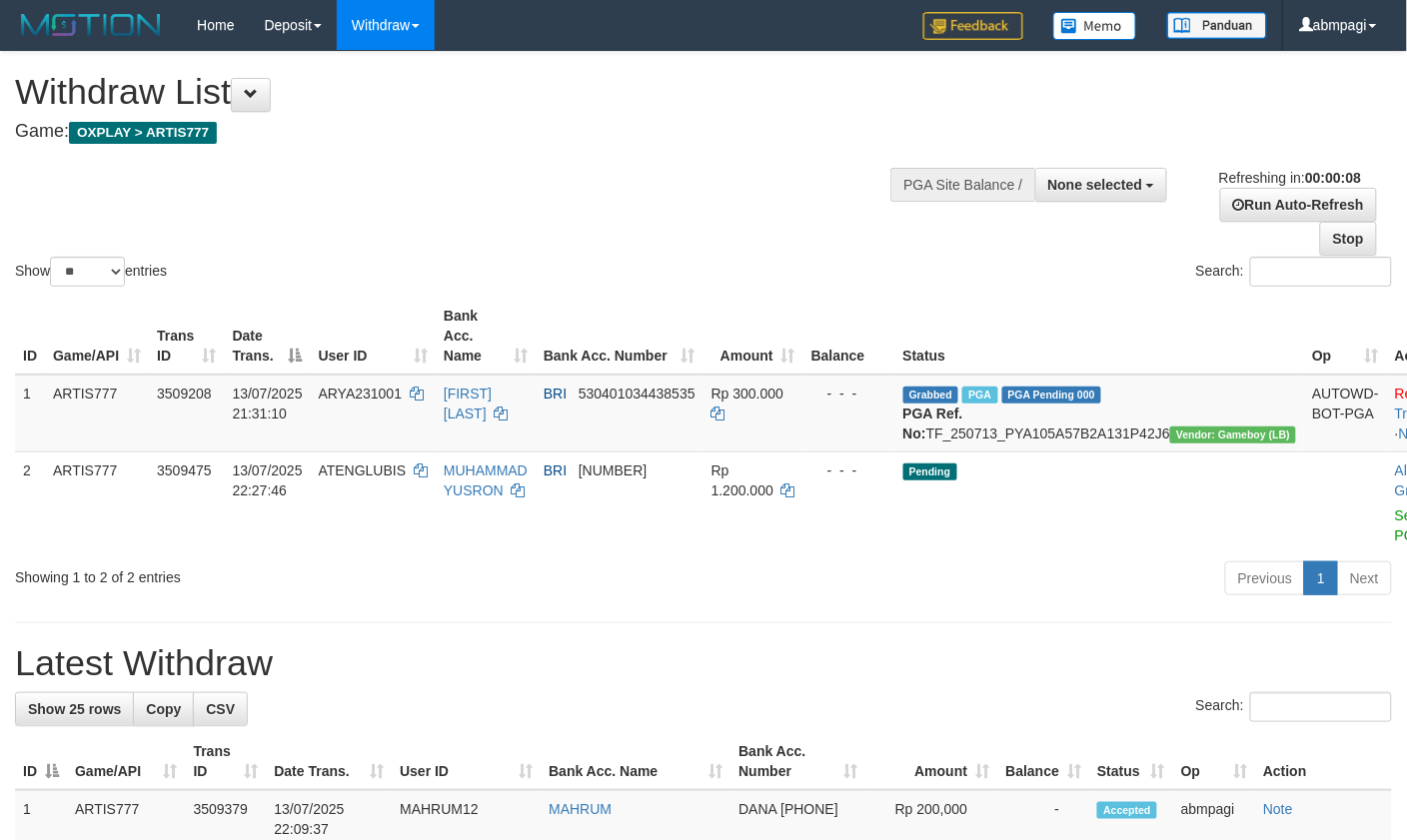 scroll, scrollTop: 0, scrollLeft: 0, axis: both 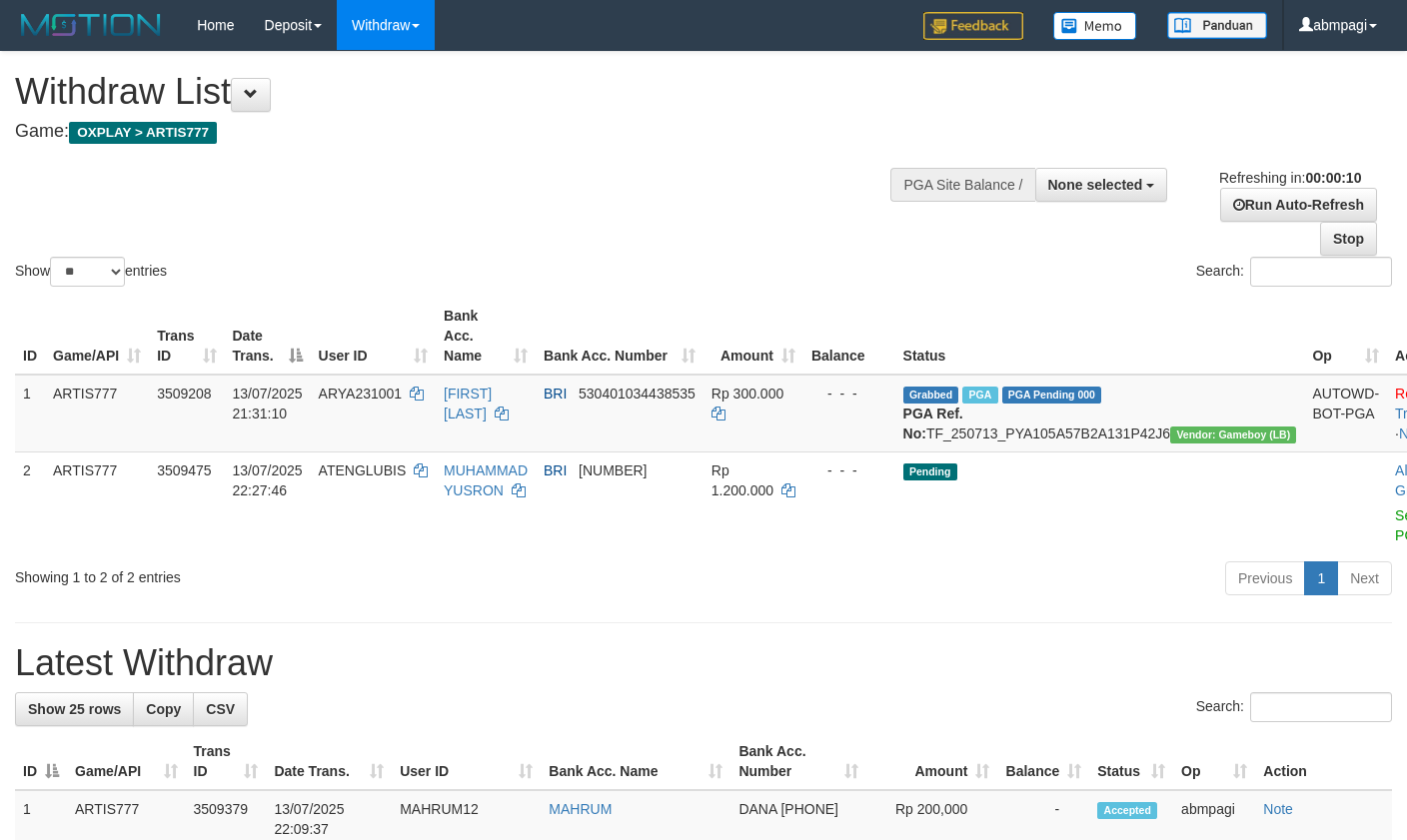 select 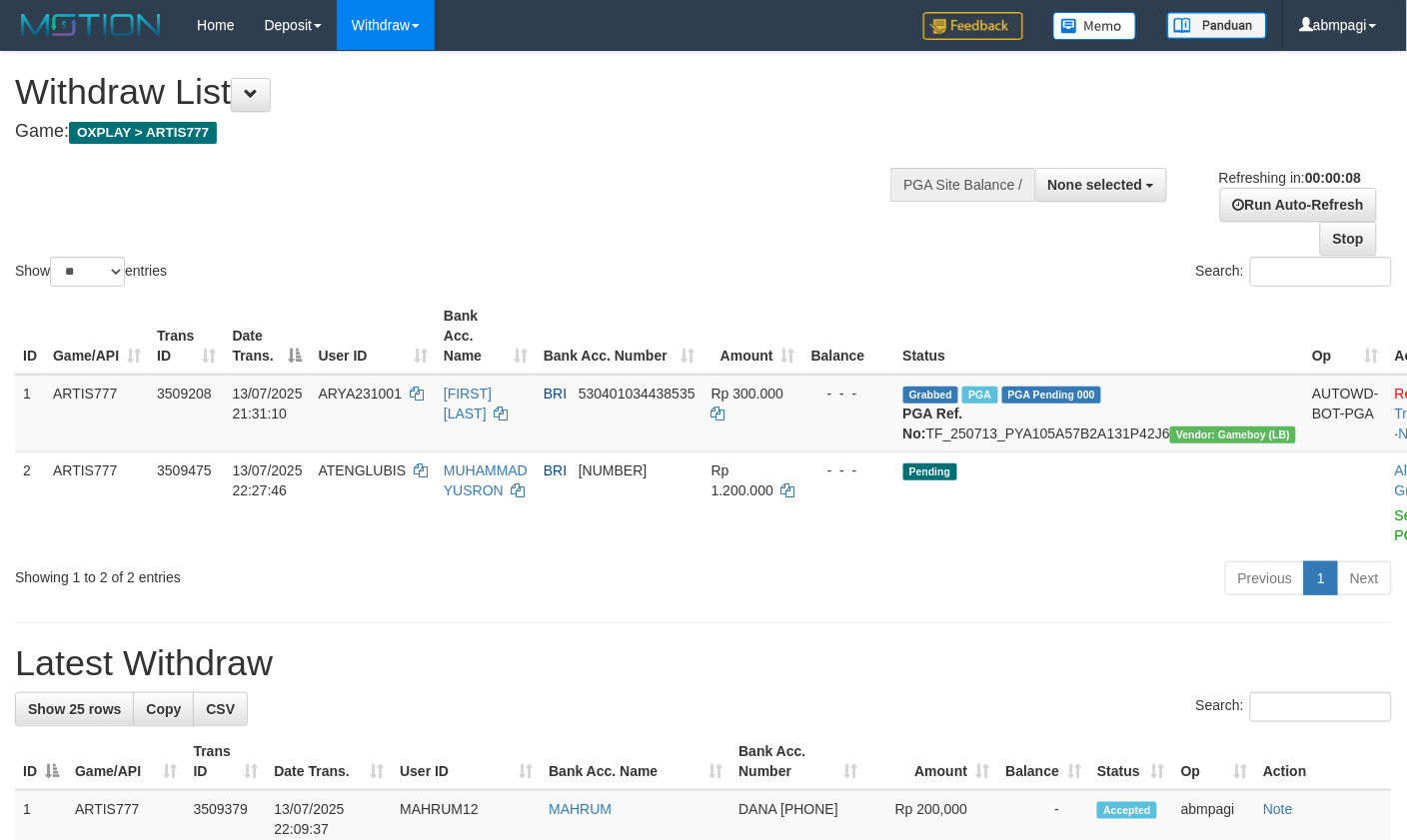 scroll, scrollTop: 0, scrollLeft: 0, axis: both 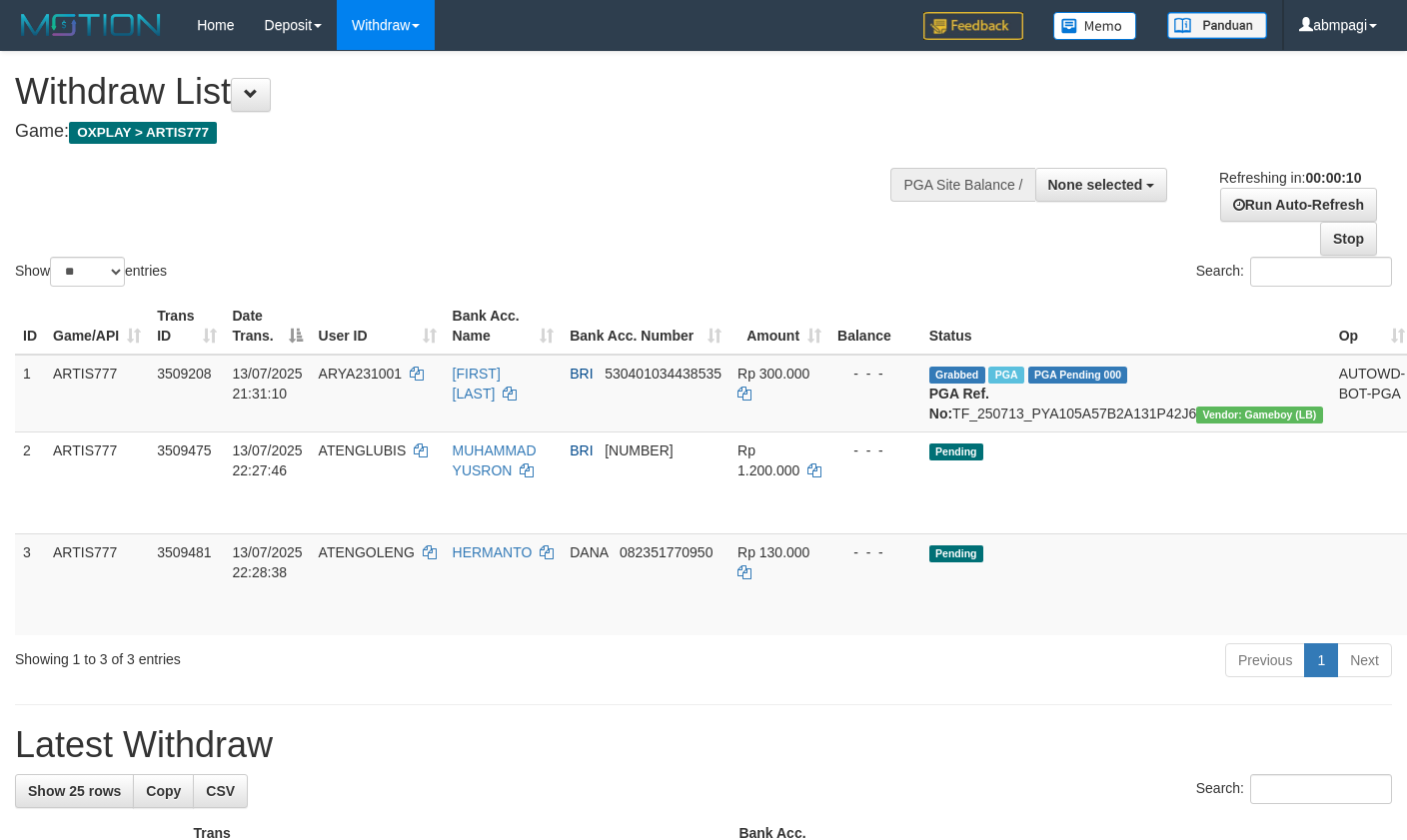 select 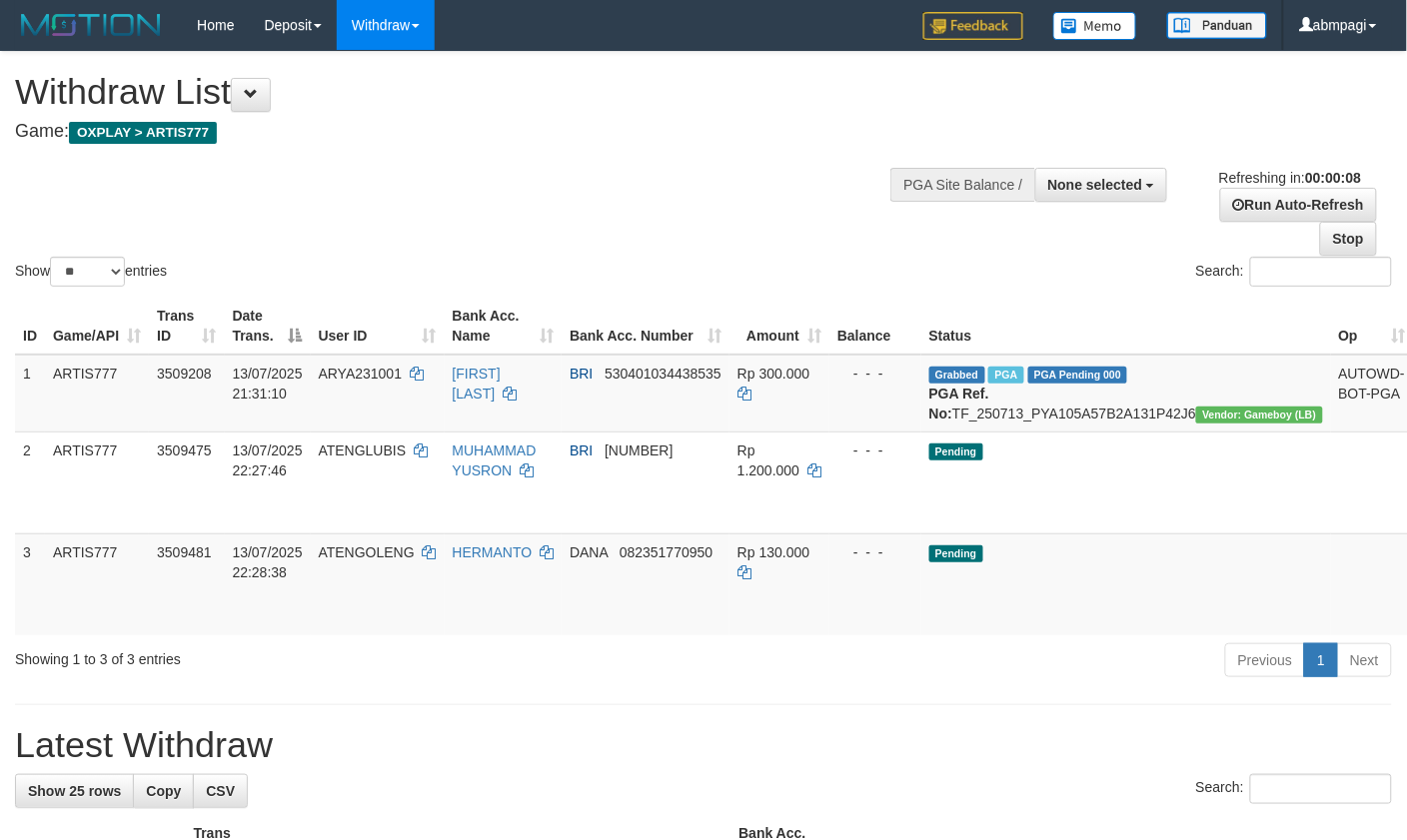 scroll, scrollTop: 0, scrollLeft: 0, axis: both 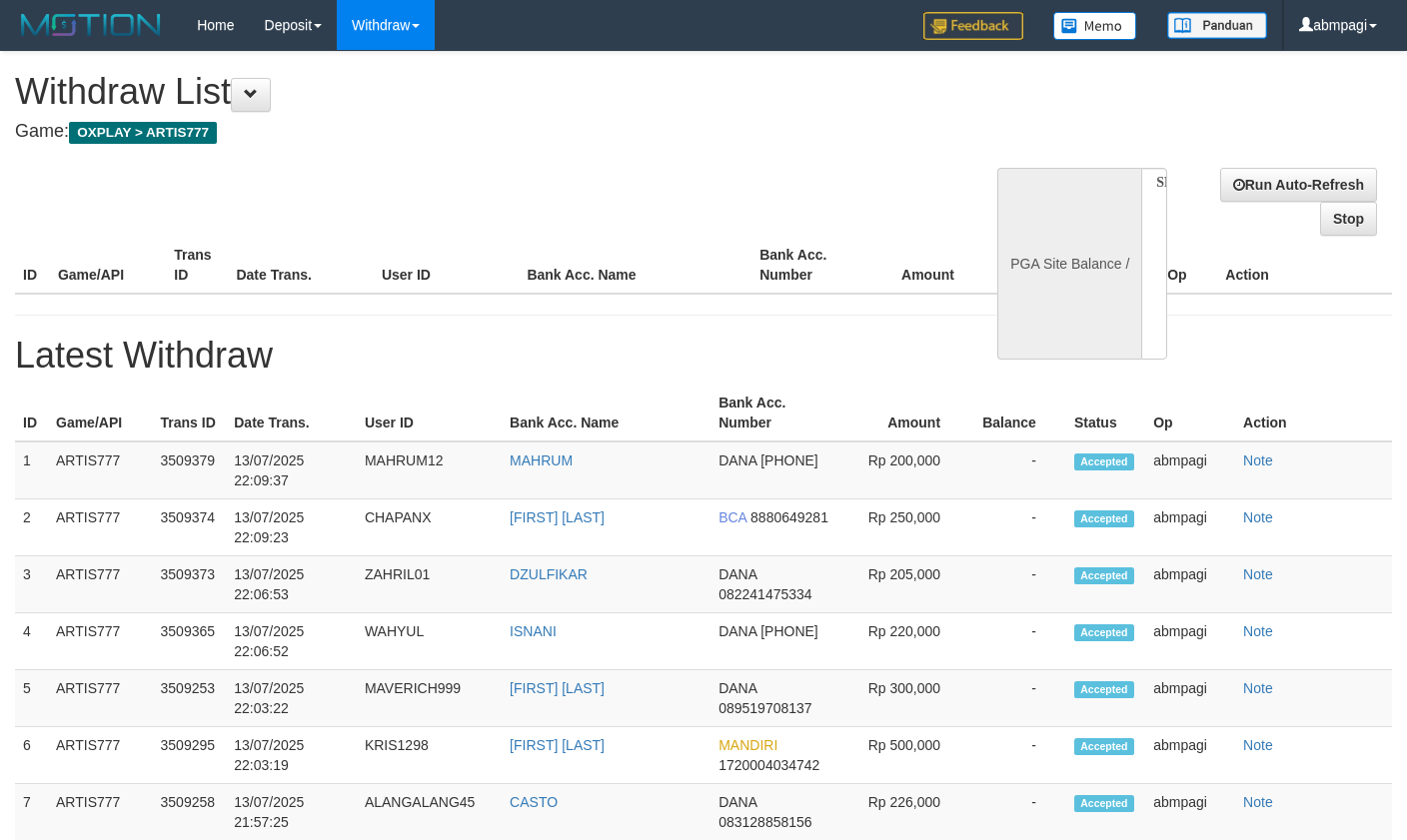 select 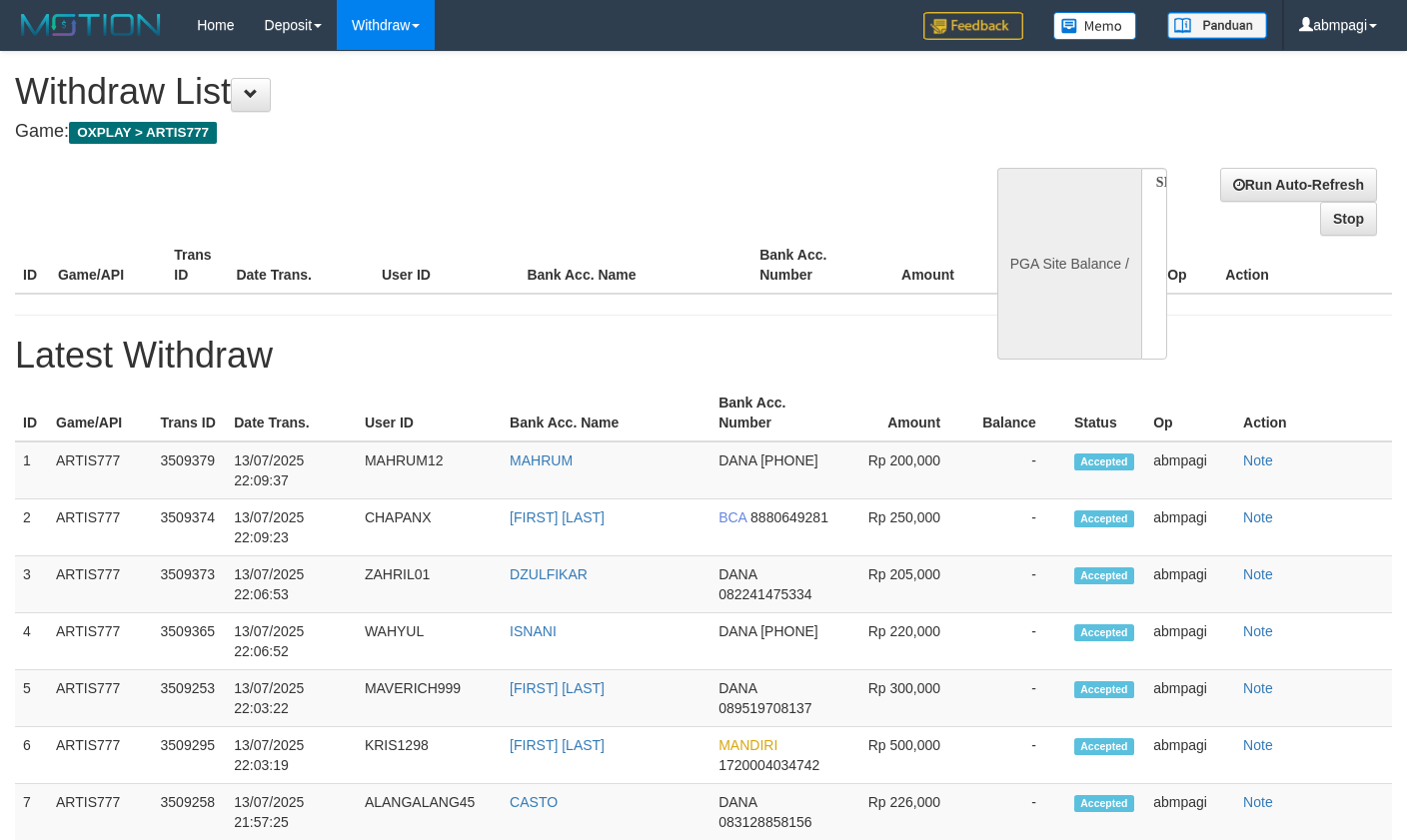 scroll, scrollTop: 0, scrollLeft: 0, axis: both 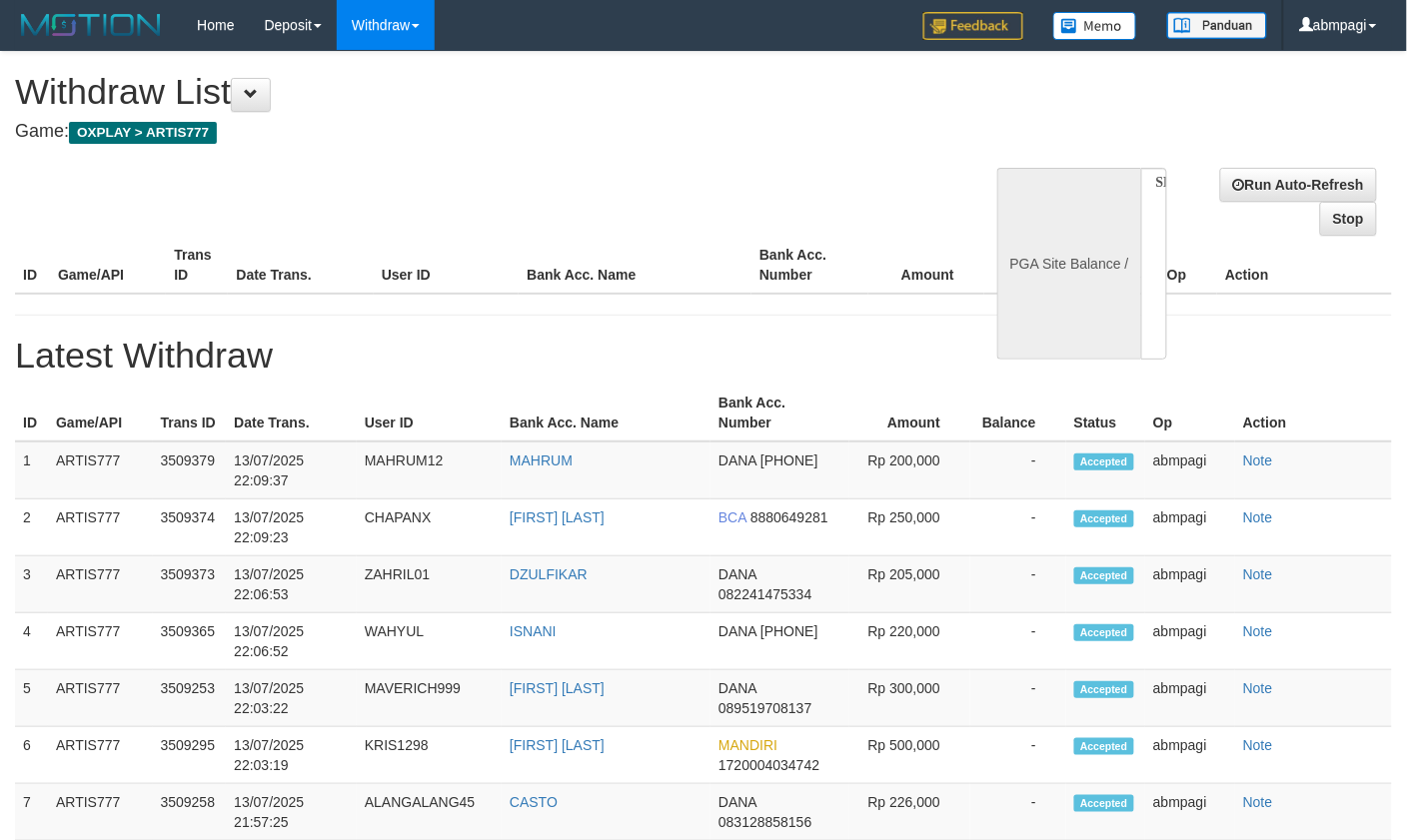 select on "**" 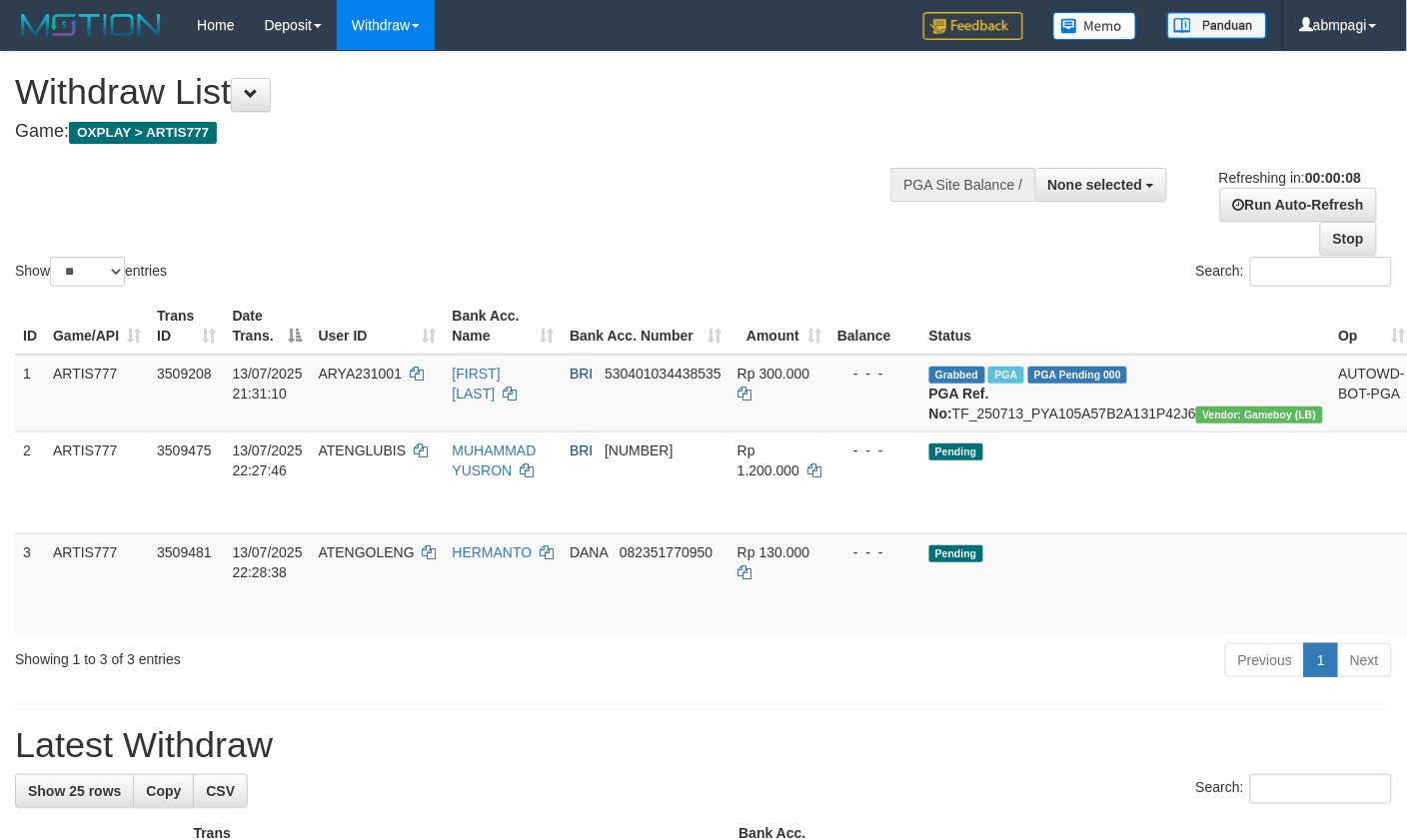 scroll, scrollTop: 0, scrollLeft: 0, axis: both 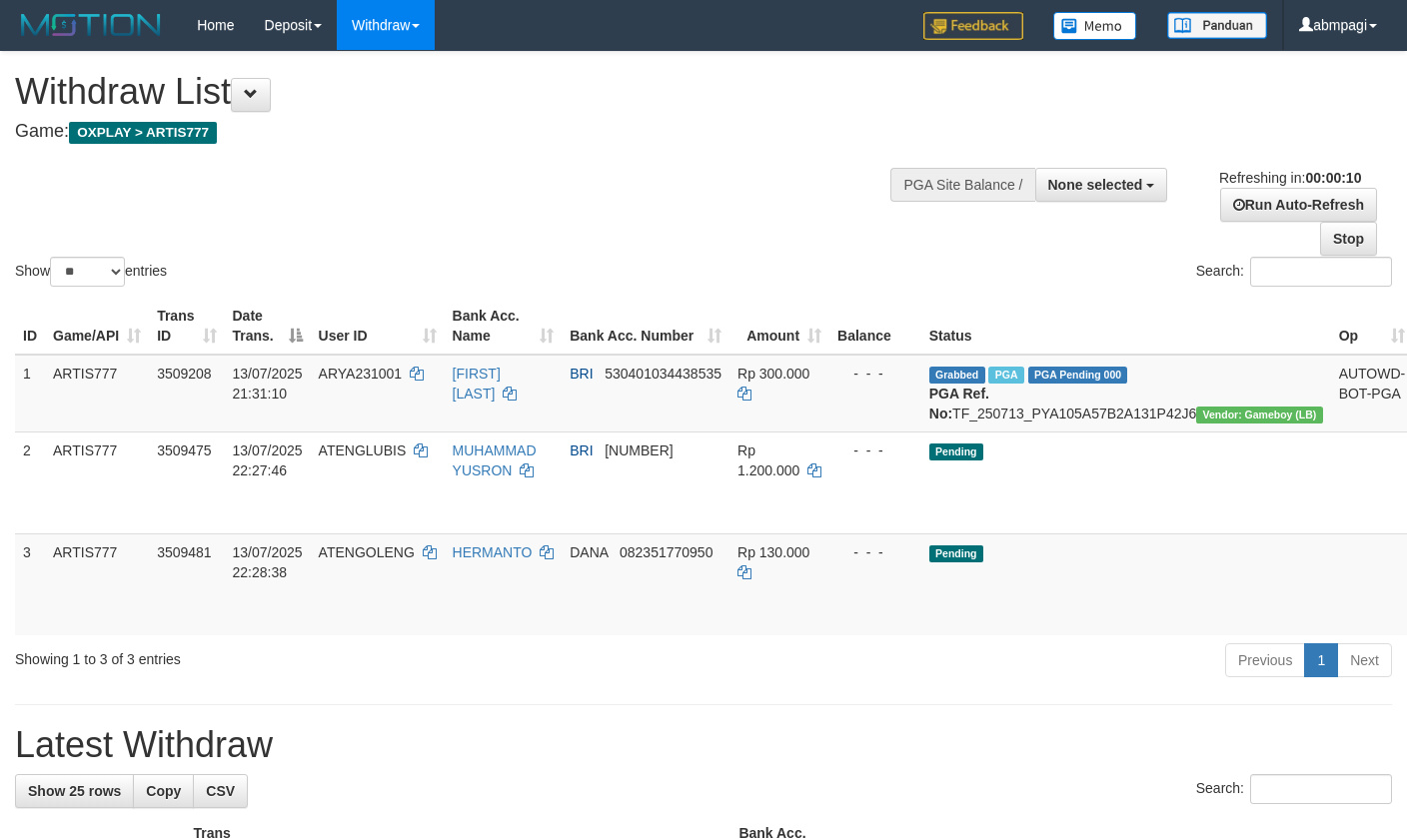select 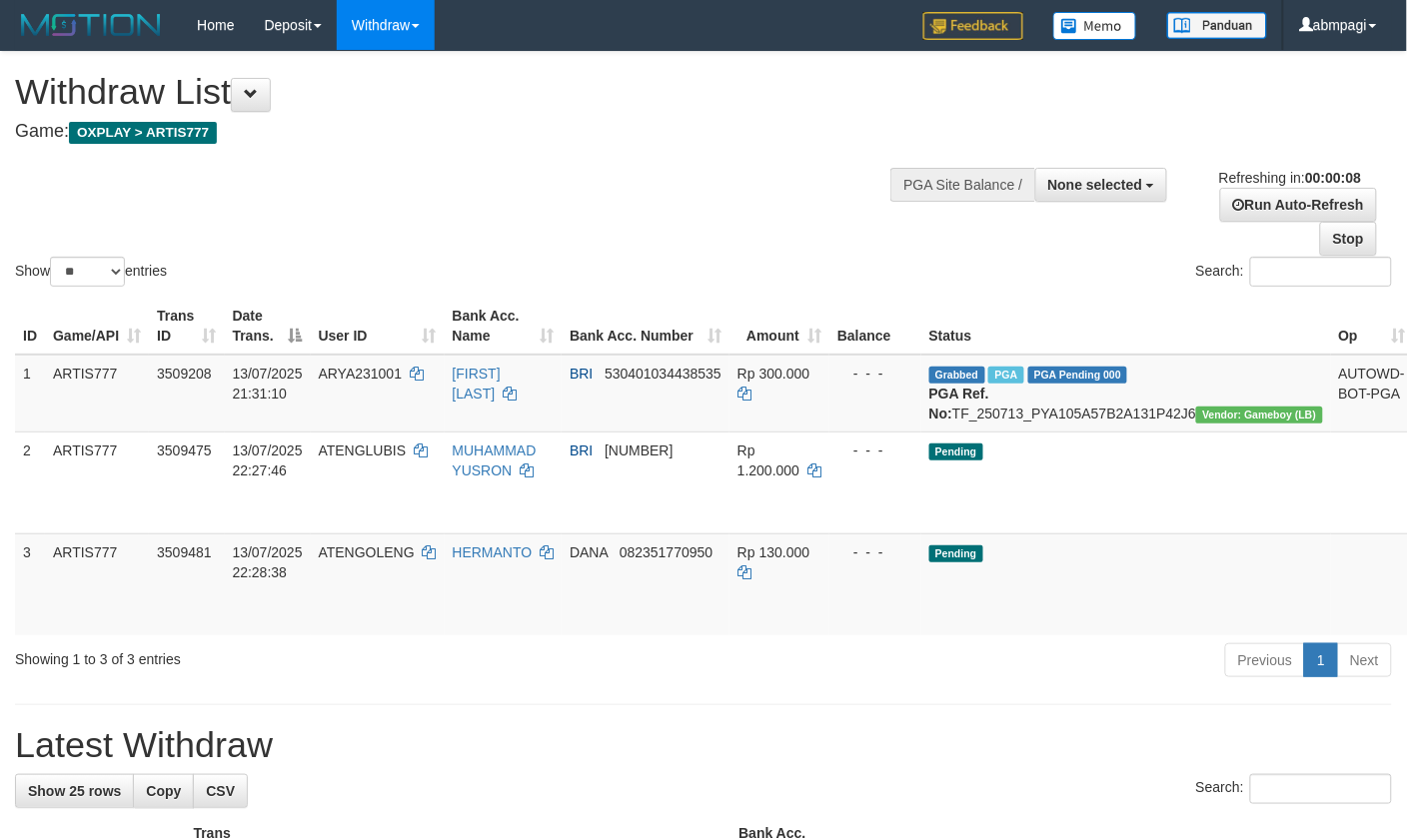 scroll, scrollTop: 0, scrollLeft: 0, axis: both 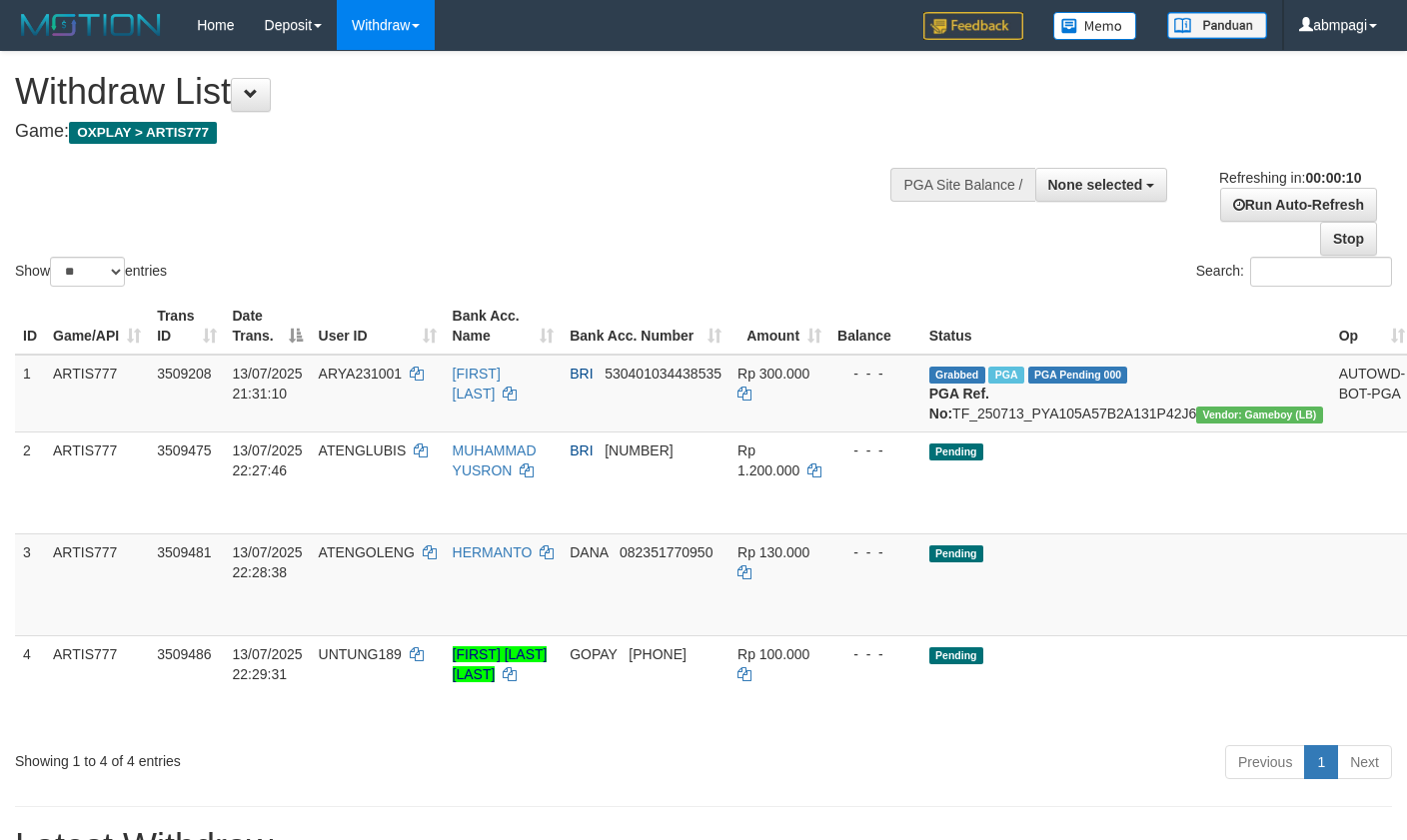 select 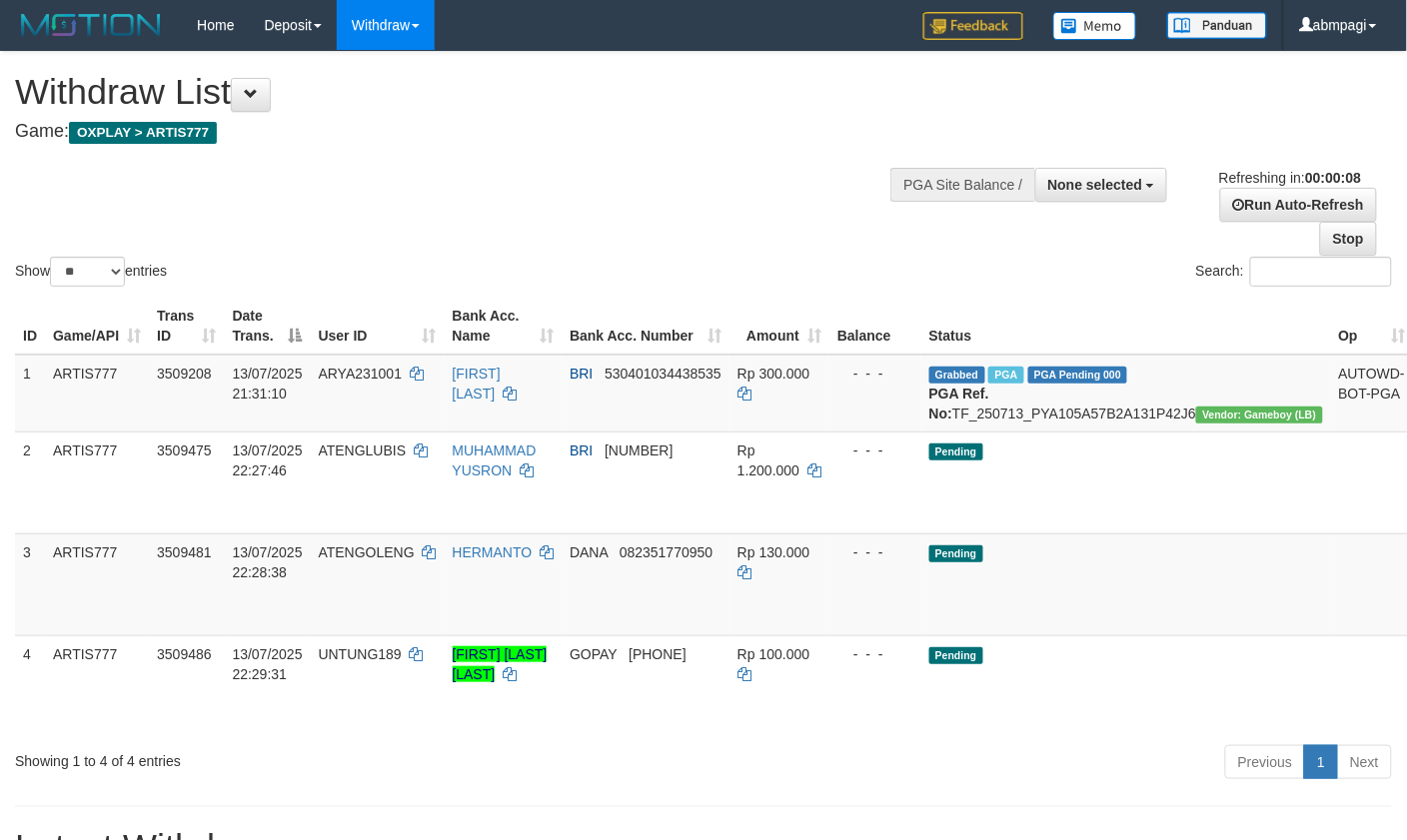 scroll, scrollTop: 0, scrollLeft: 0, axis: both 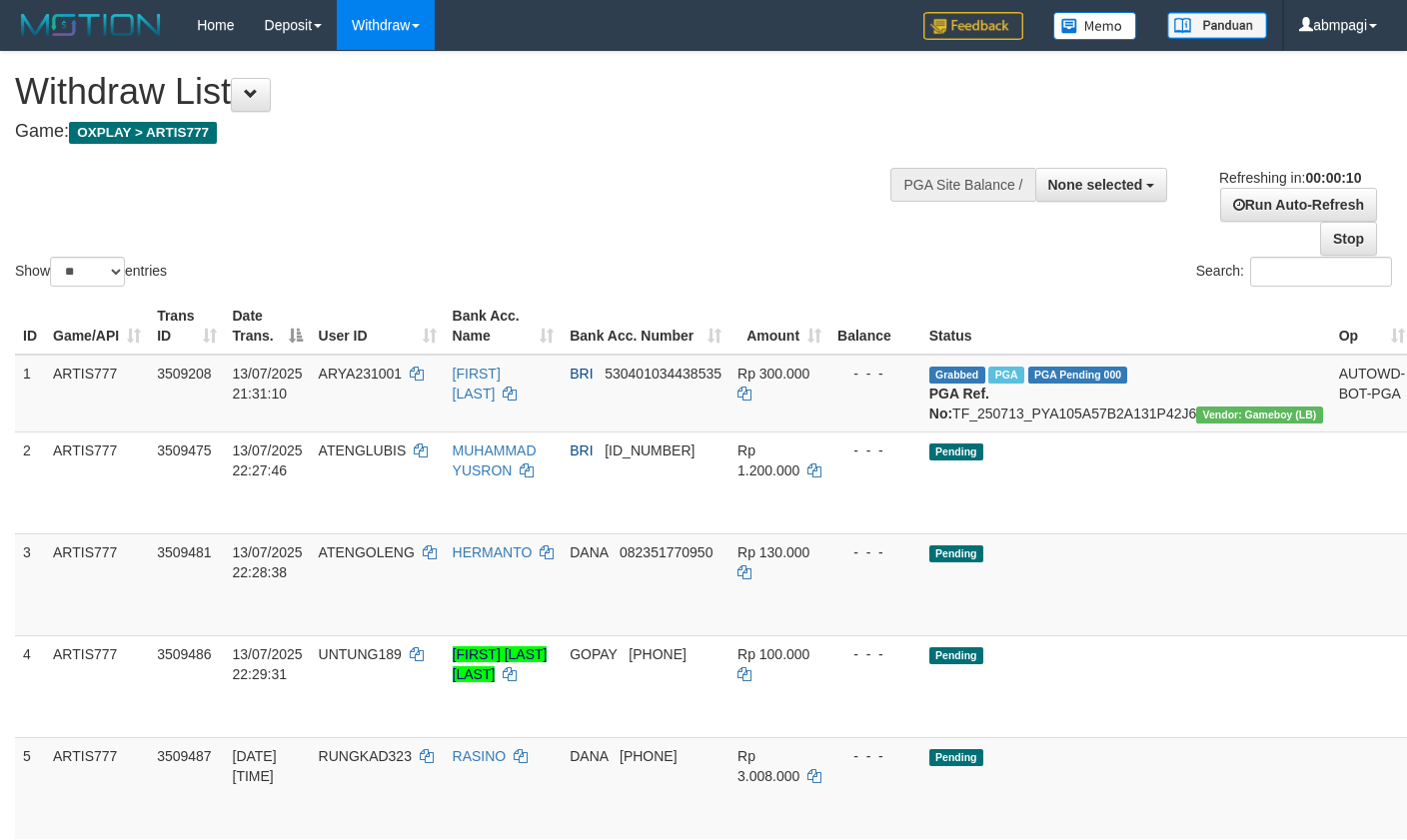 select 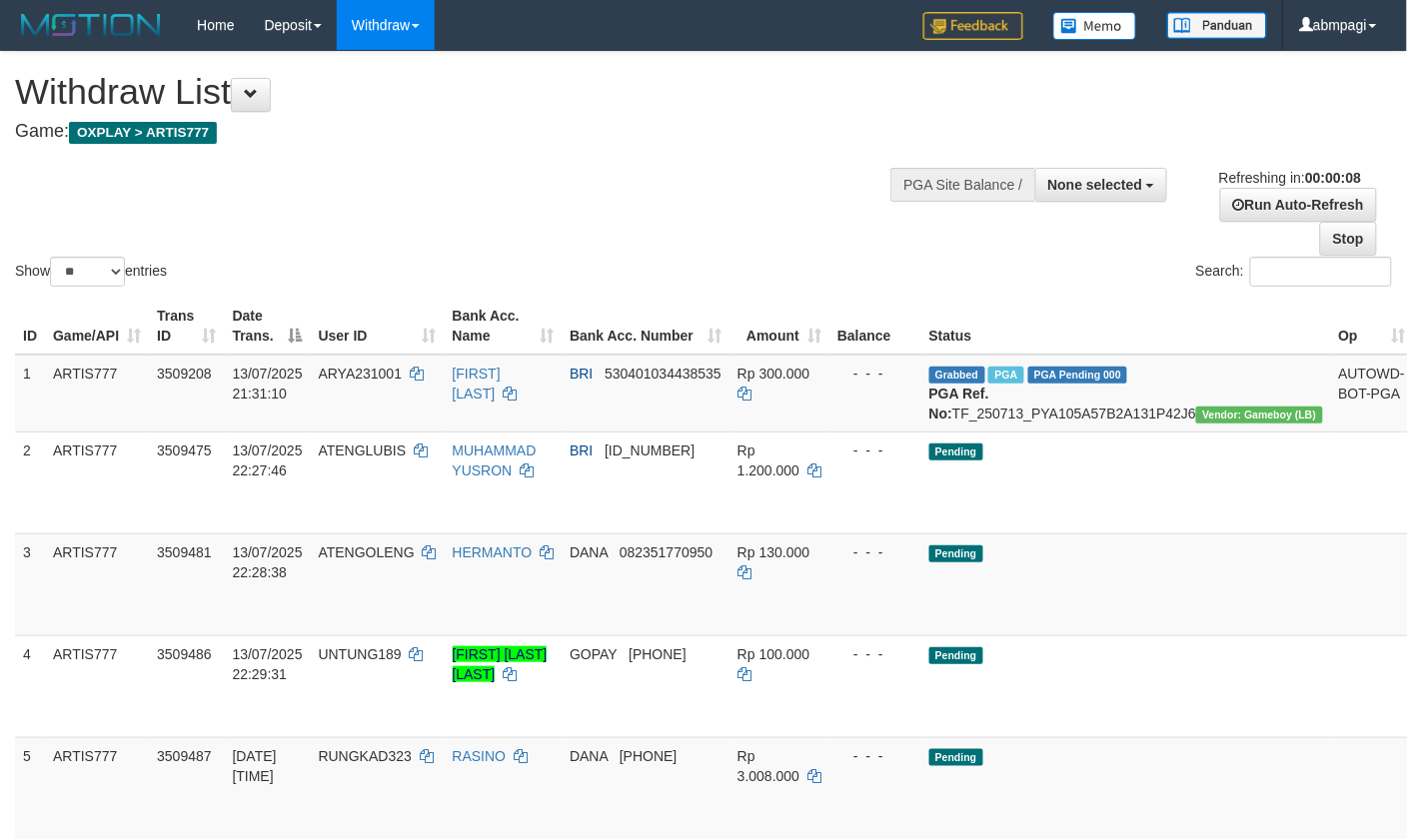 scroll, scrollTop: 0, scrollLeft: 0, axis: both 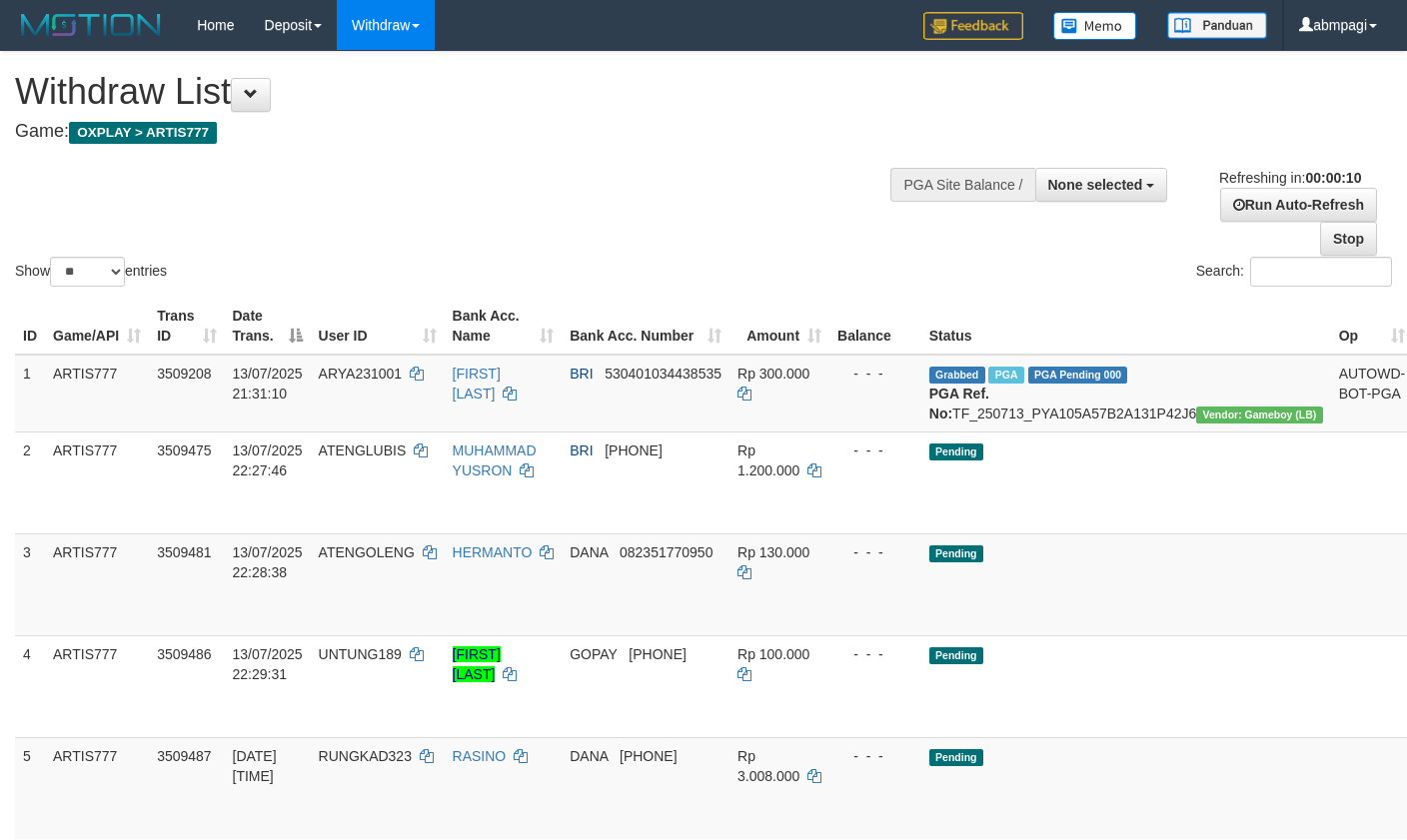 select 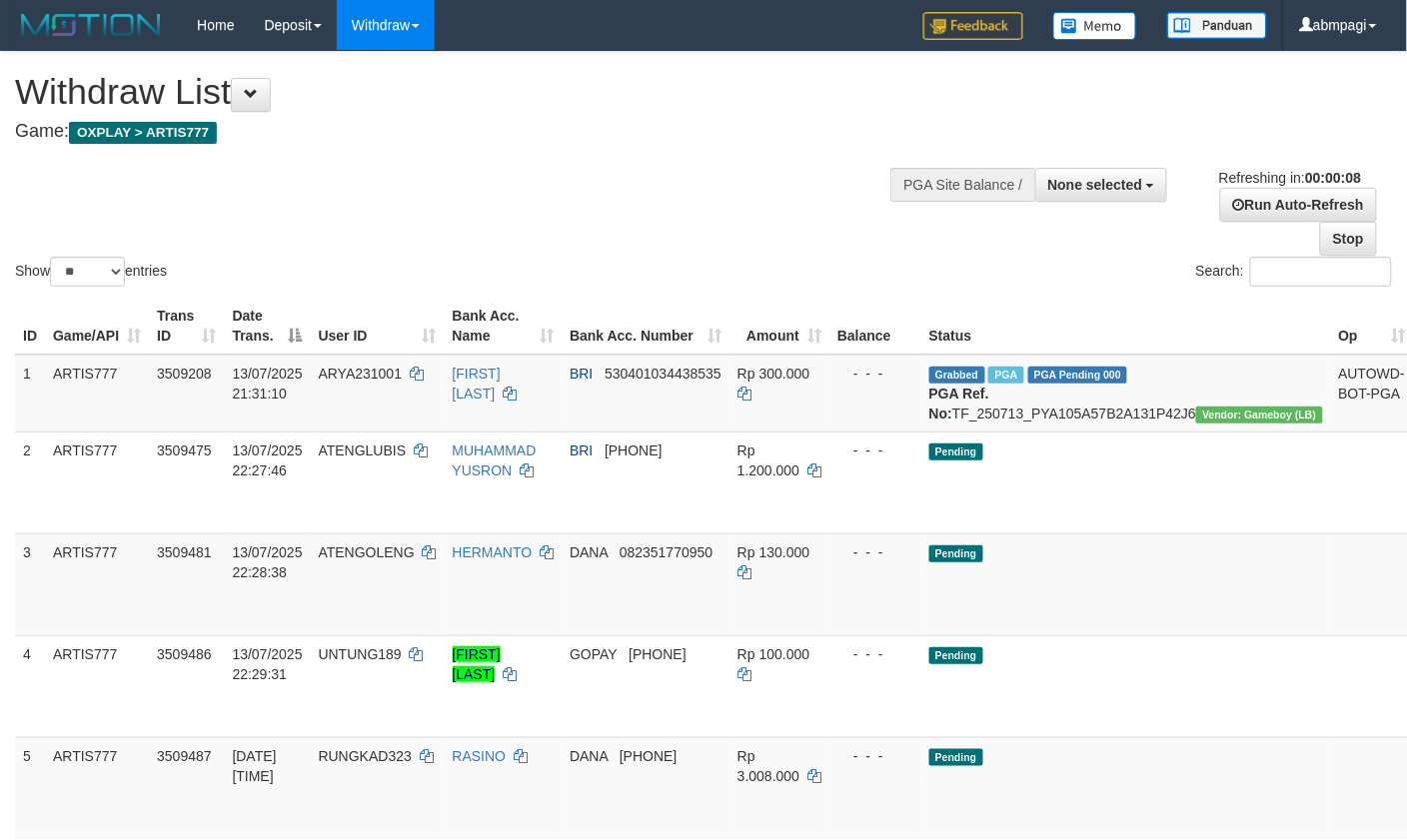 scroll, scrollTop: 0, scrollLeft: 0, axis: both 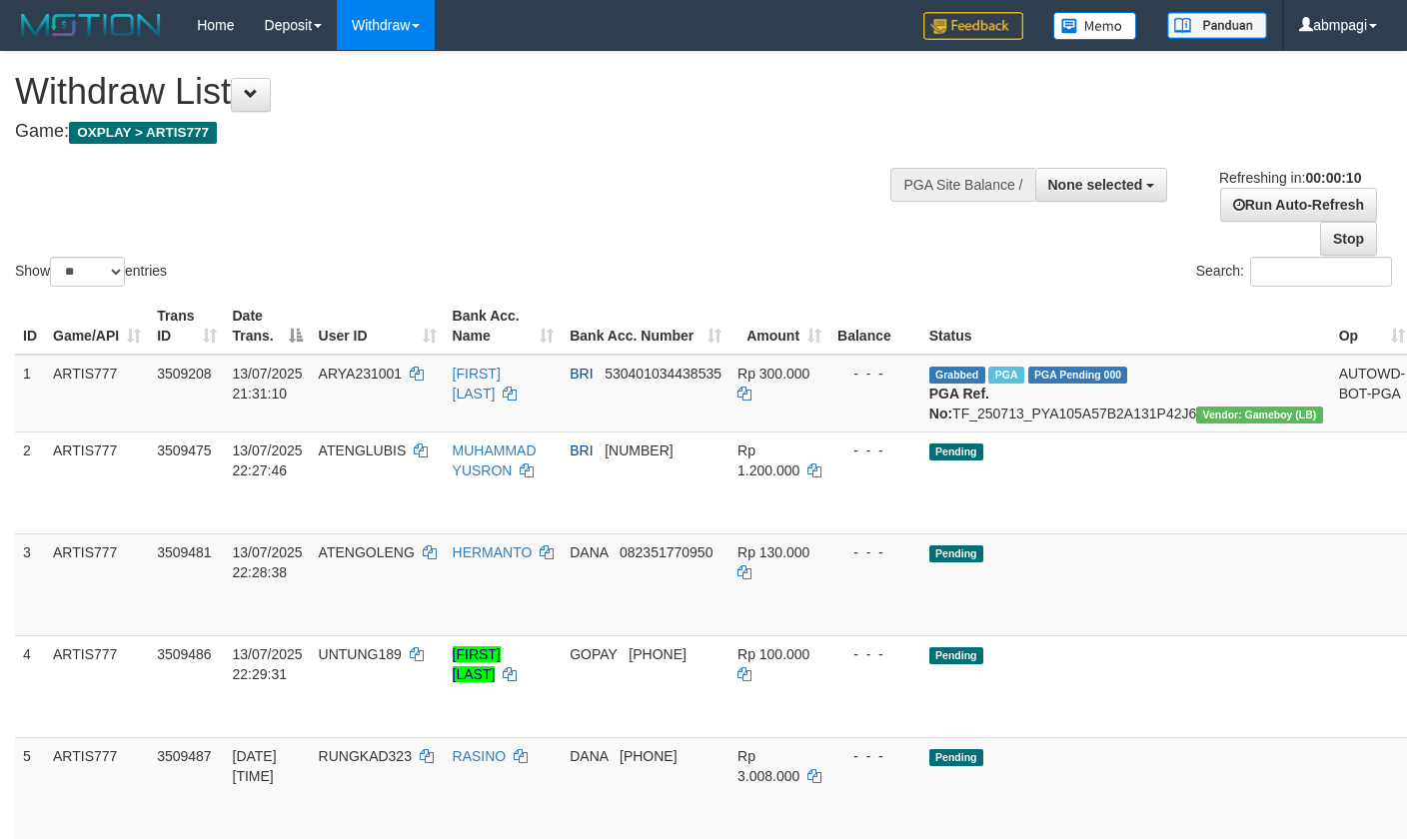 select 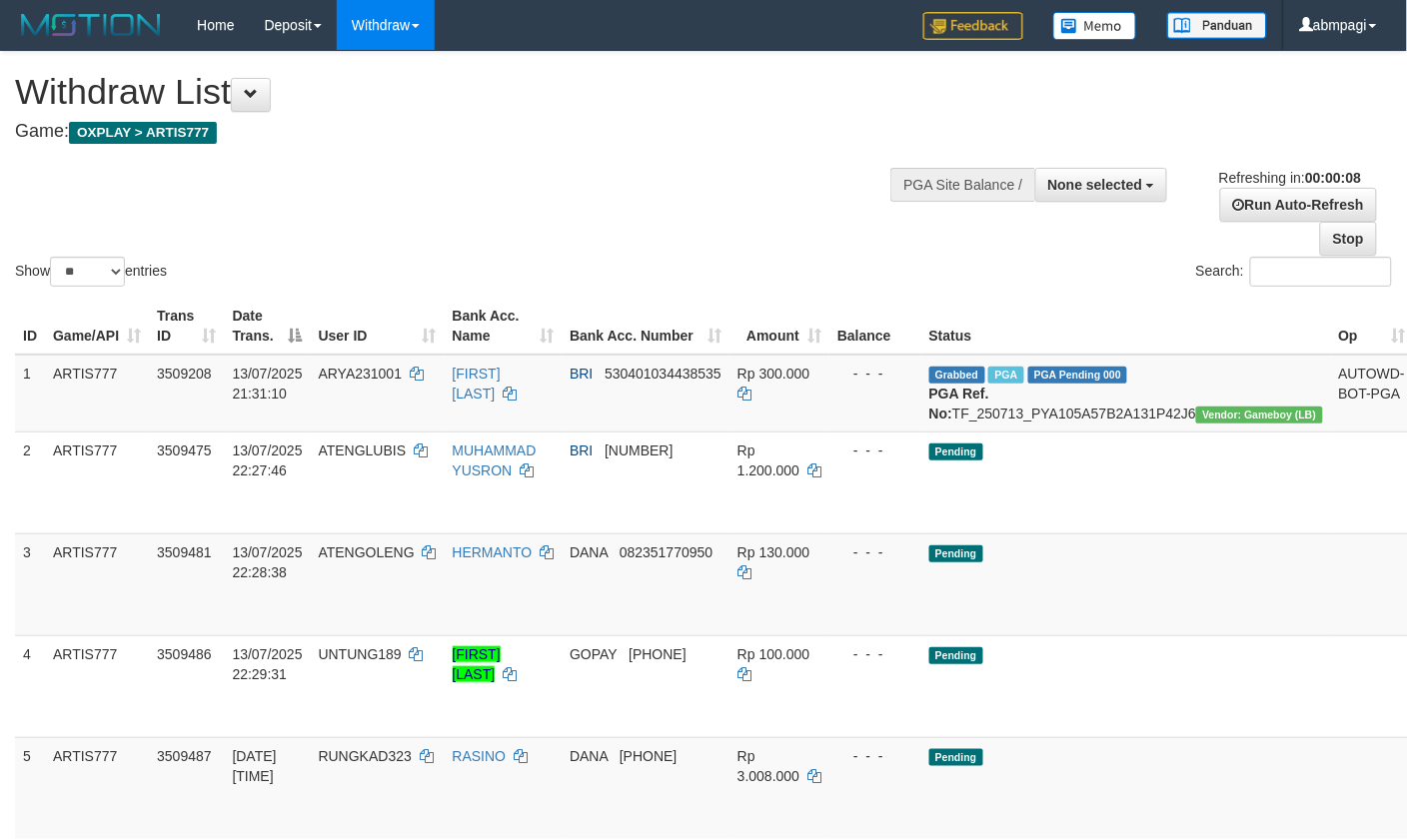 scroll, scrollTop: 0, scrollLeft: 0, axis: both 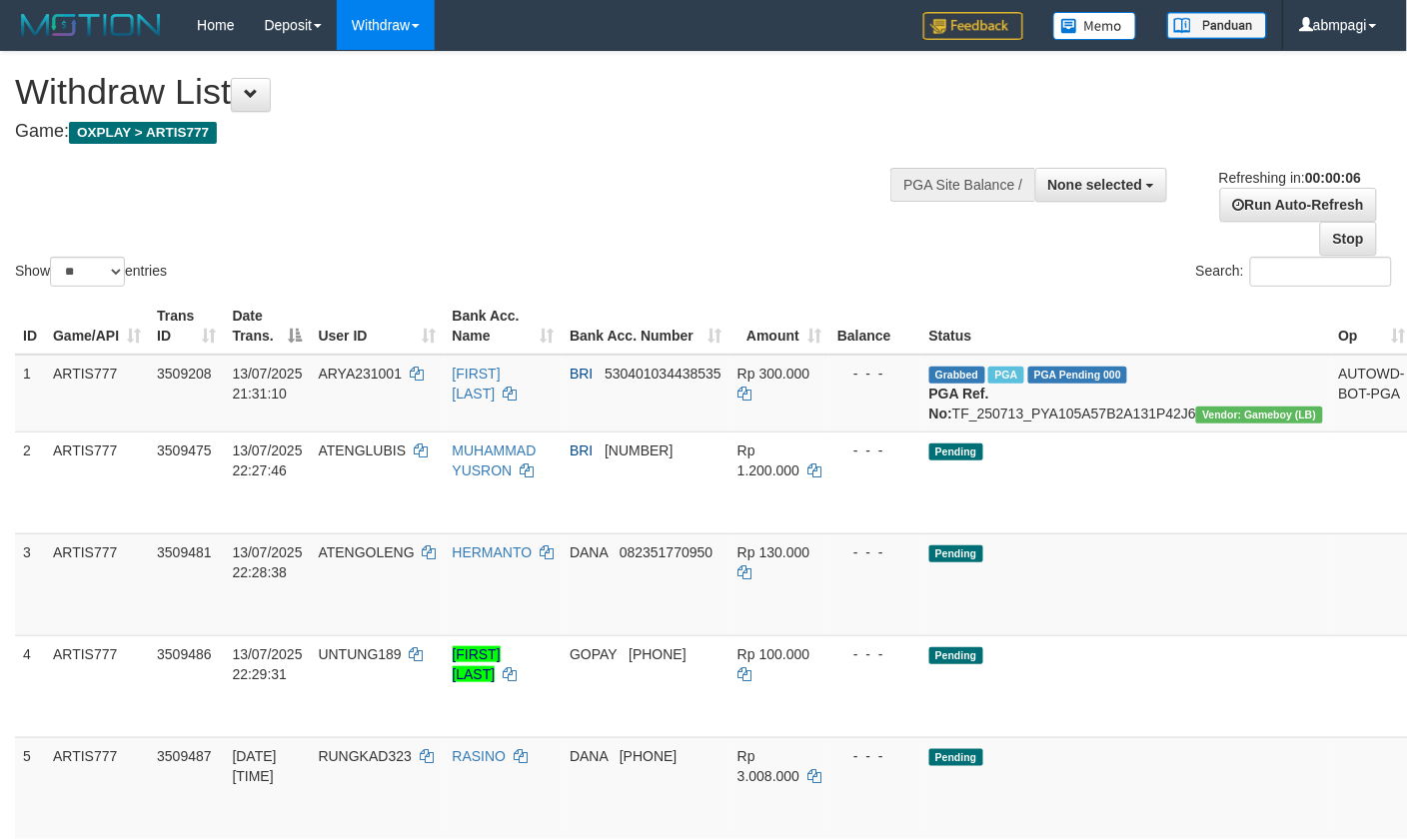 click on "Withdraw List" at bounding box center [467, 92] 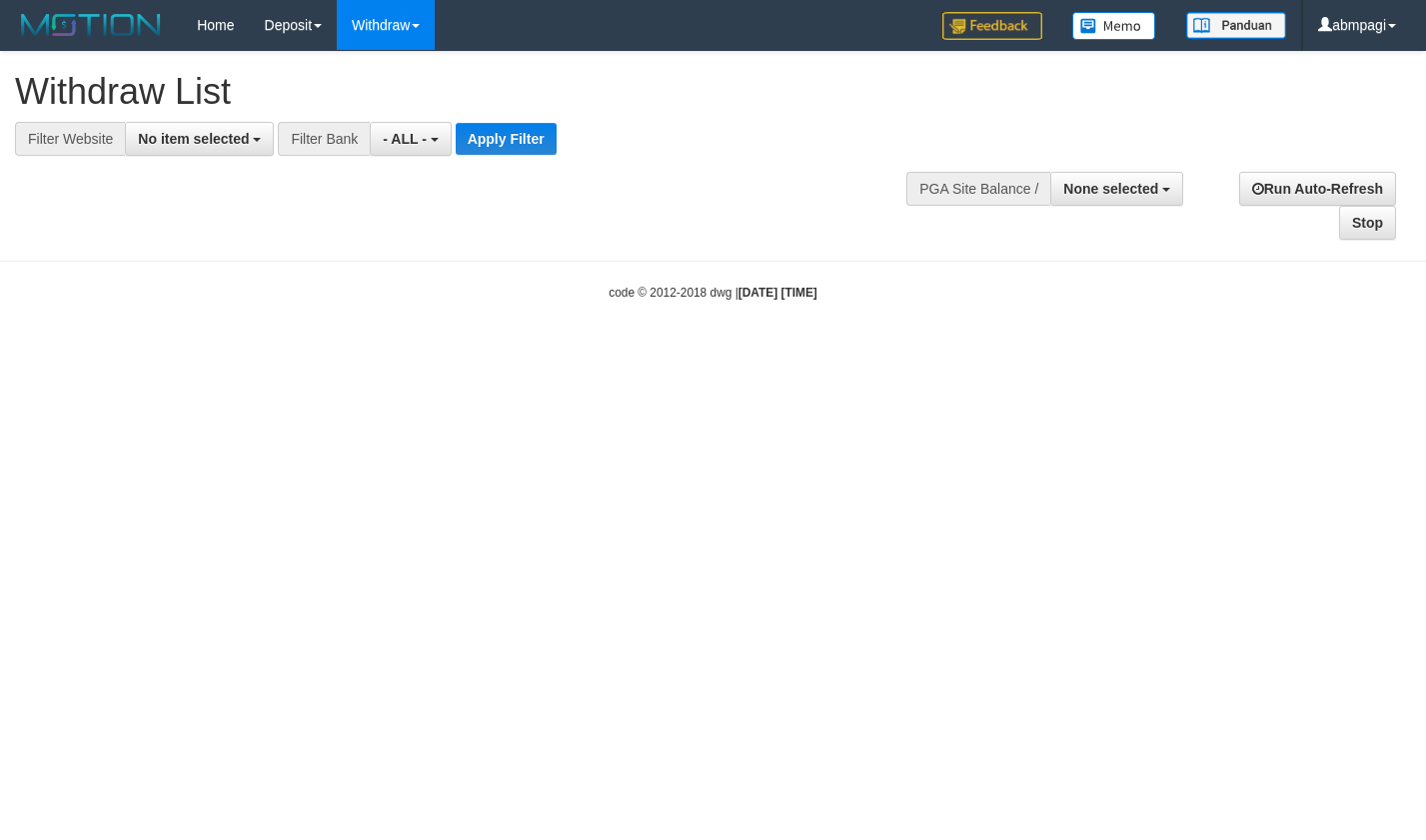 select 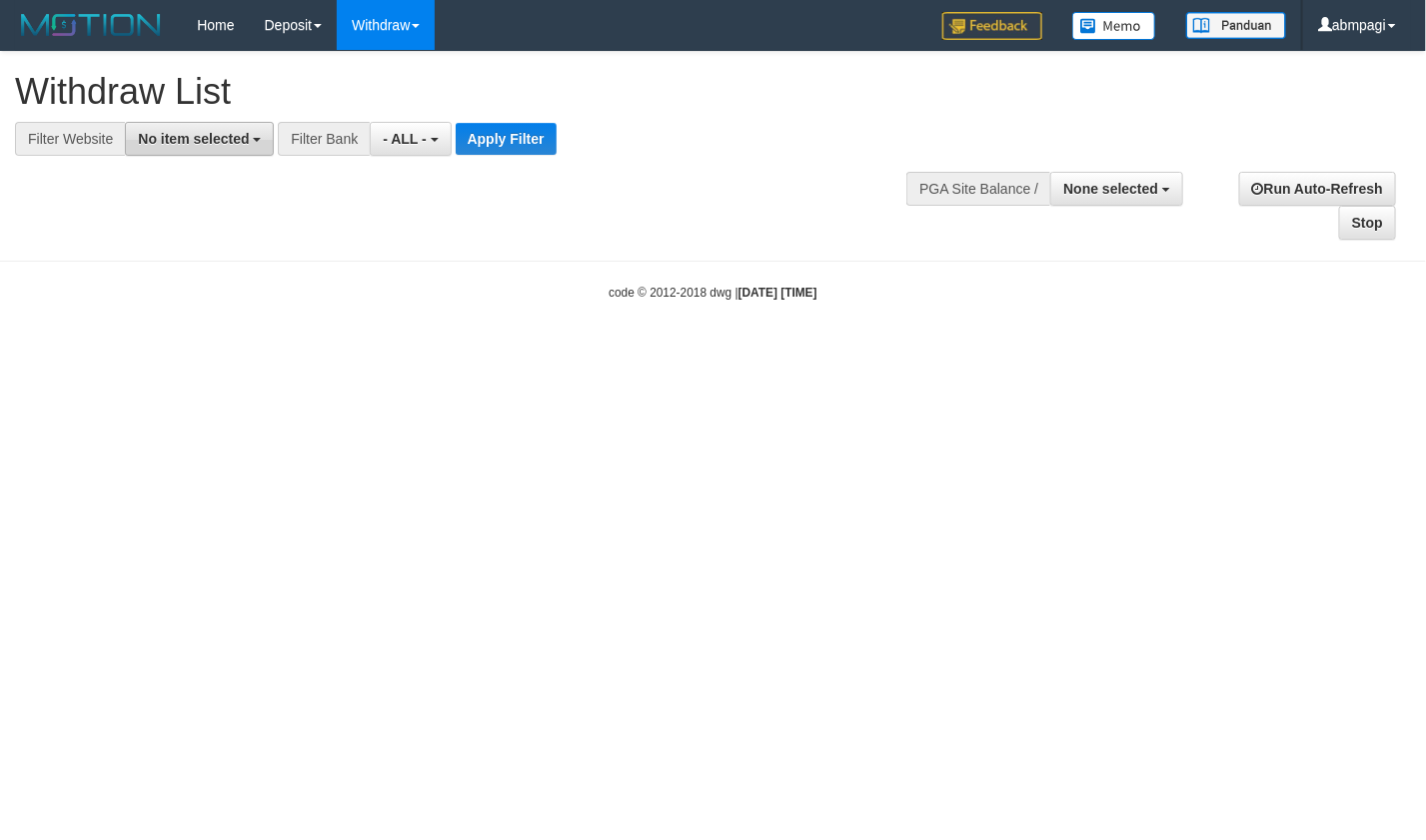 click on "No item selected" at bounding box center [193, 139] 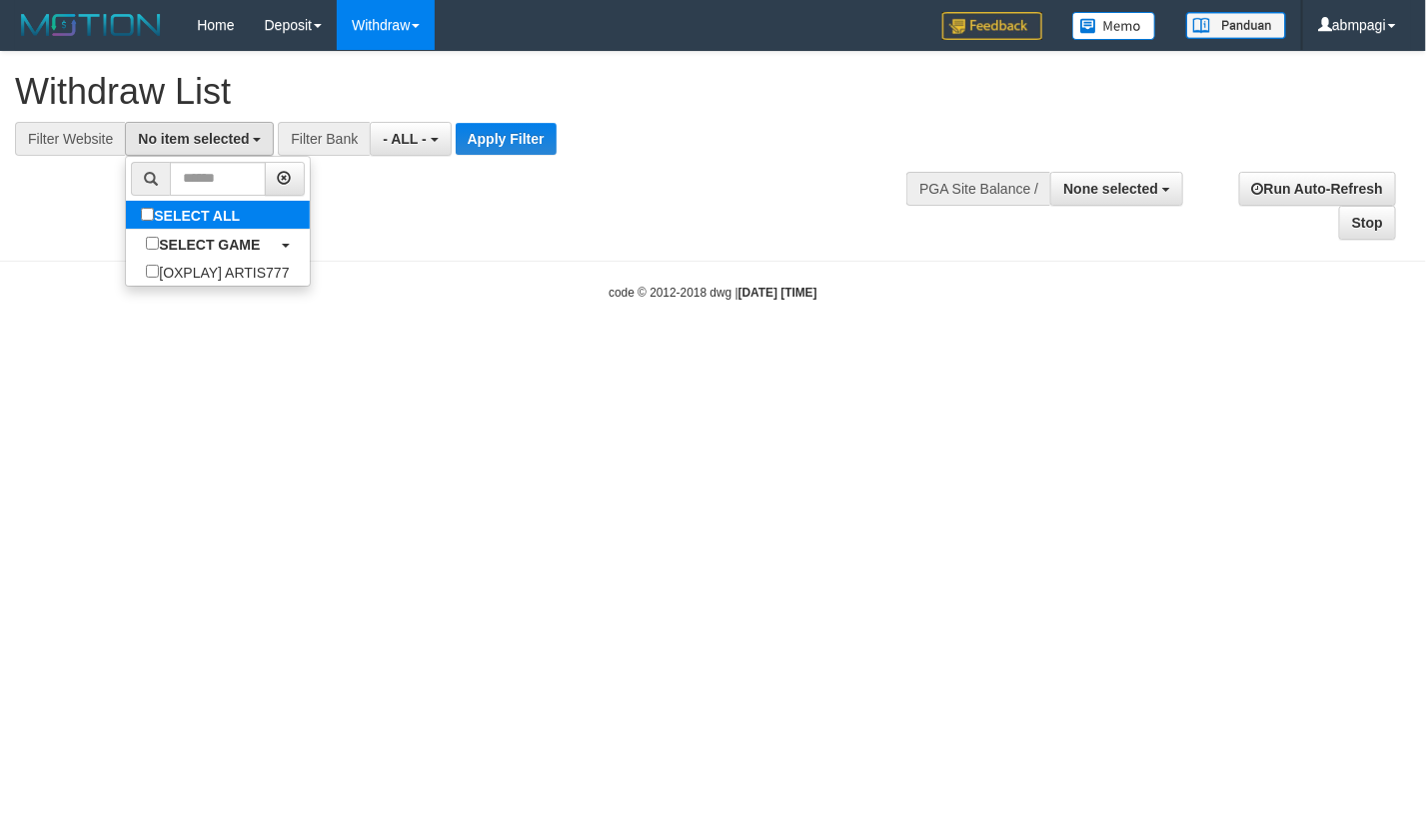 select on "****" 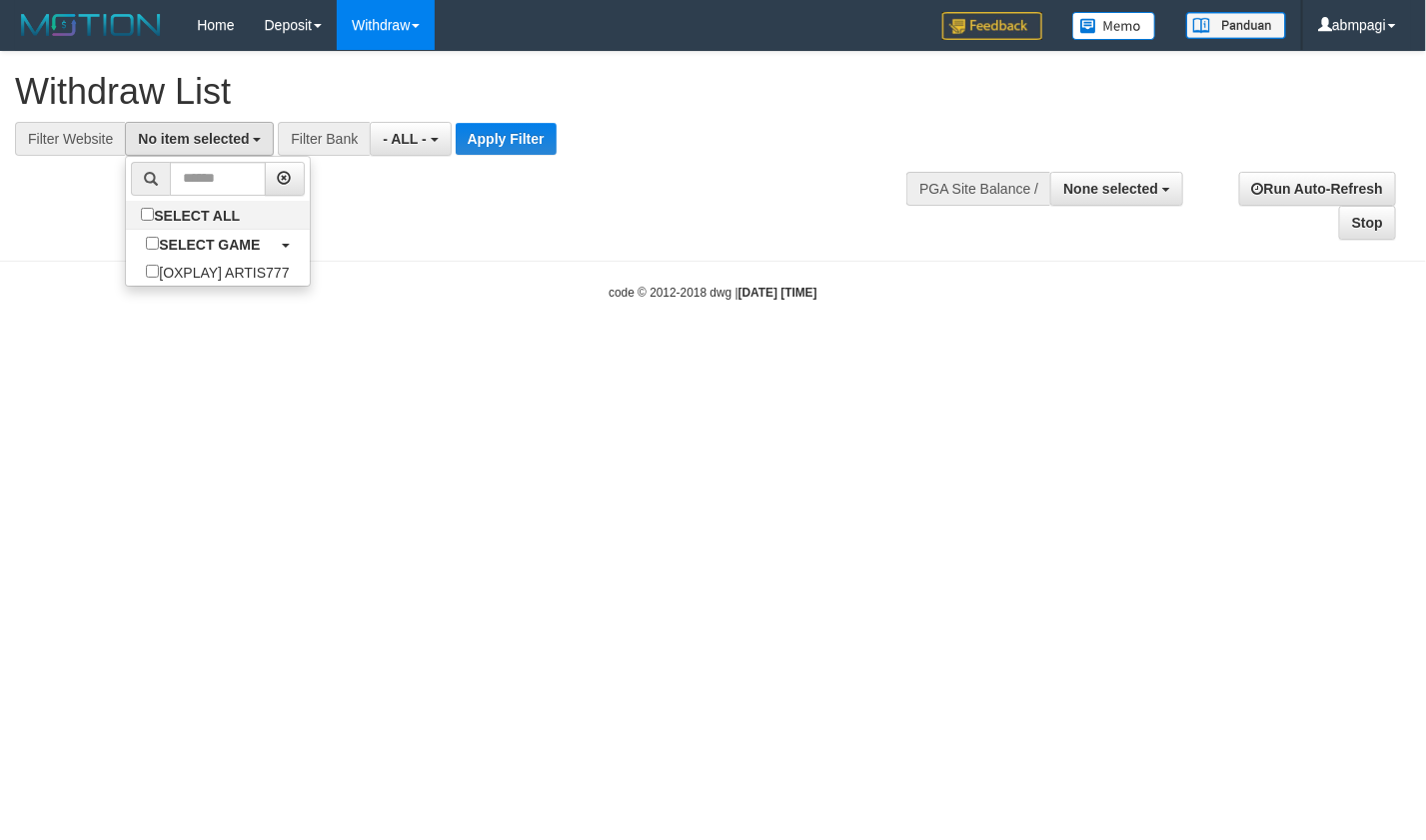 scroll, scrollTop: 17, scrollLeft: 0, axis: vertical 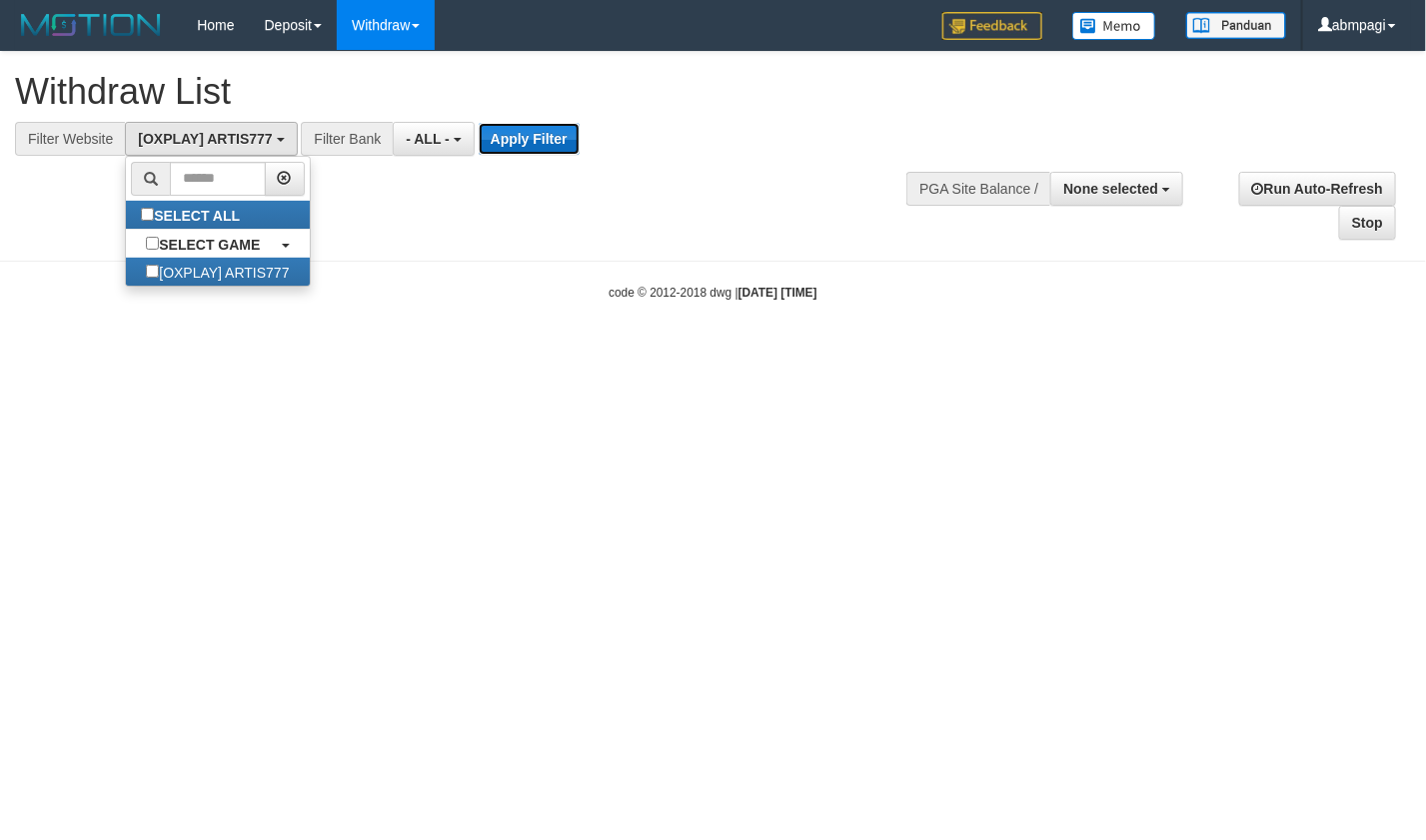 click on "Apply Filter" at bounding box center (529, 139) 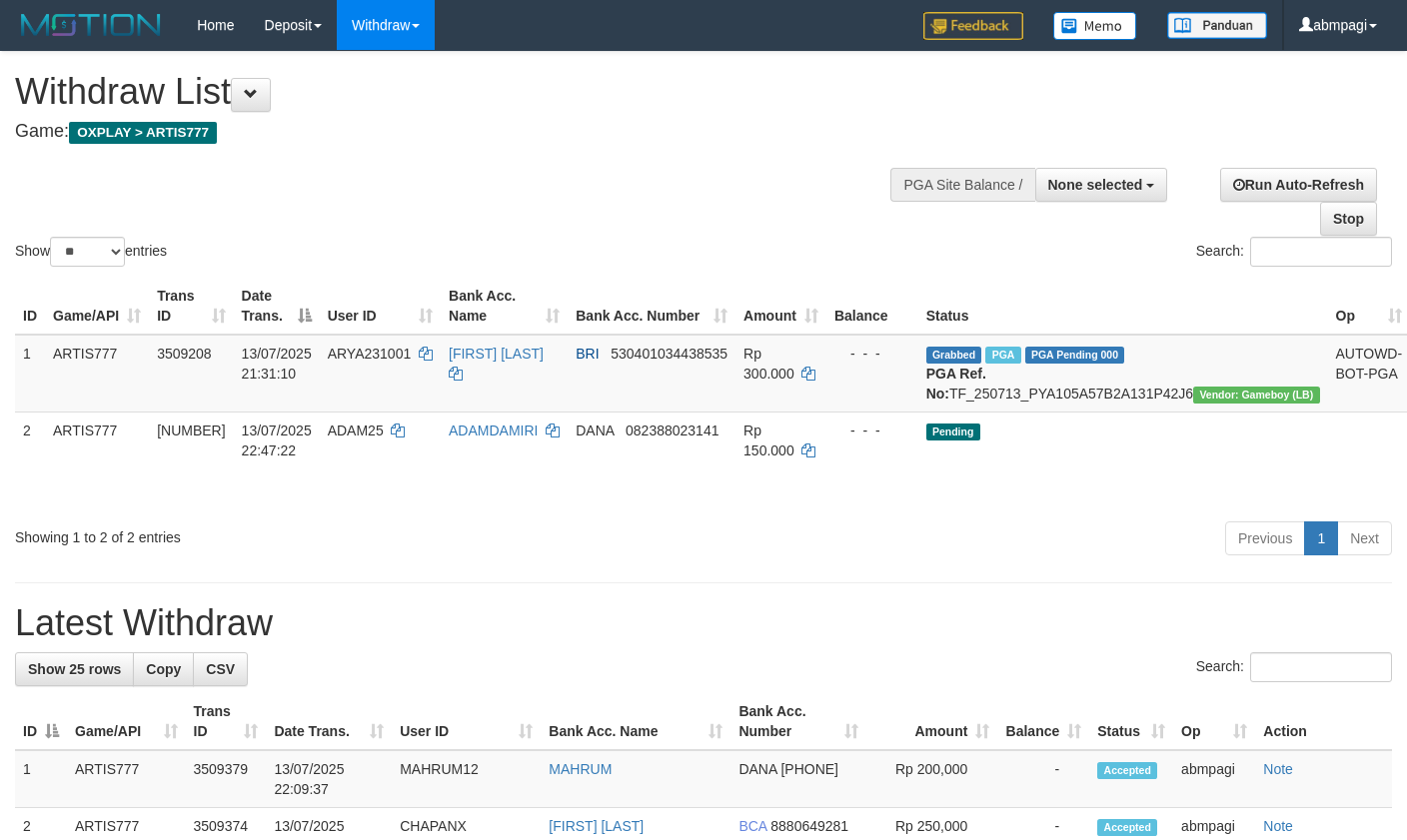 select 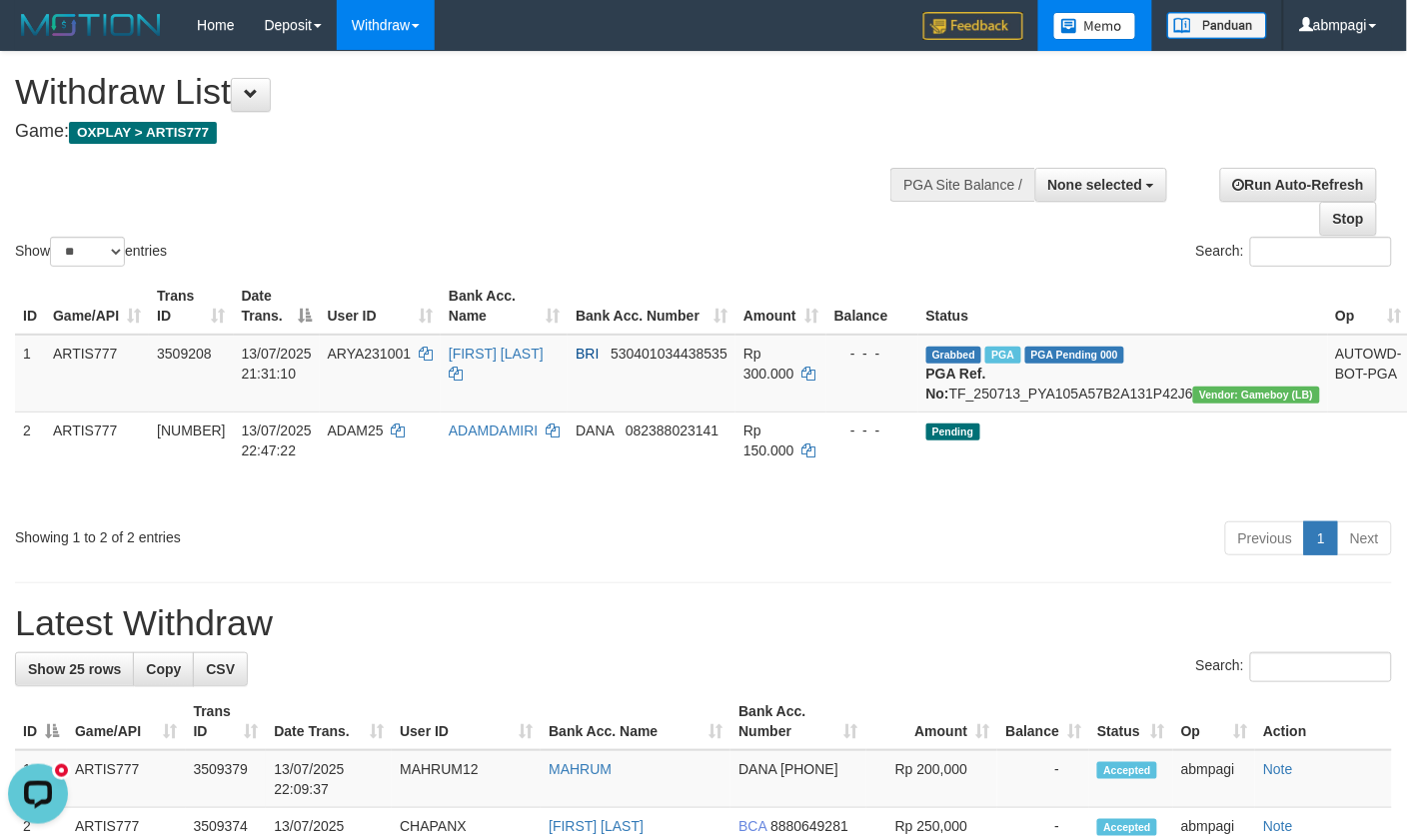 scroll, scrollTop: 0, scrollLeft: 0, axis: both 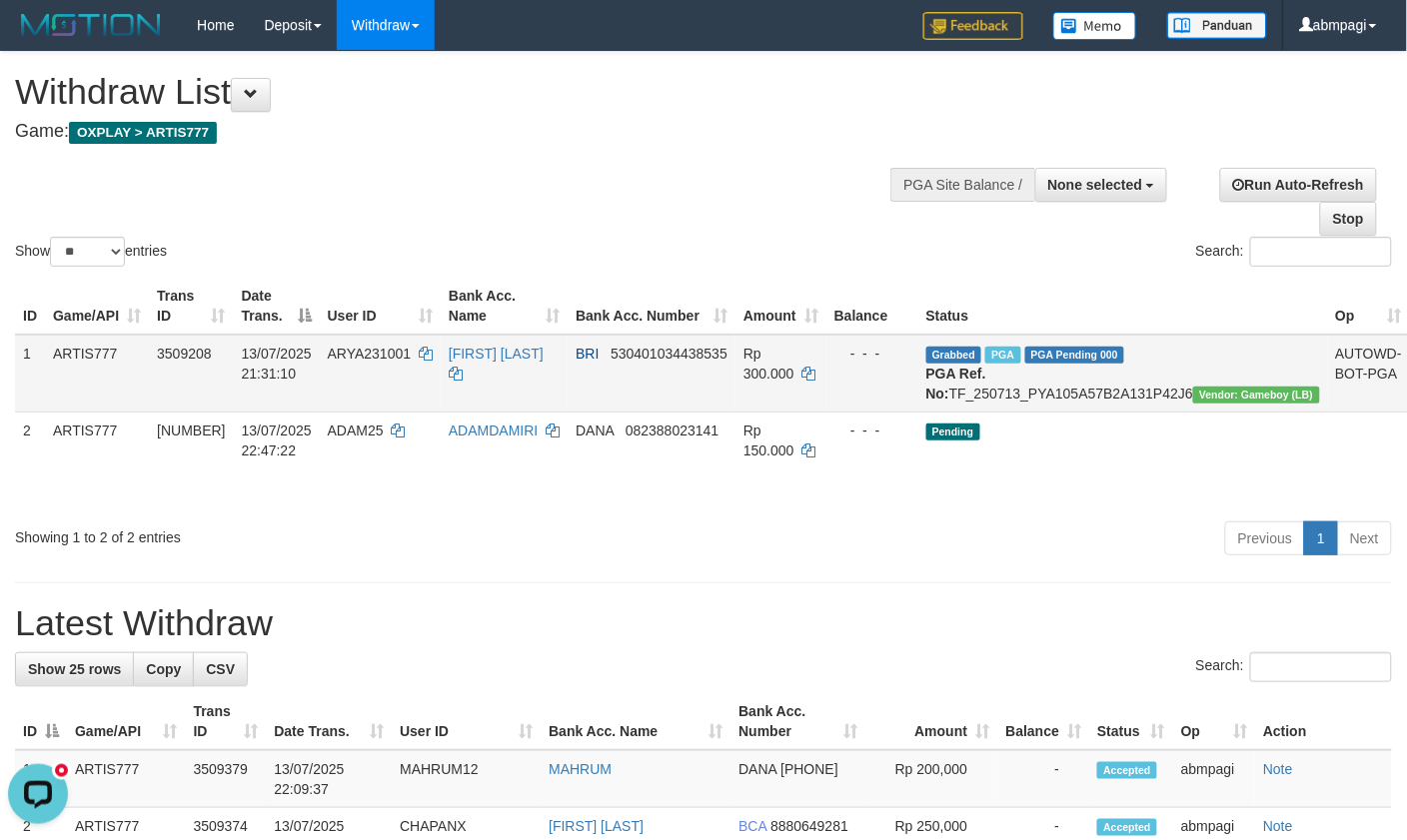 click on "ARYA231001" at bounding box center (370, 354) 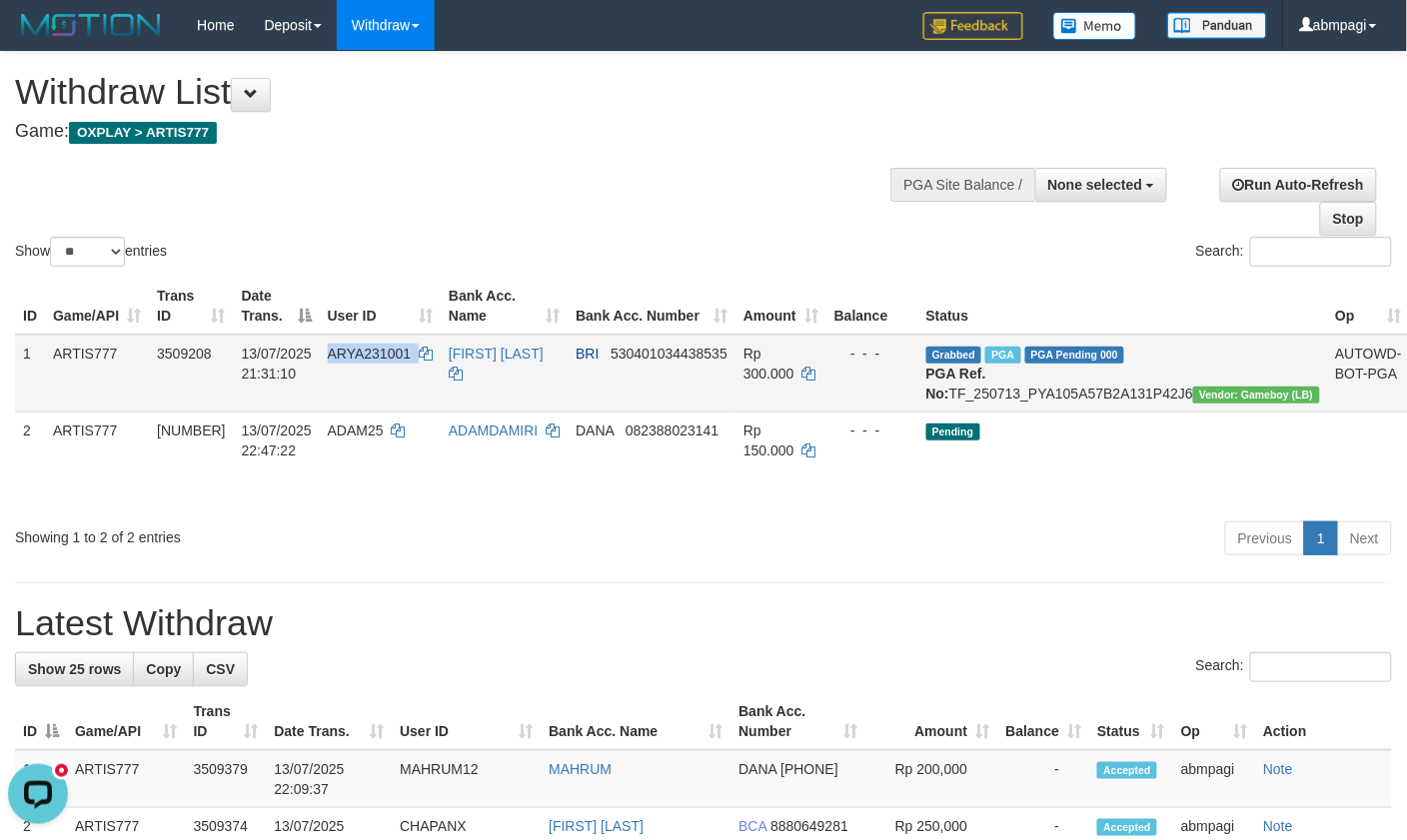 click on "ARYA231001" at bounding box center [370, 354] 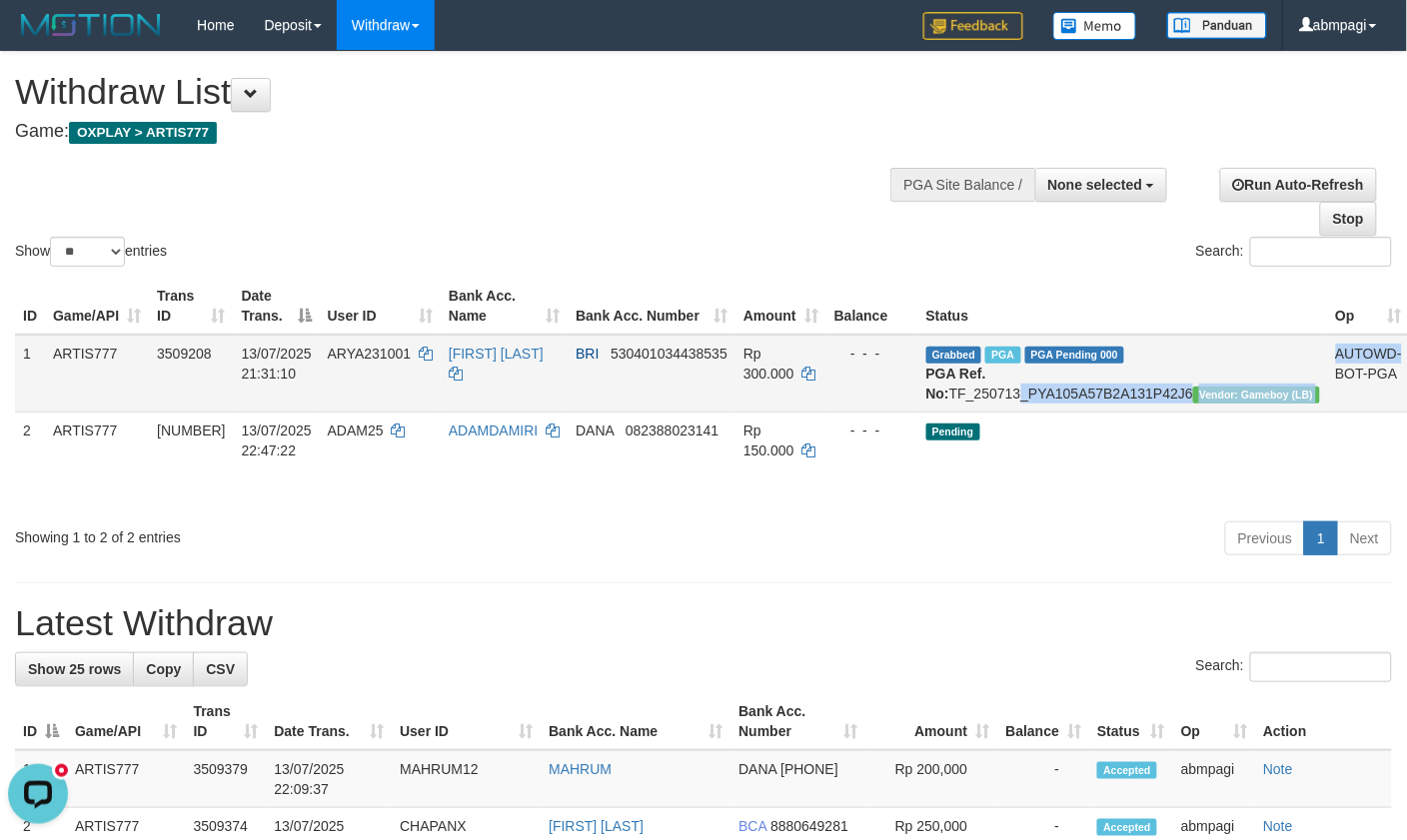 drag, startPoint x: 1197, startPoint y: 391, endPoint x: 1025, endPoint y: 396, distance: 172.07266 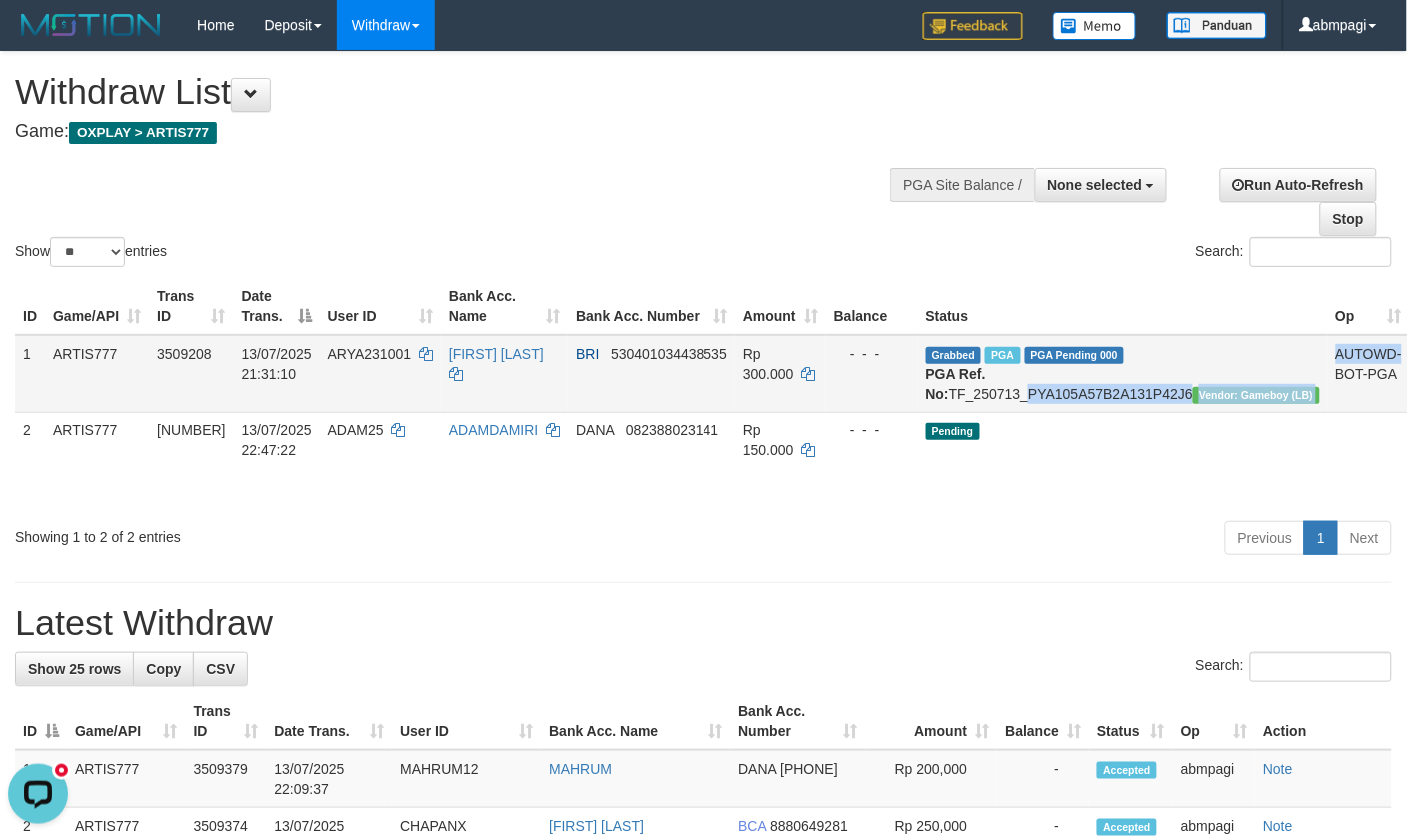 drag, startPoint x: 1209, startPoint y: 401, endPoint x: 1197, endPoint y: 391, distance: 15.6205 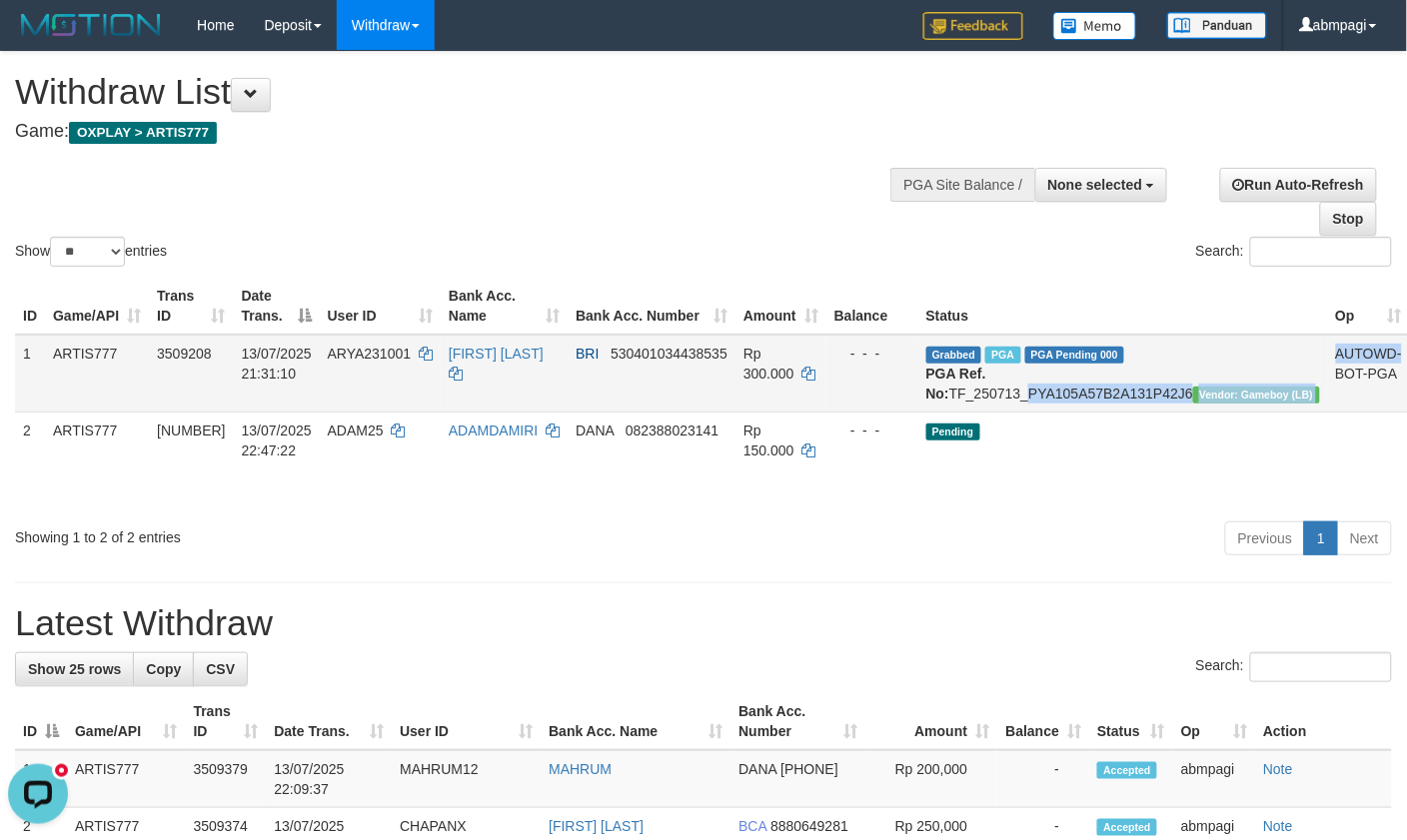 click on "Grabbed   PGA   PGA Pending 000 PGA Ref. No:  TF_250713_PYA105A57B2A131P42J6  Vendor: Gameboy (LB)" at bounding box center (1123, 374) 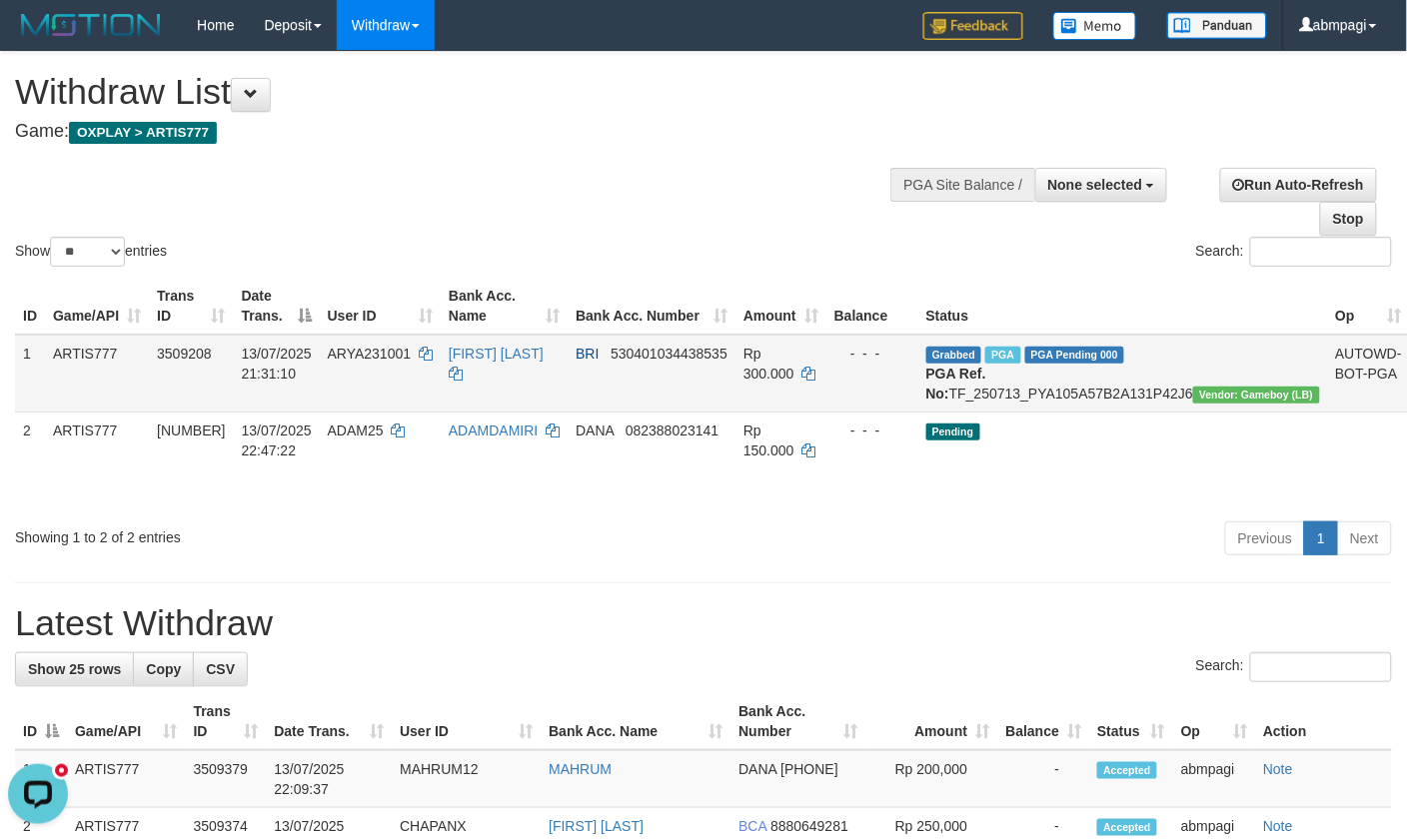 drag, startPoint x: 1190, startPoint y: 391, endPoint x: 940, endPoint y: 396, distance: 250.05 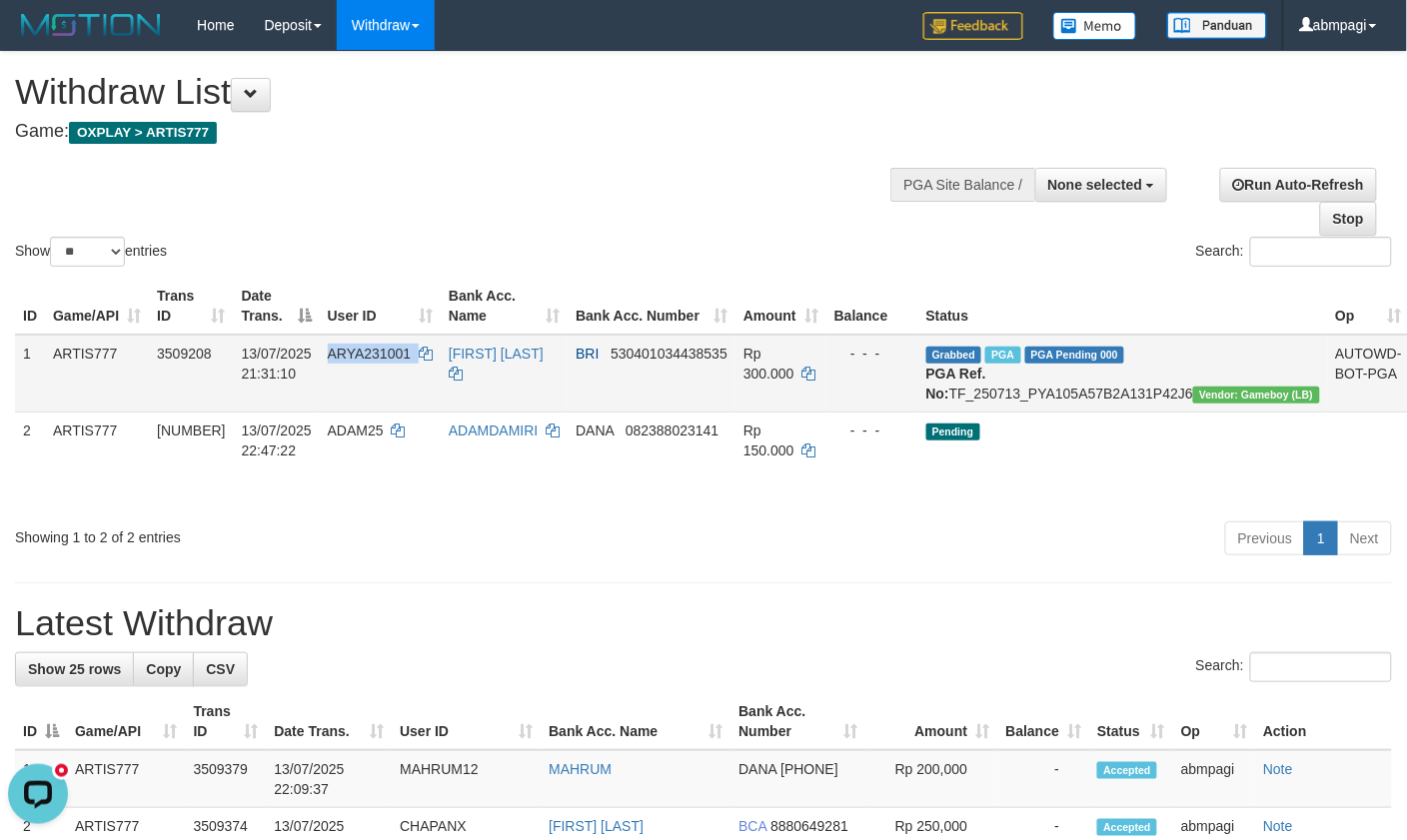 click on "ARYA231001" at bounding box center (380, 374) 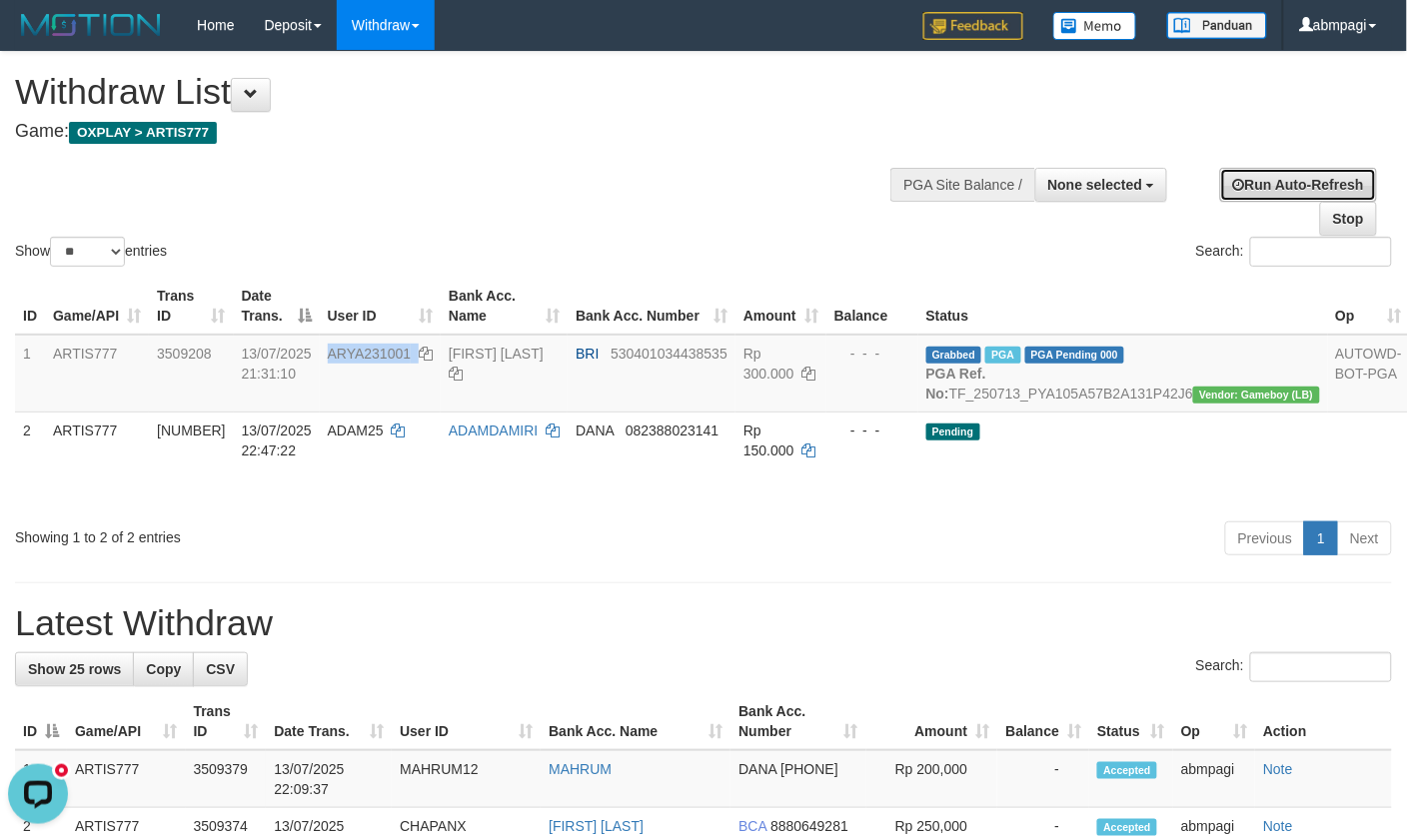 click on "Run Auto-Refresh" at bounding box center [1298, 185] 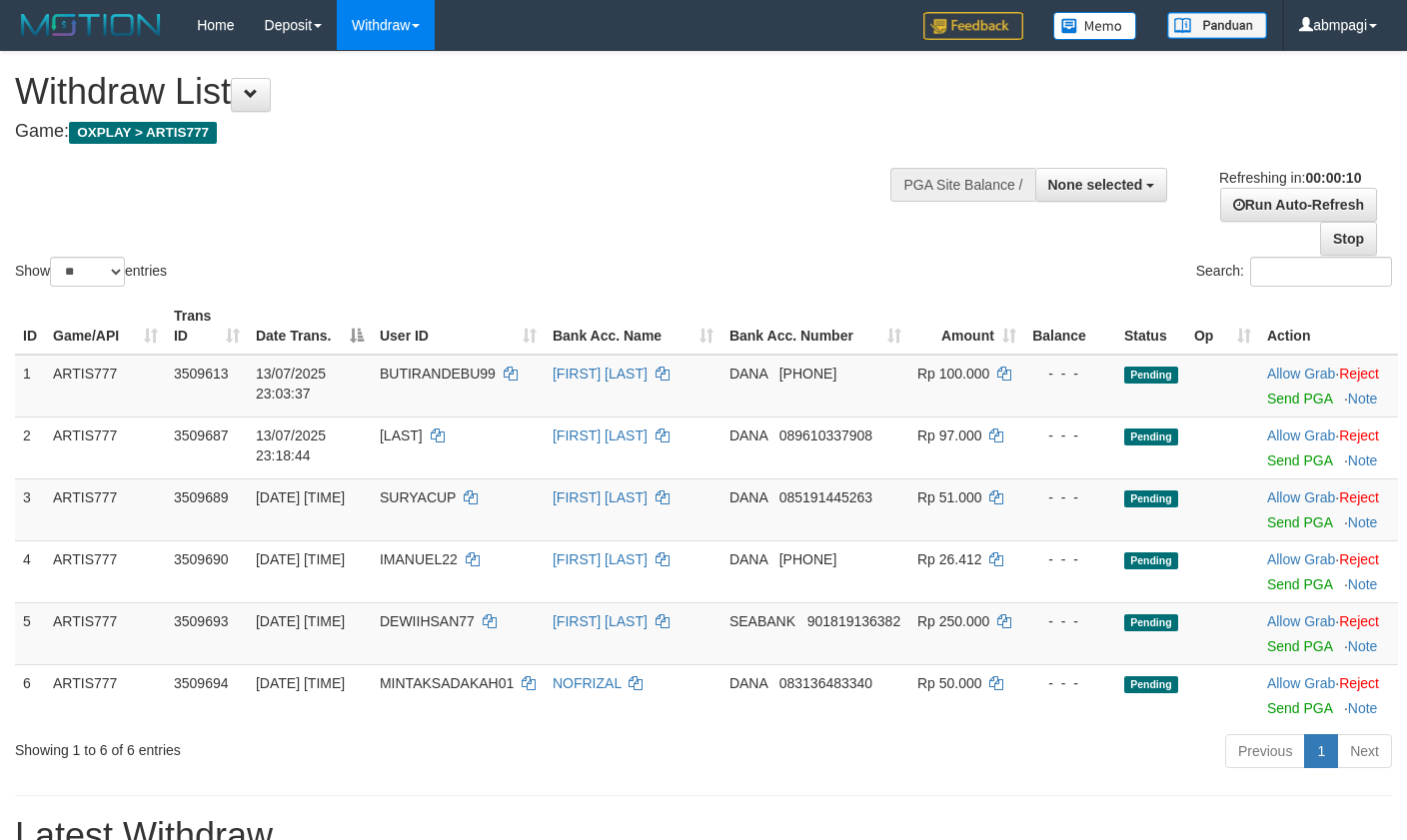 select 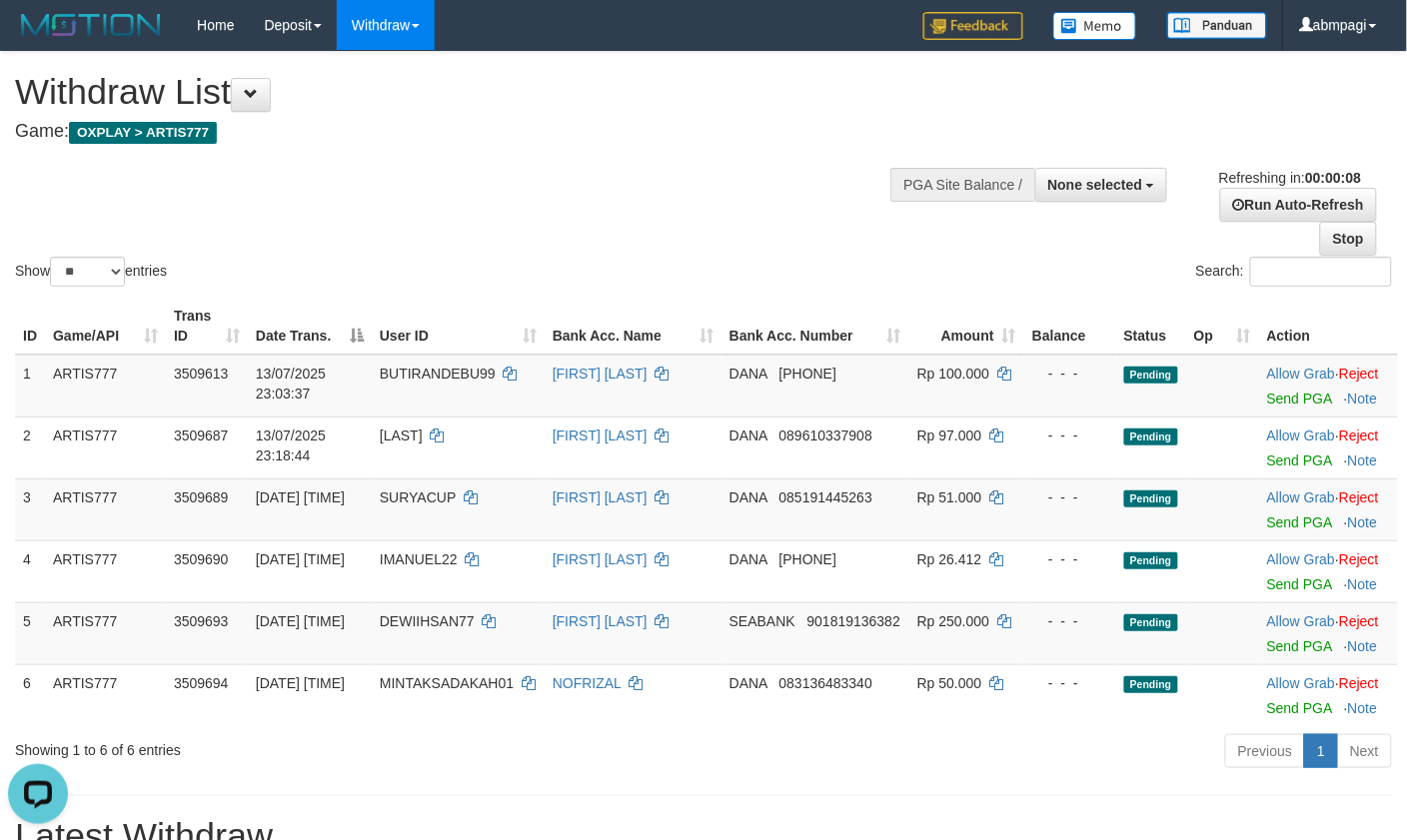scroll, scrollTop: 0, scrollLeft: 0, axis: both 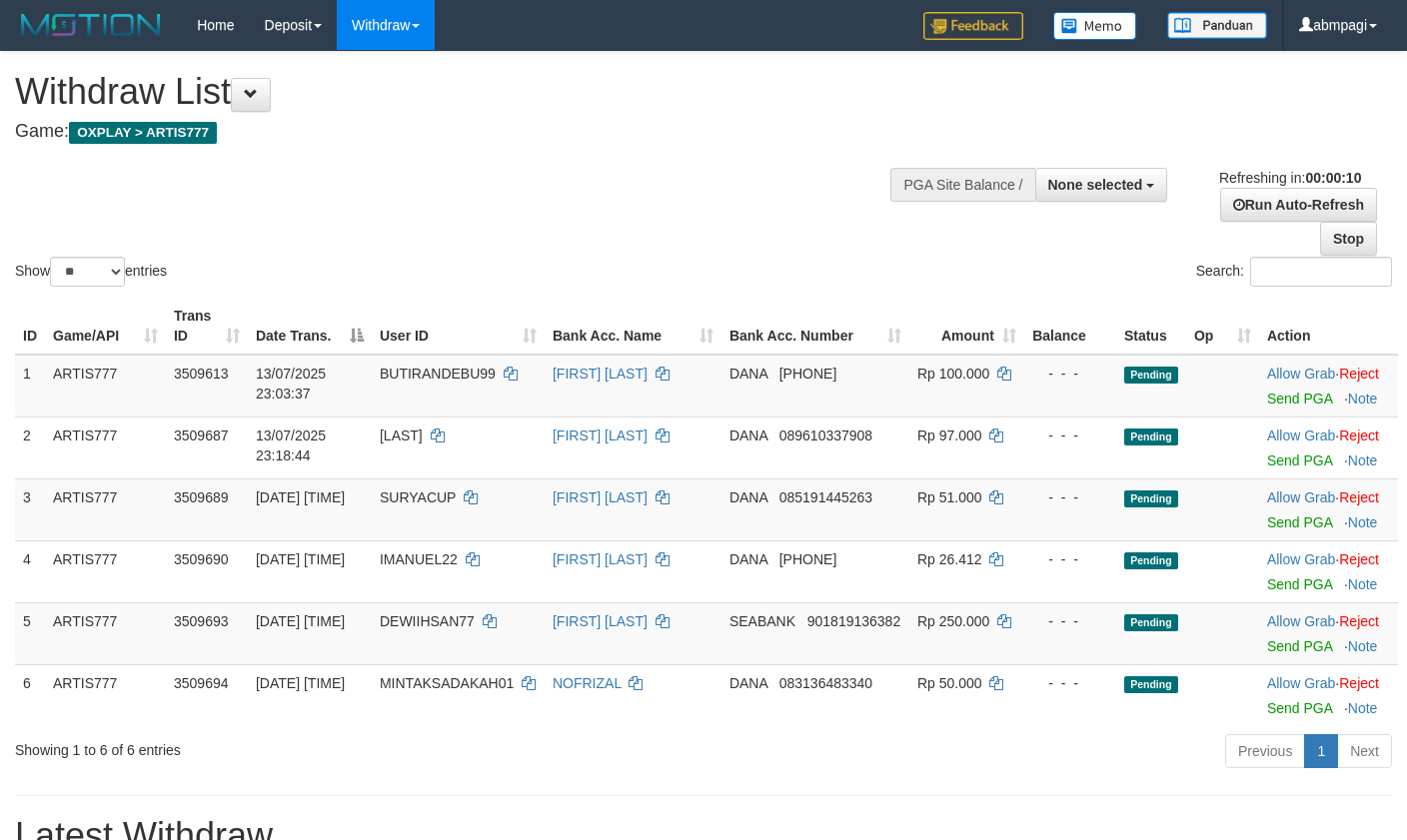 select 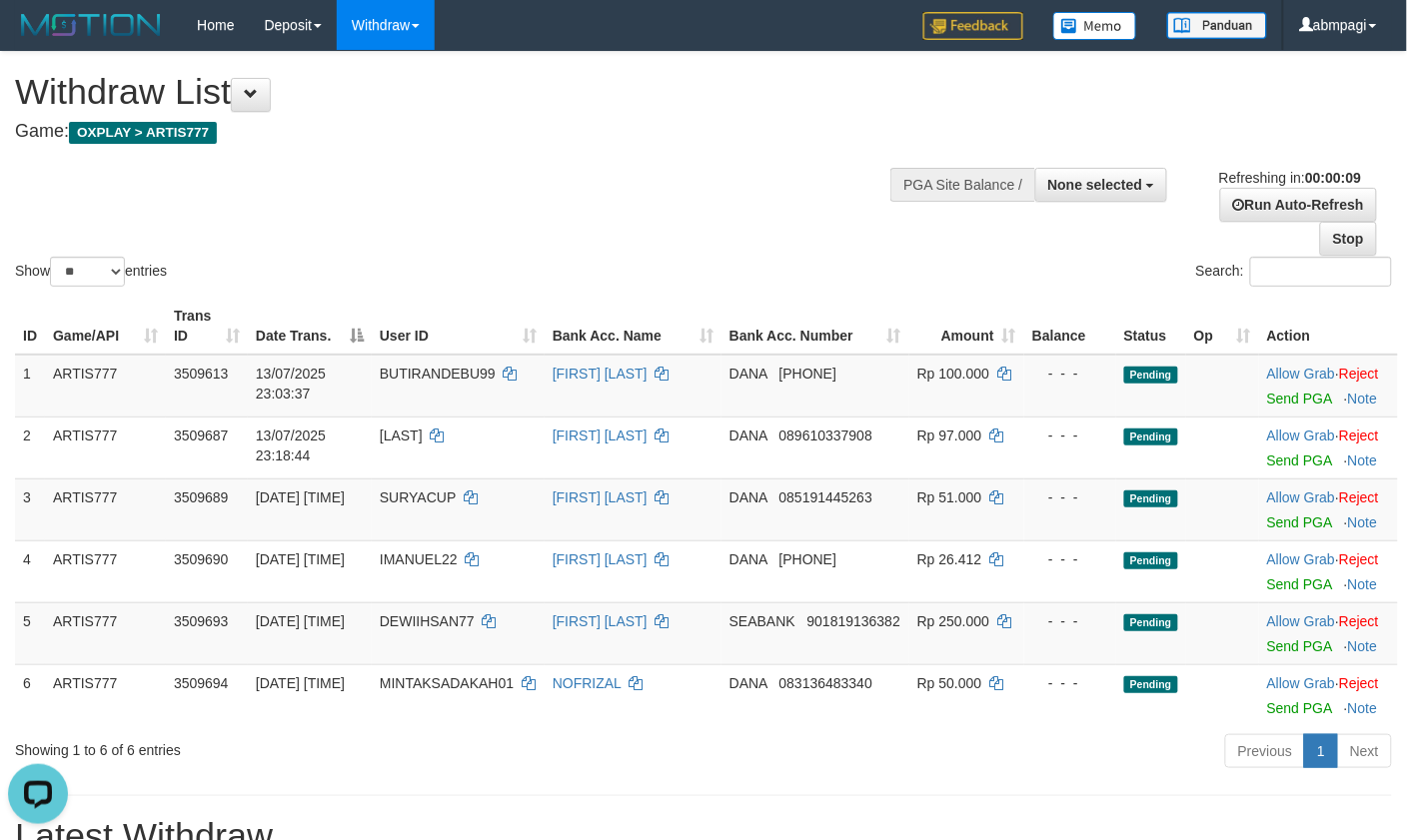 scroll, scrollTop: 0, scrollLeft: 0, axis: both 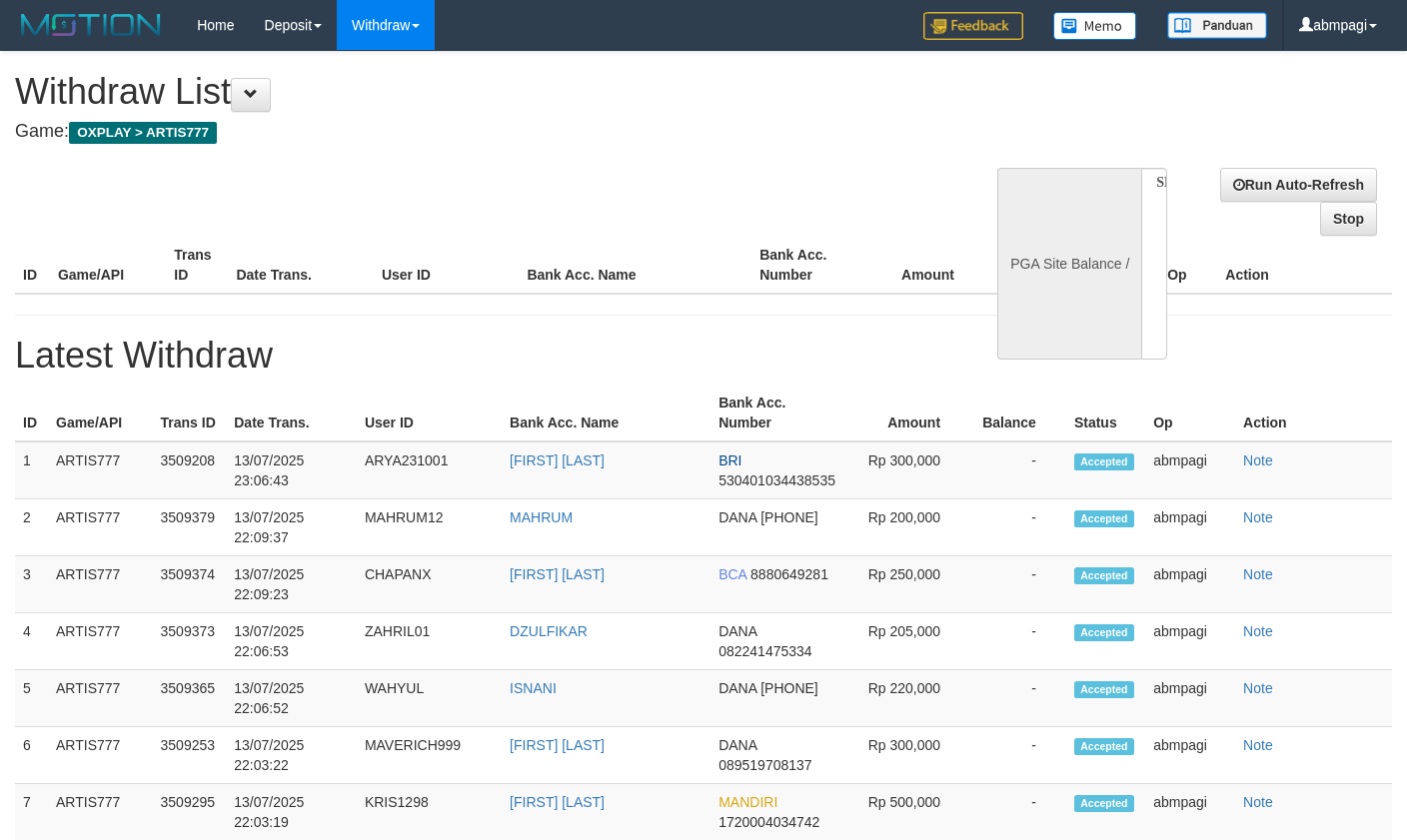select 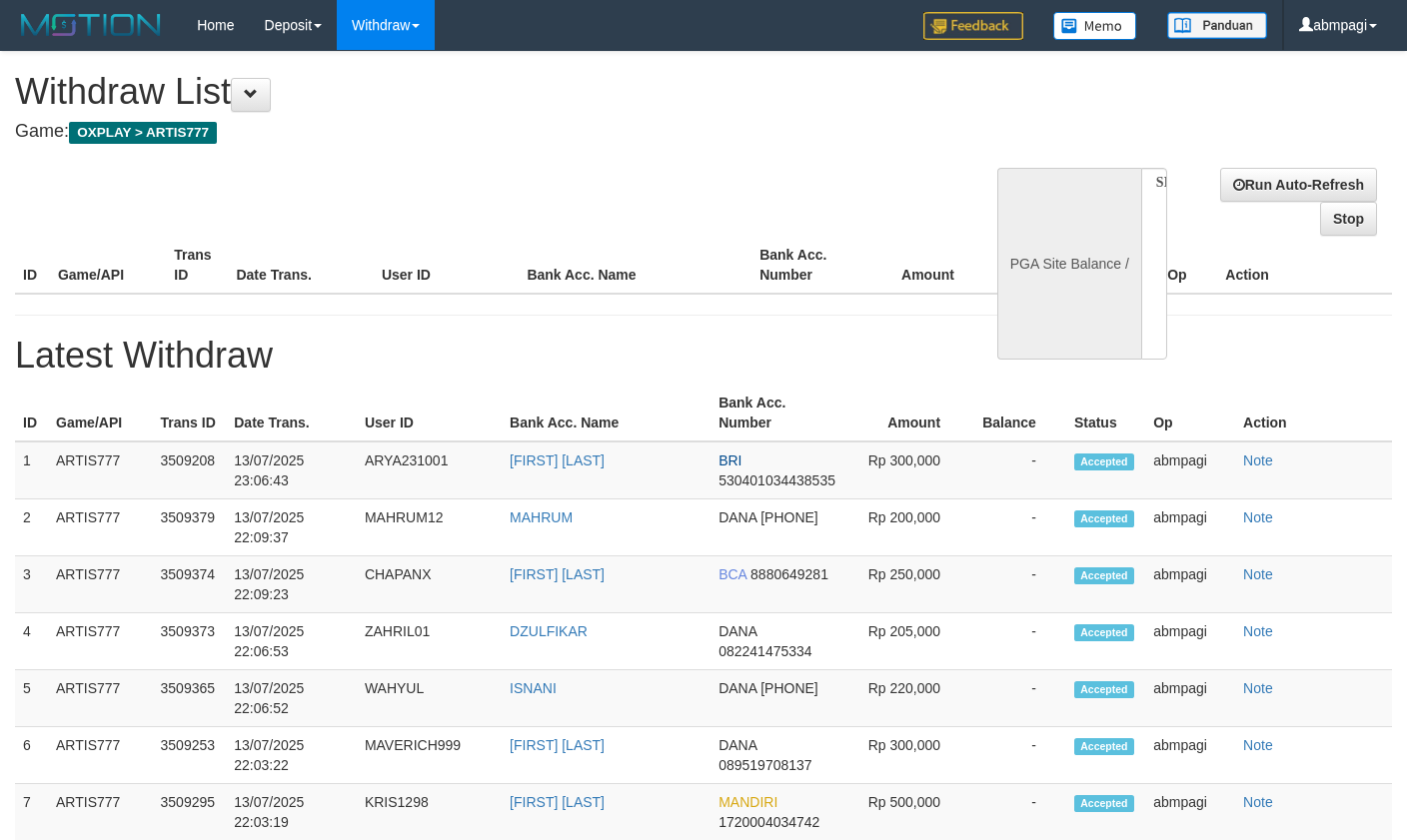 scroll, scrollTop: 0, scrollLeft: 0, axis: both 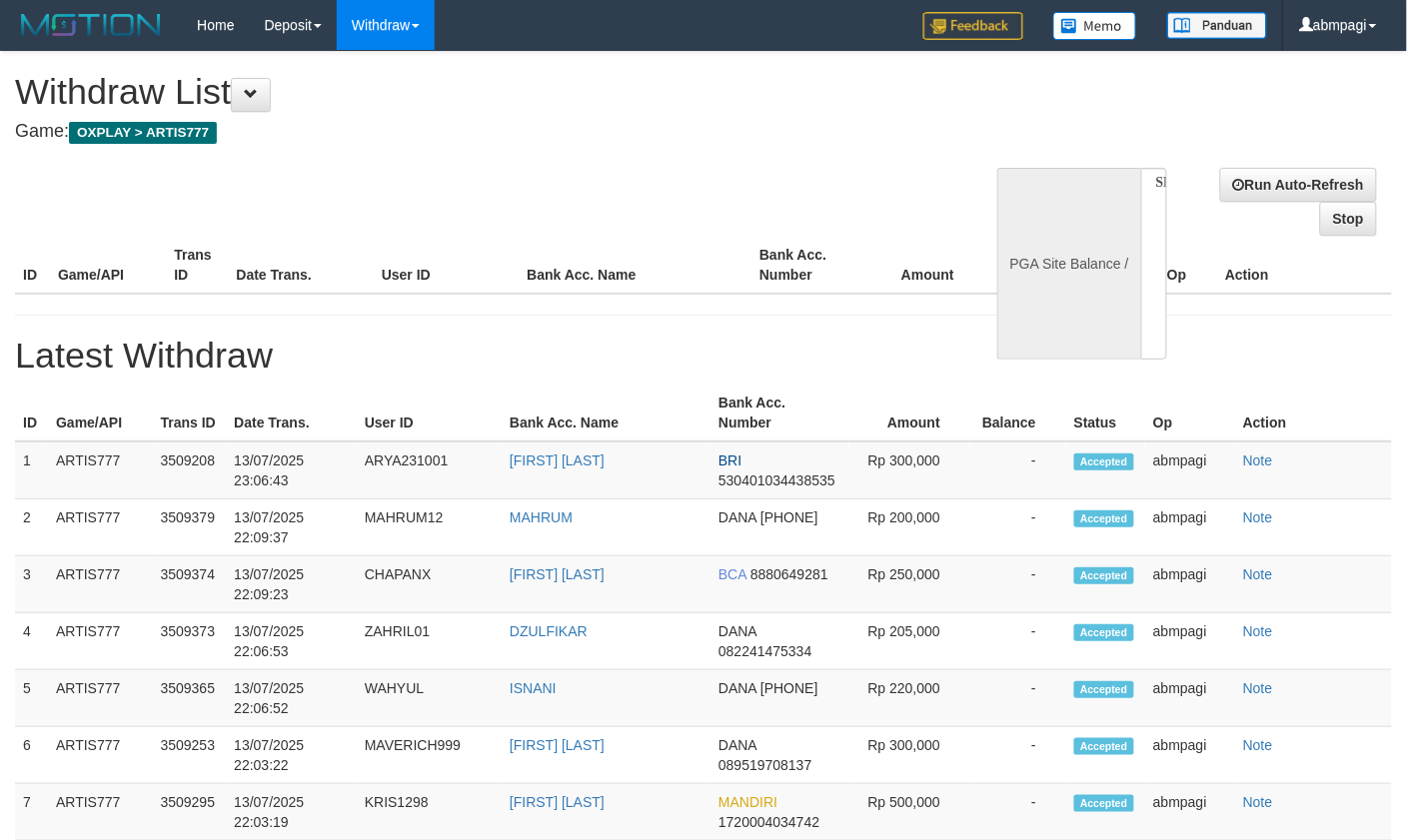 select on "**" 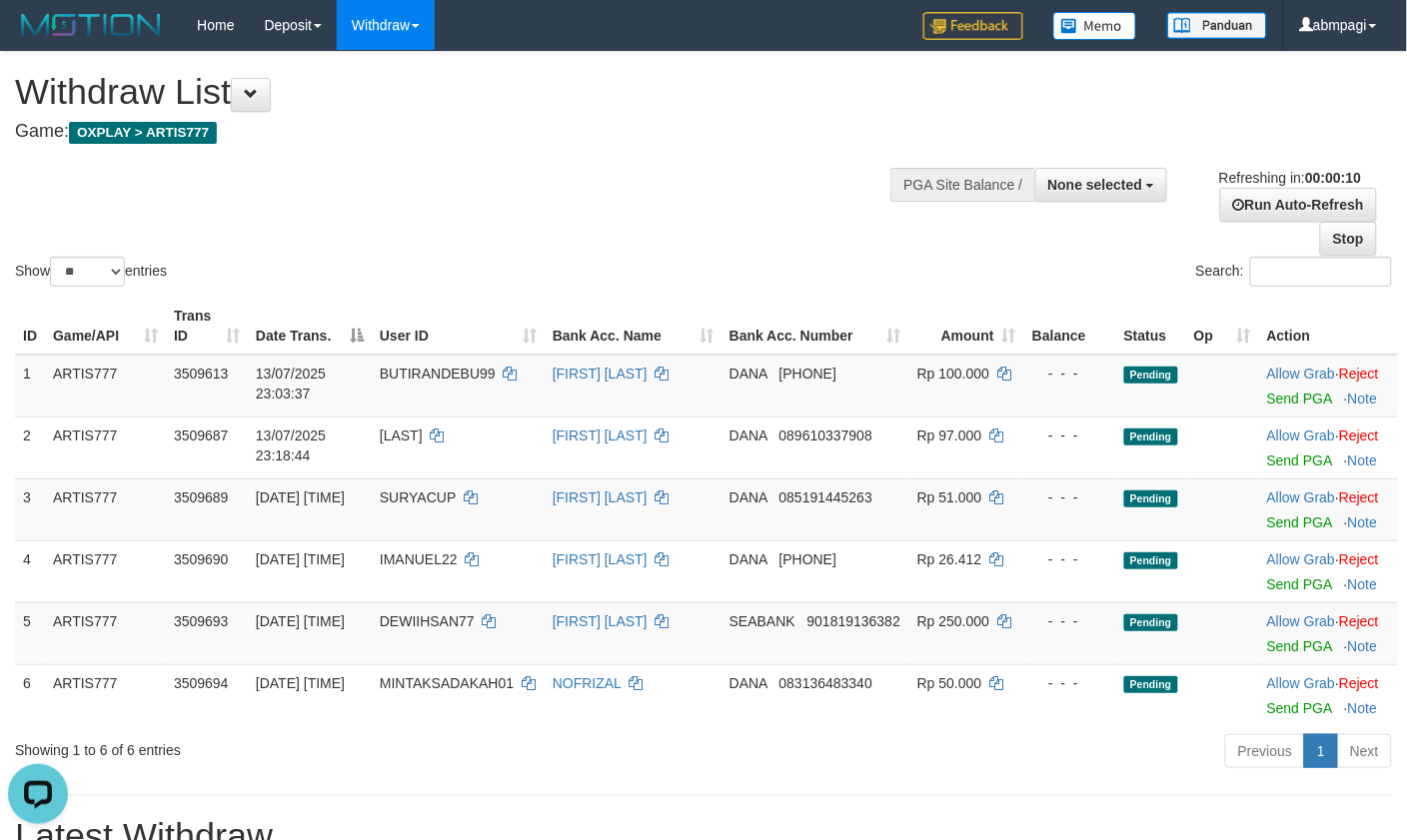 scroll, scrollTop: 0, scrollLeft: 0, axis: both 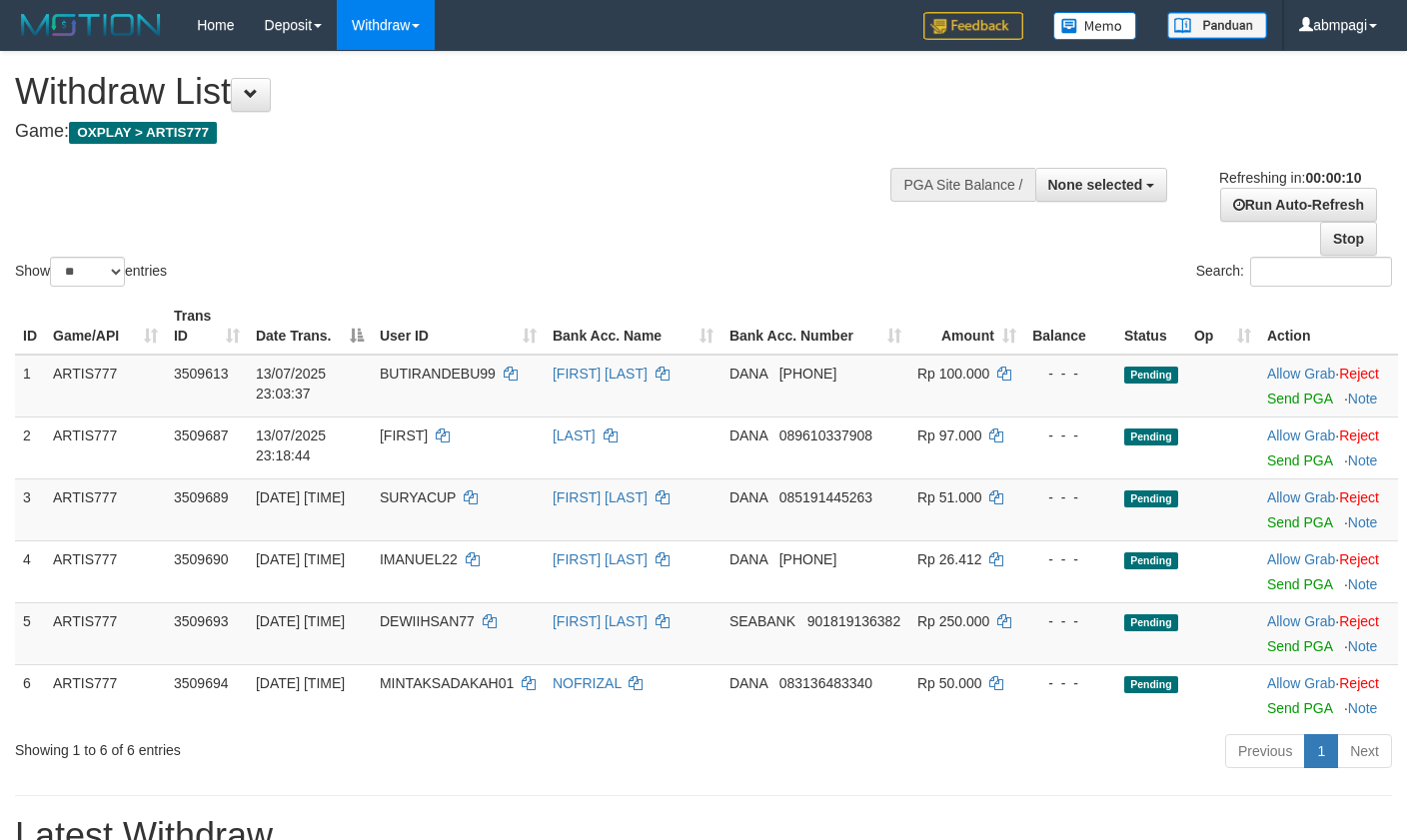 select 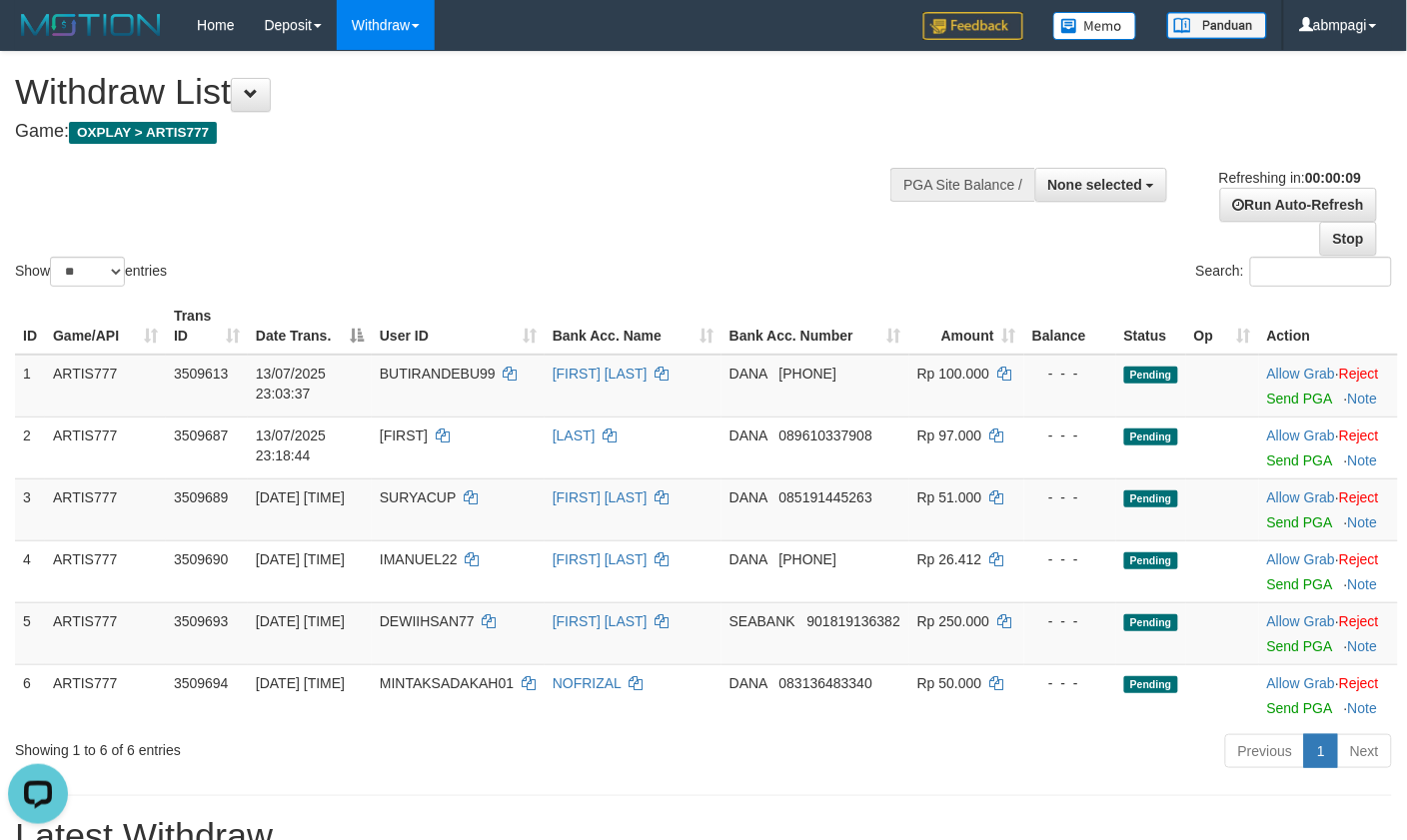 scroll, scrollTop: 0, scrollLeft: 0, axis: both 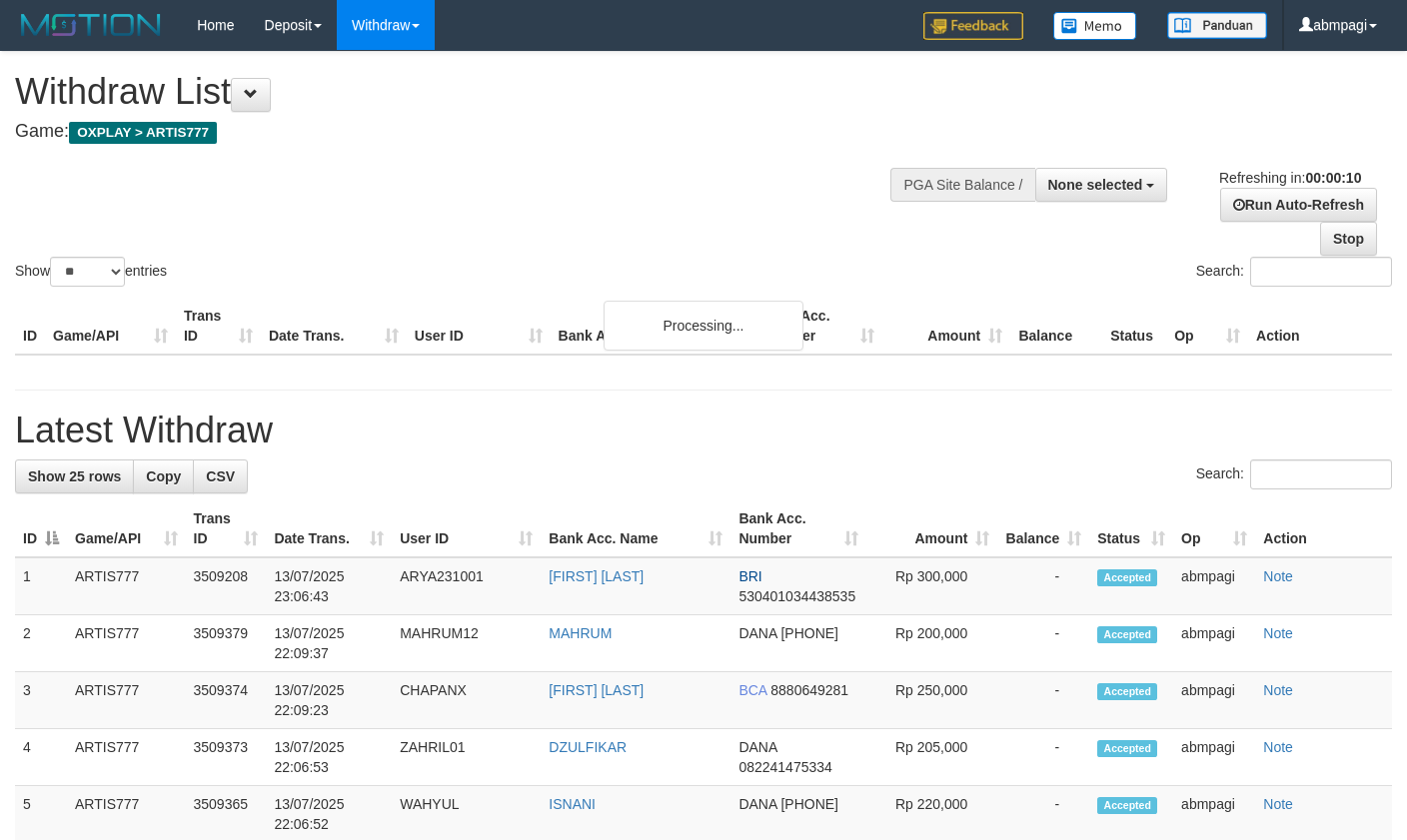 select 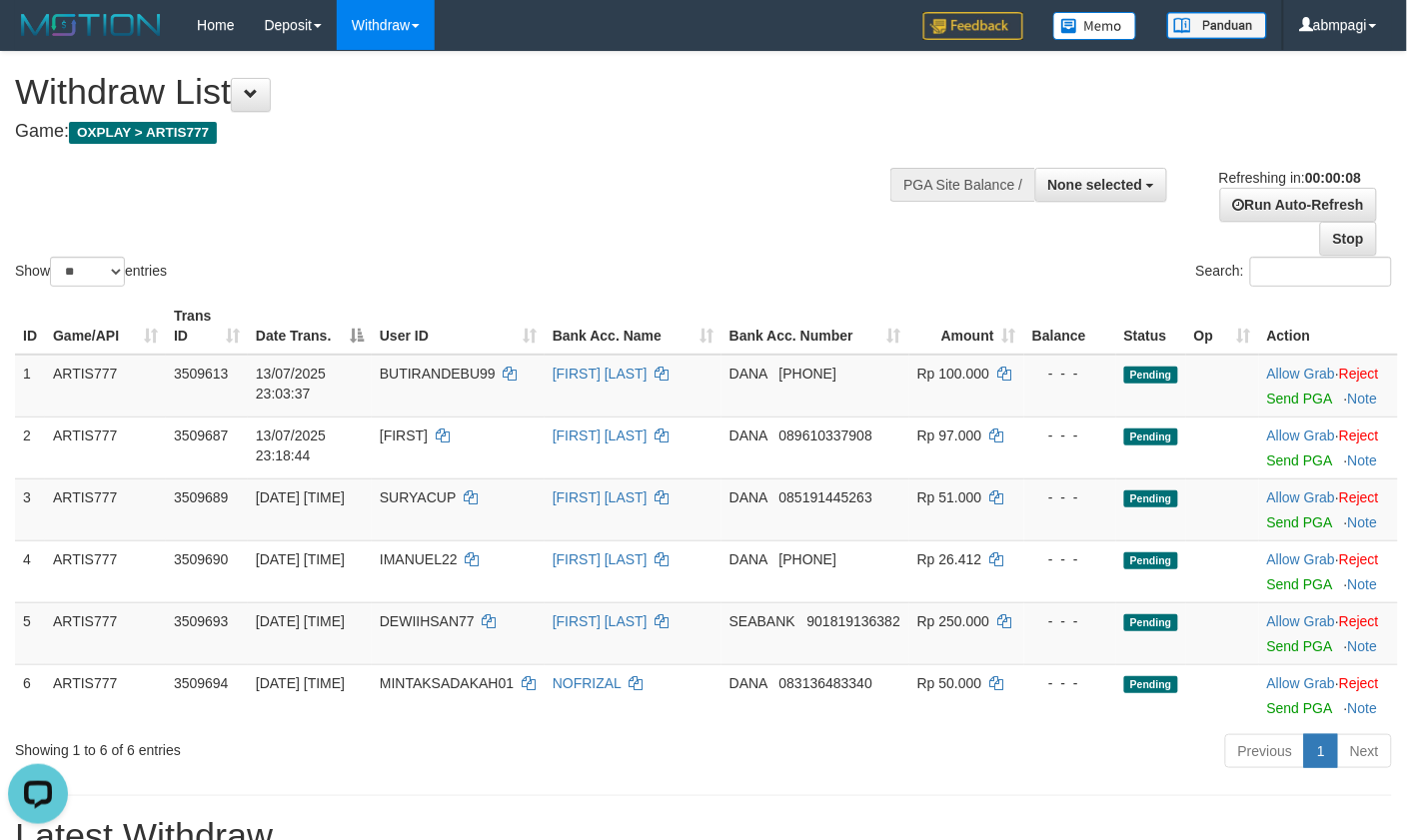 scroll, scrollTop: 0, scrollLeft: 0, axis: both 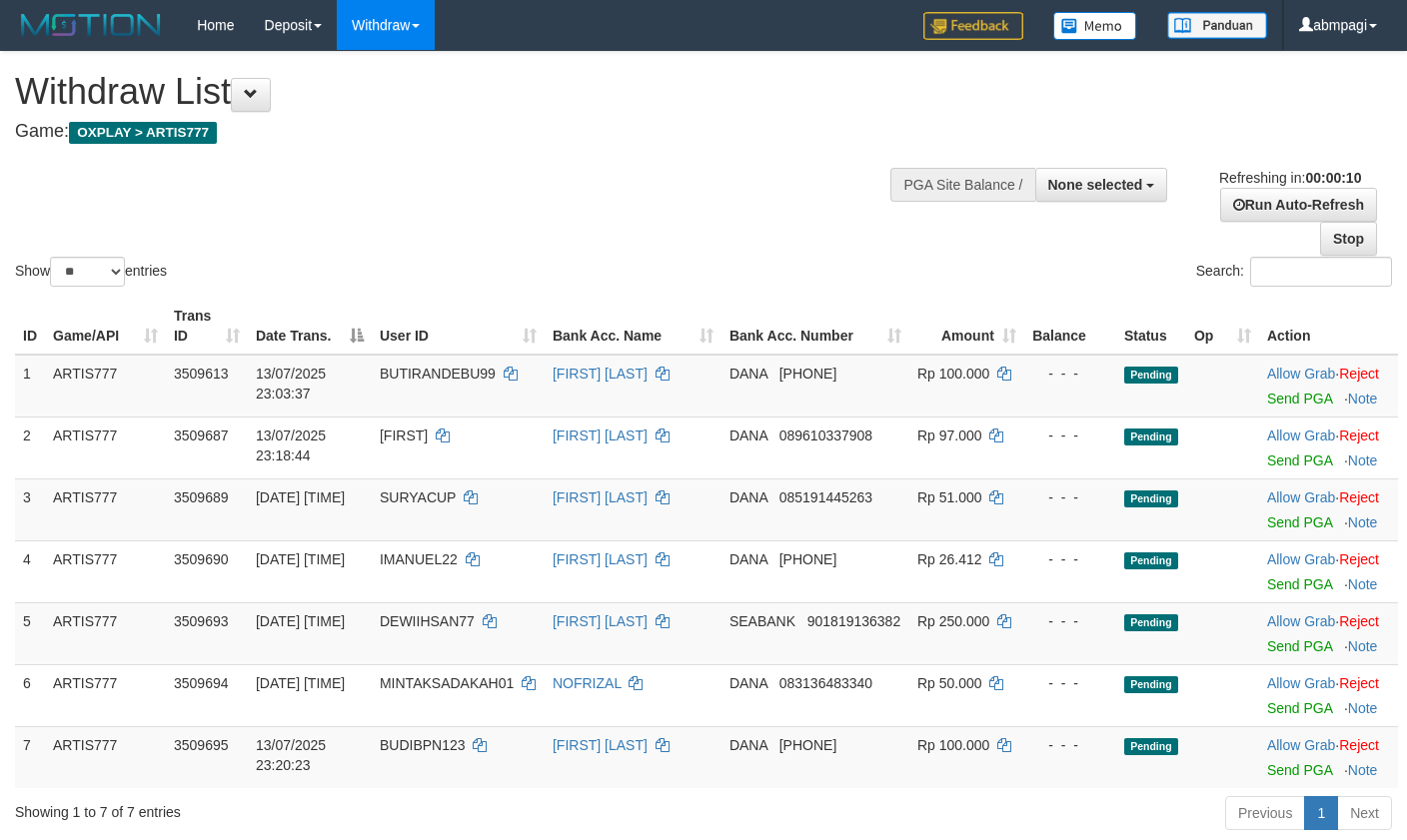 select 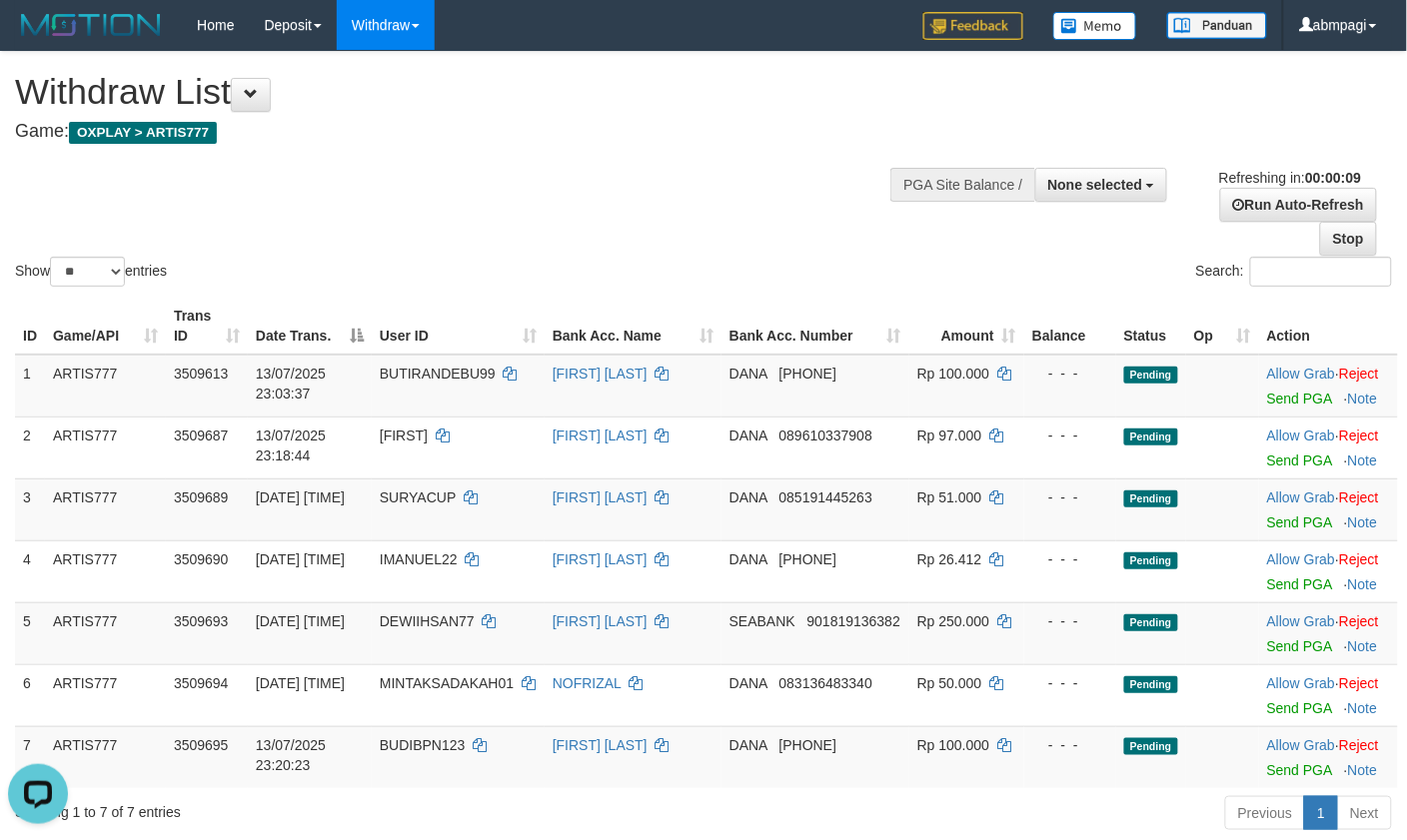 scroll, scrollTop: 0, scrollLeft: 0, axis: both 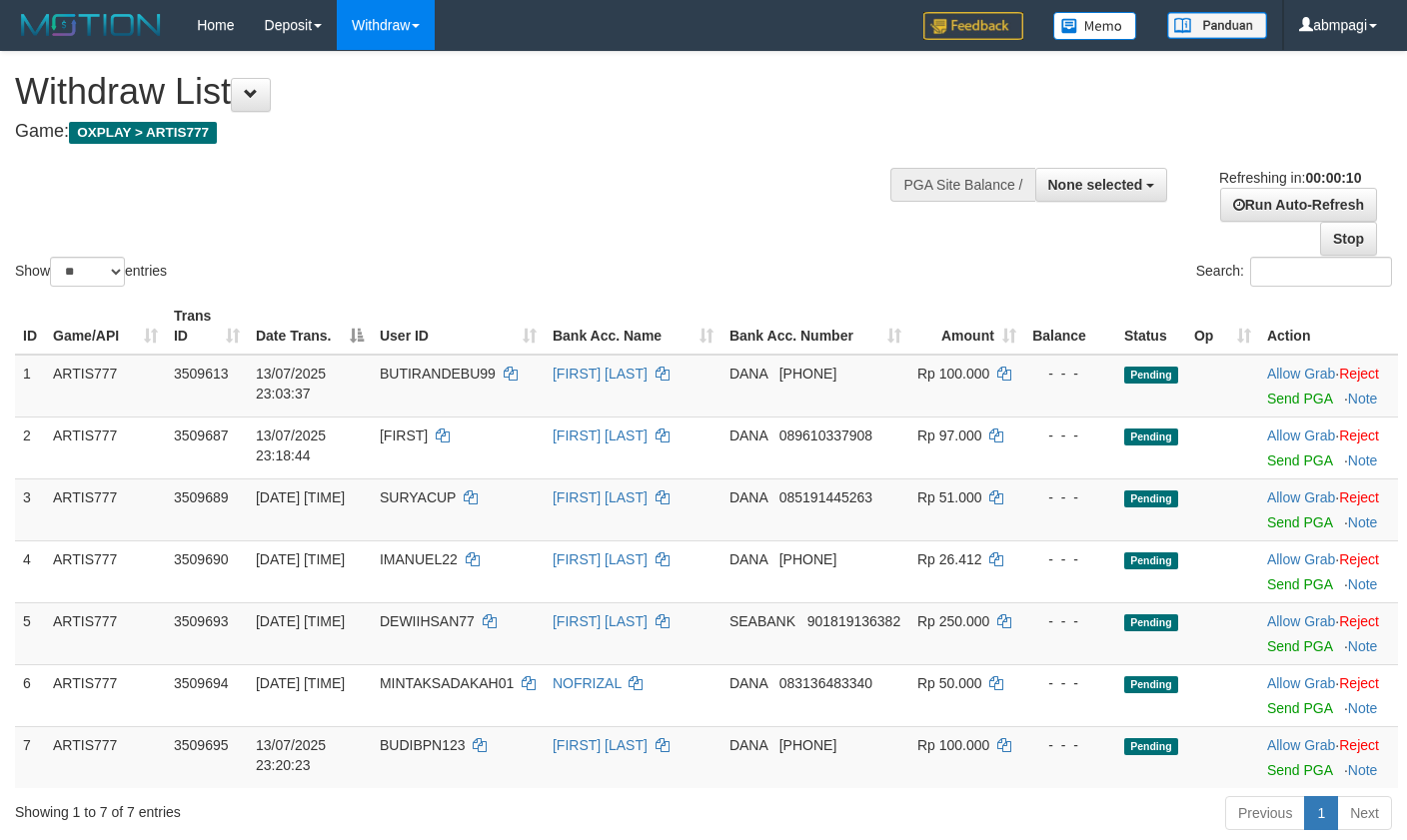 select 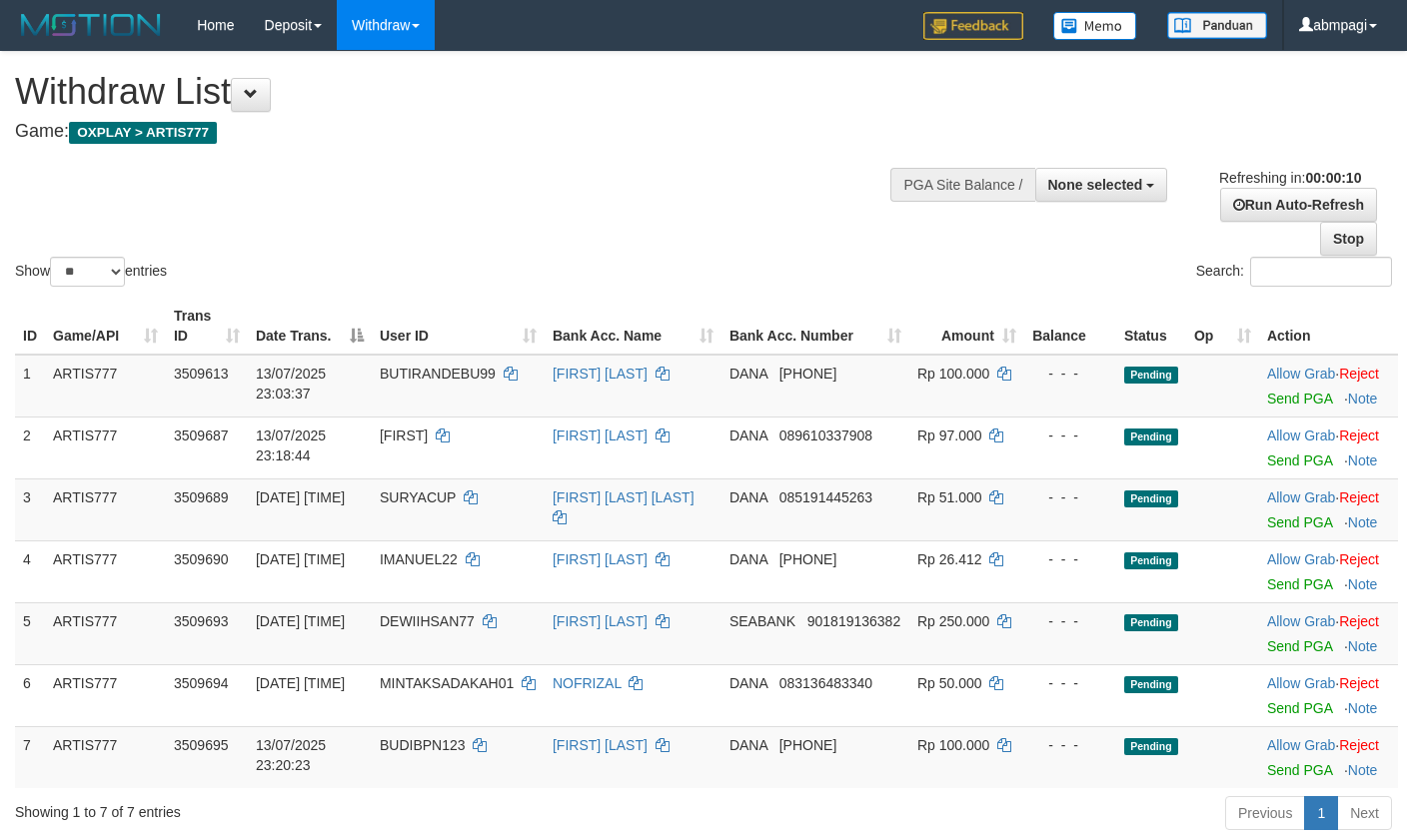 select 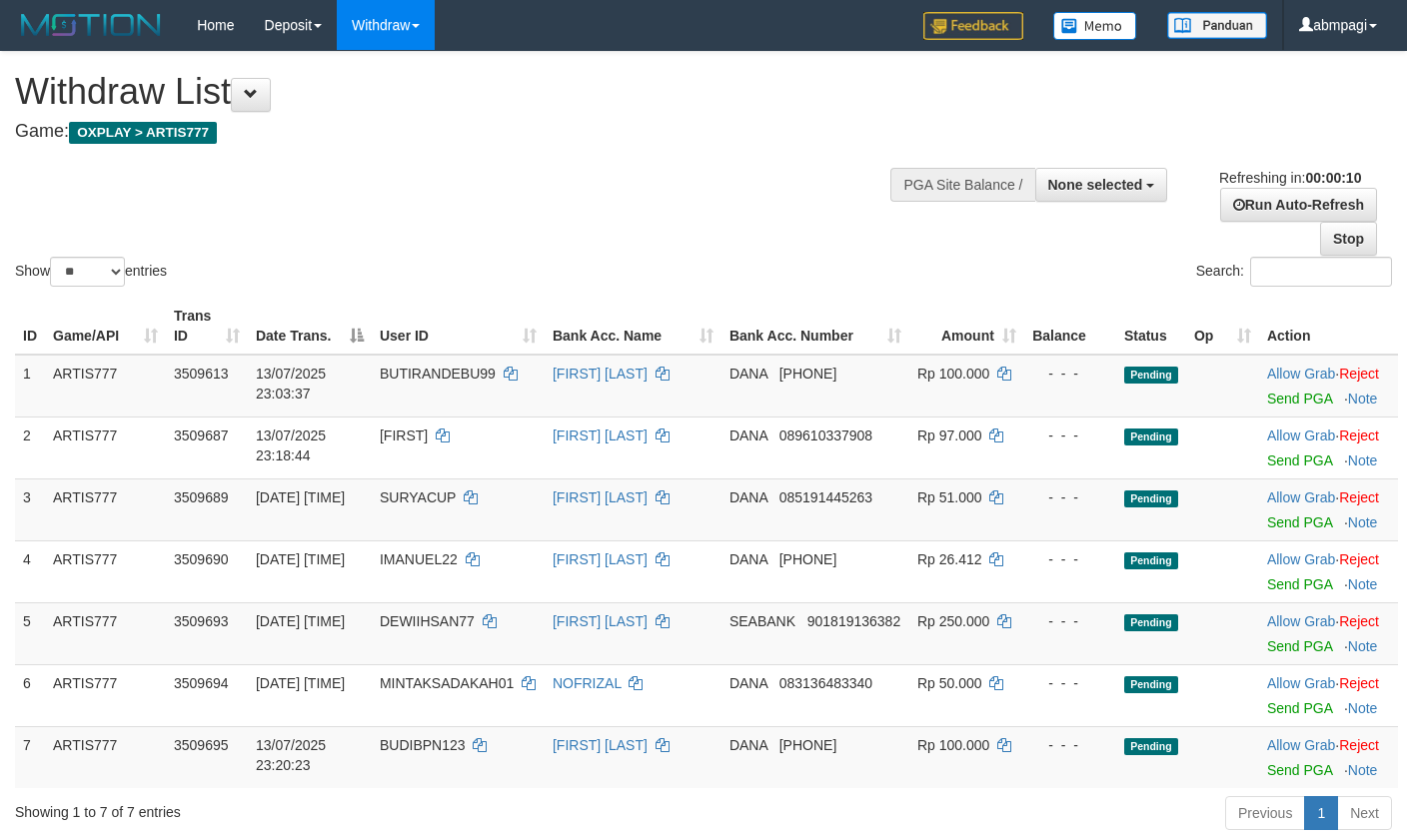 select 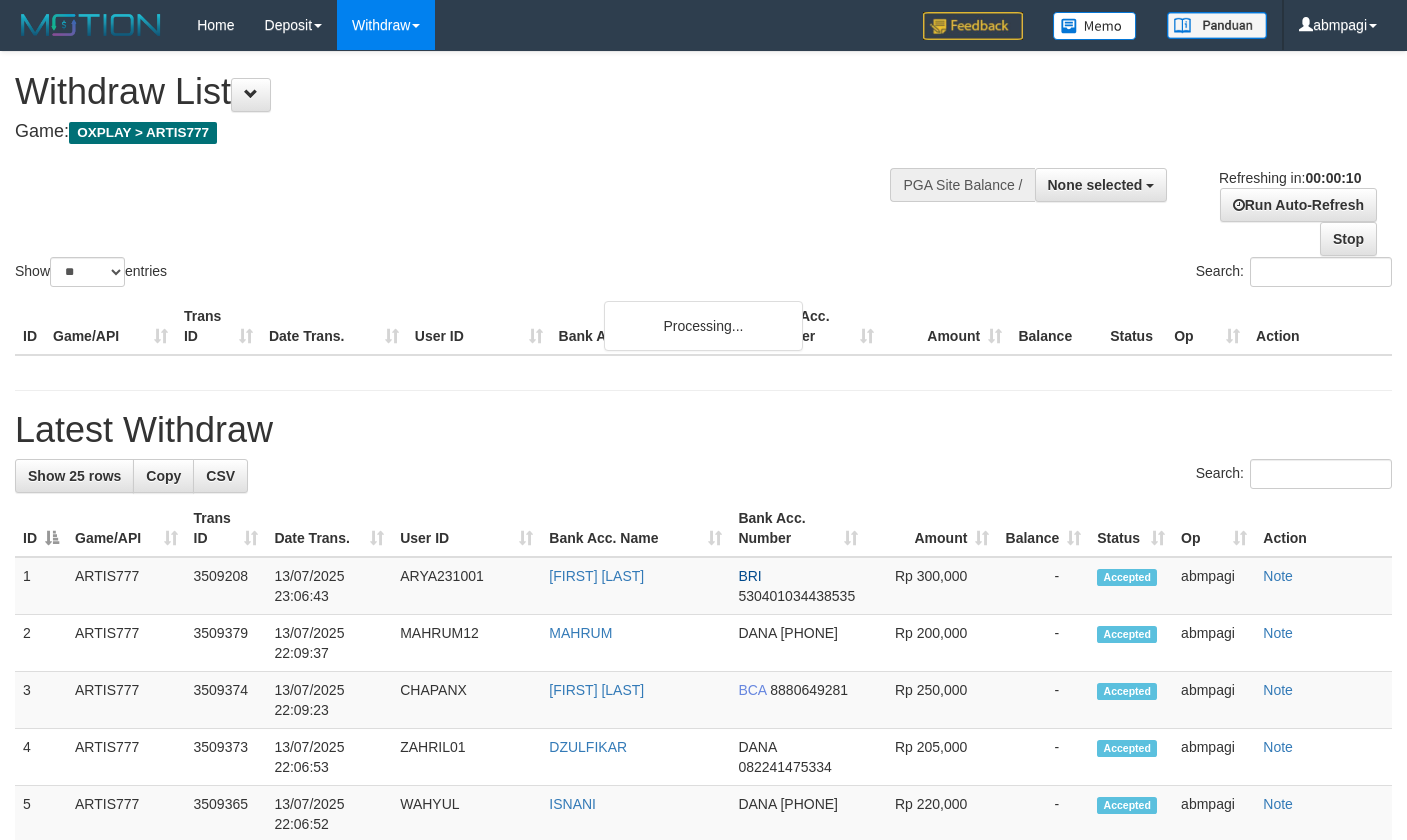 select 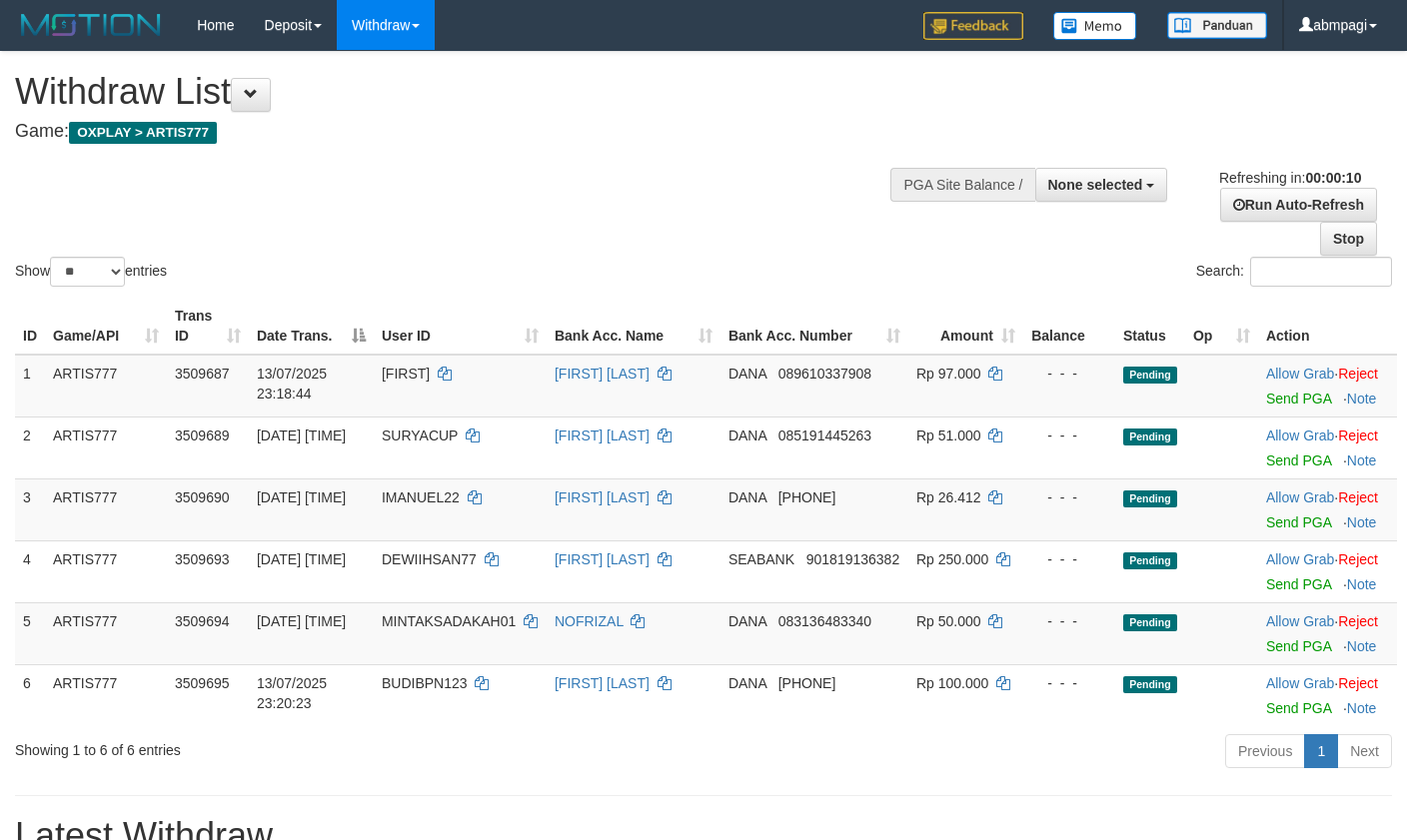 select 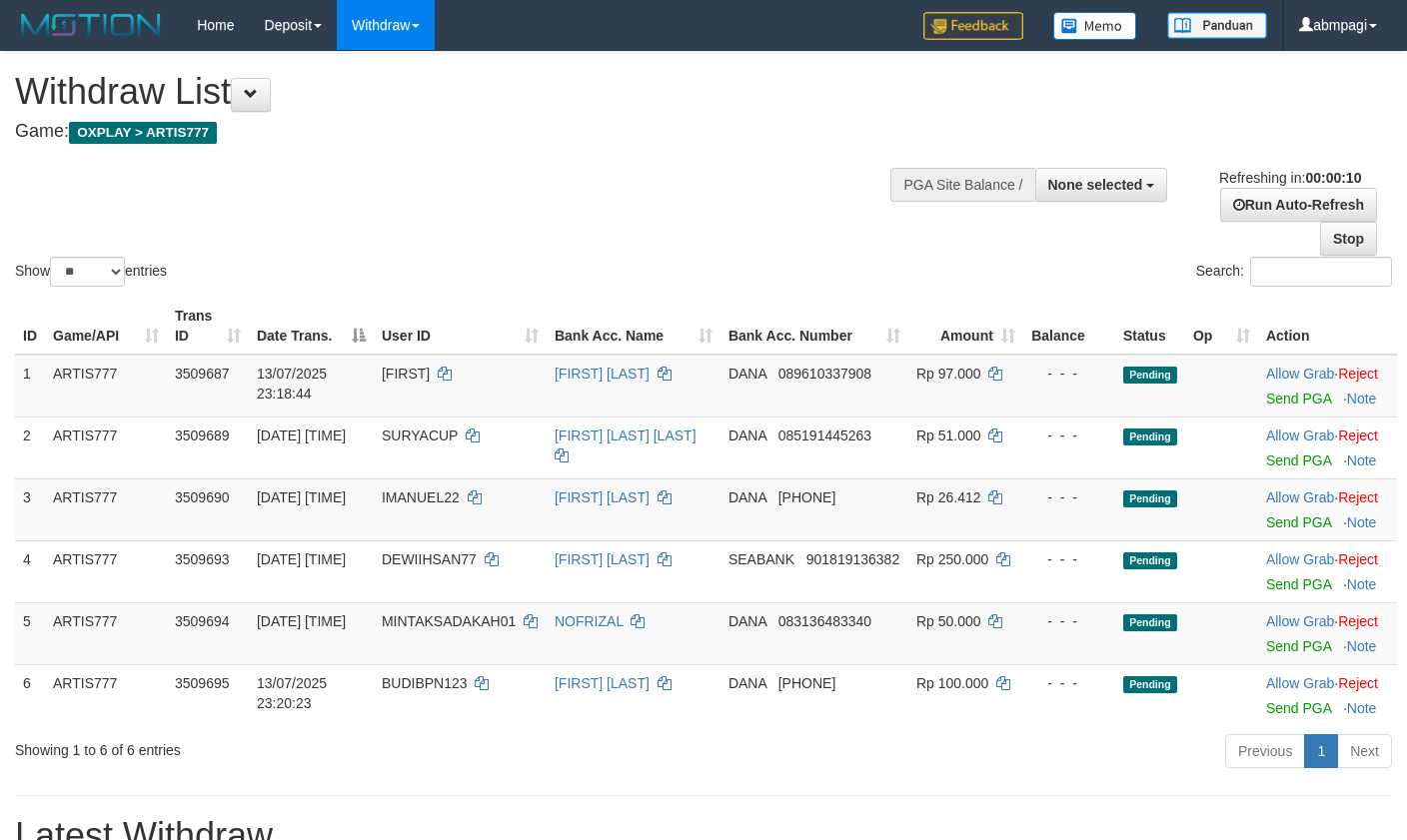 select 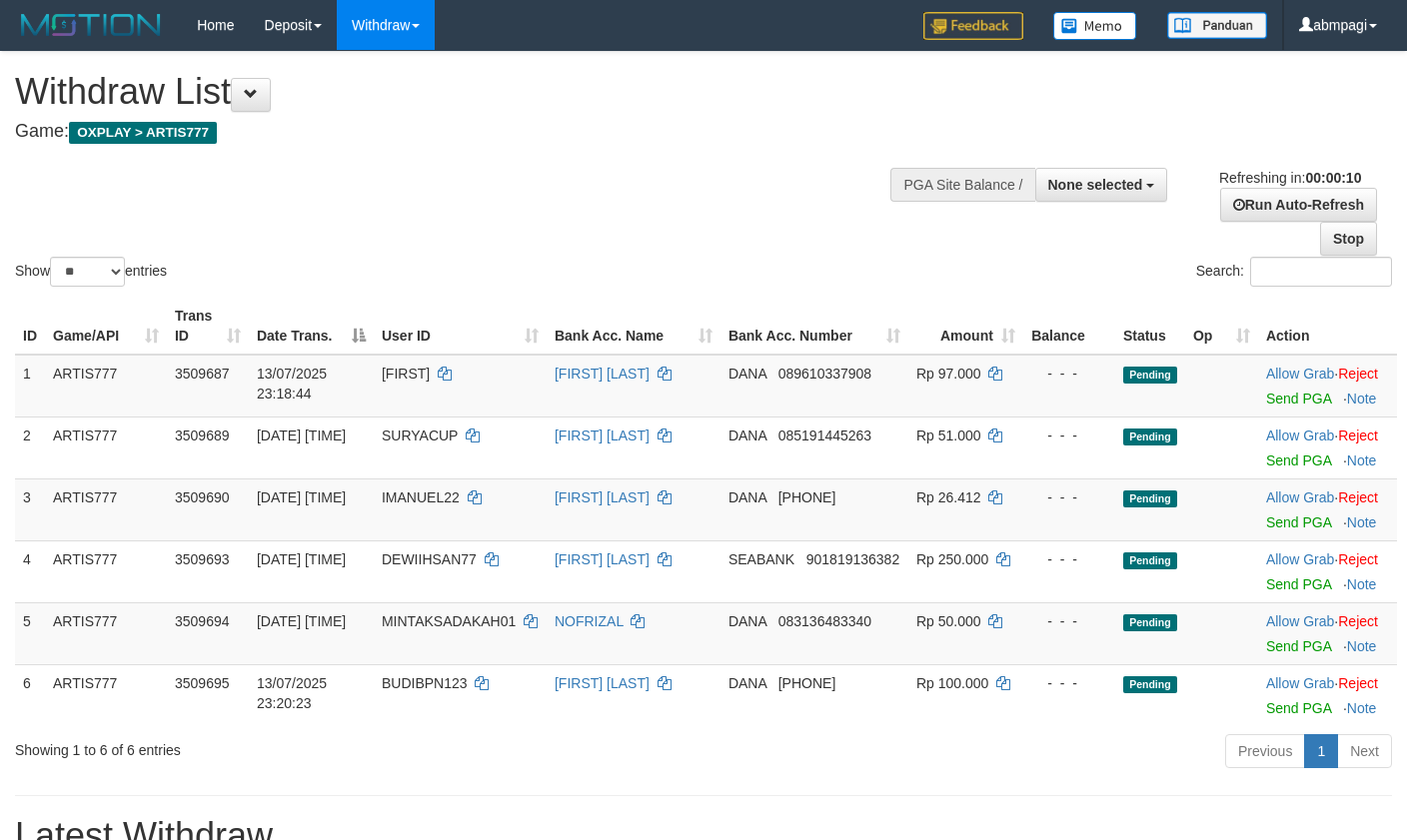 select 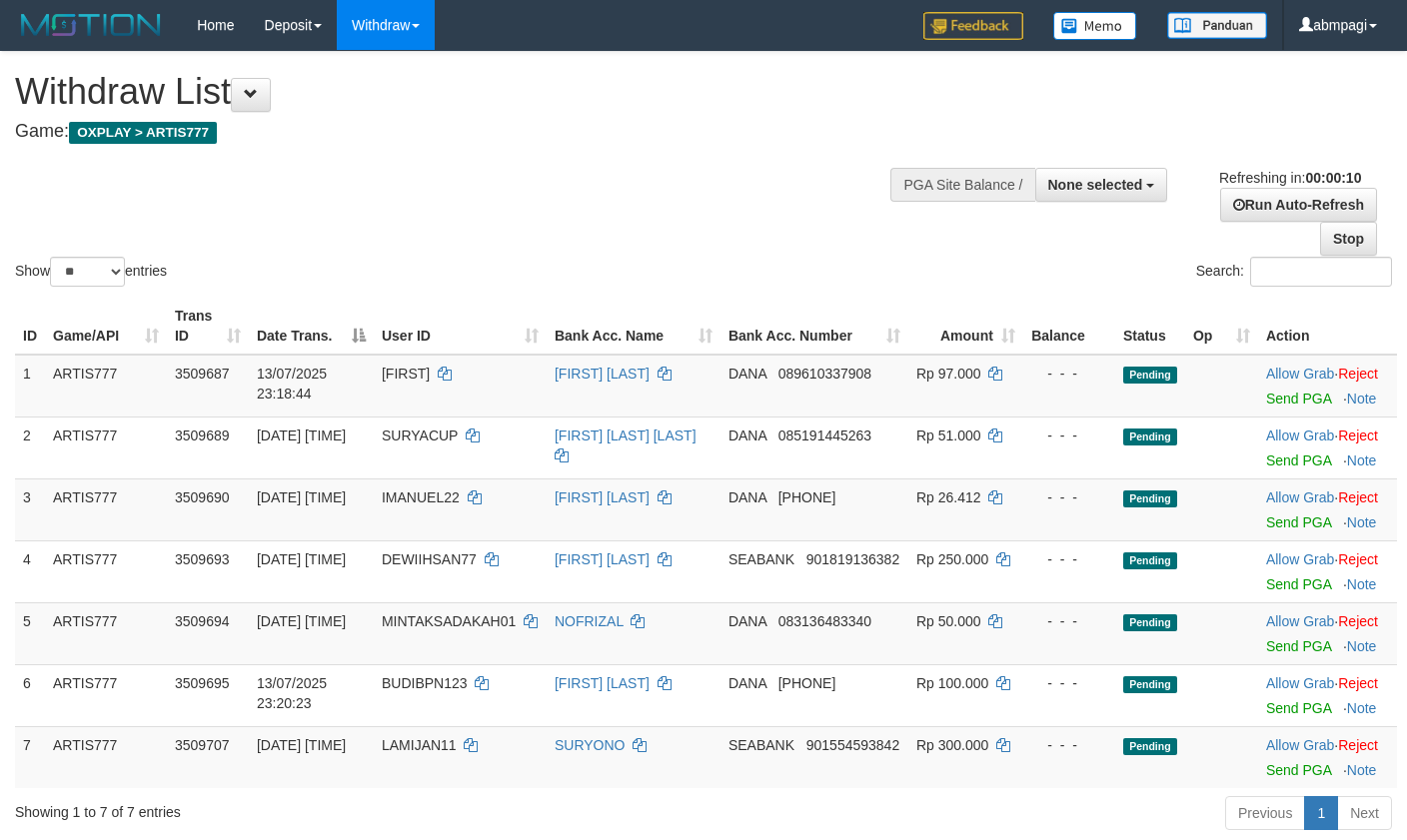 select 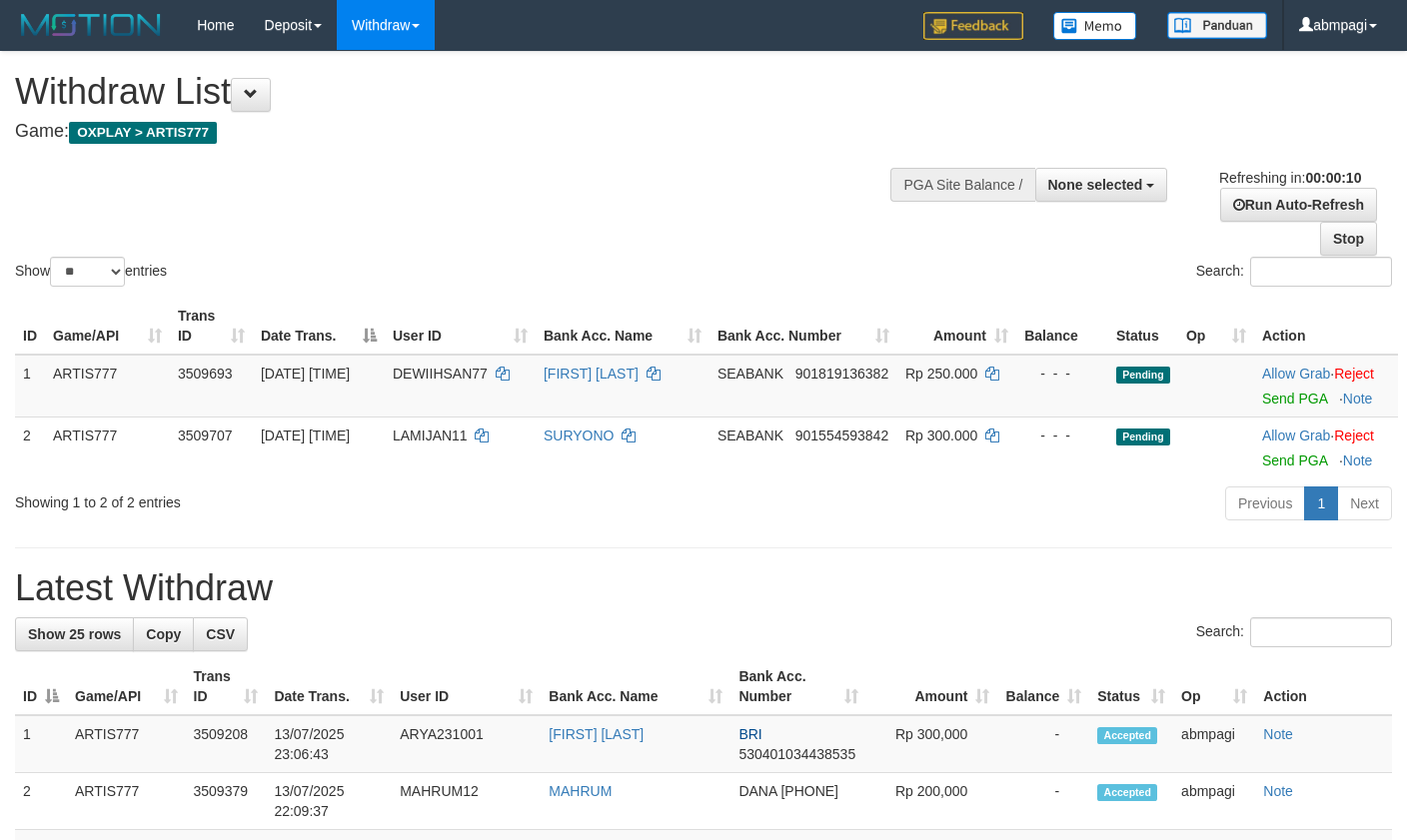 select 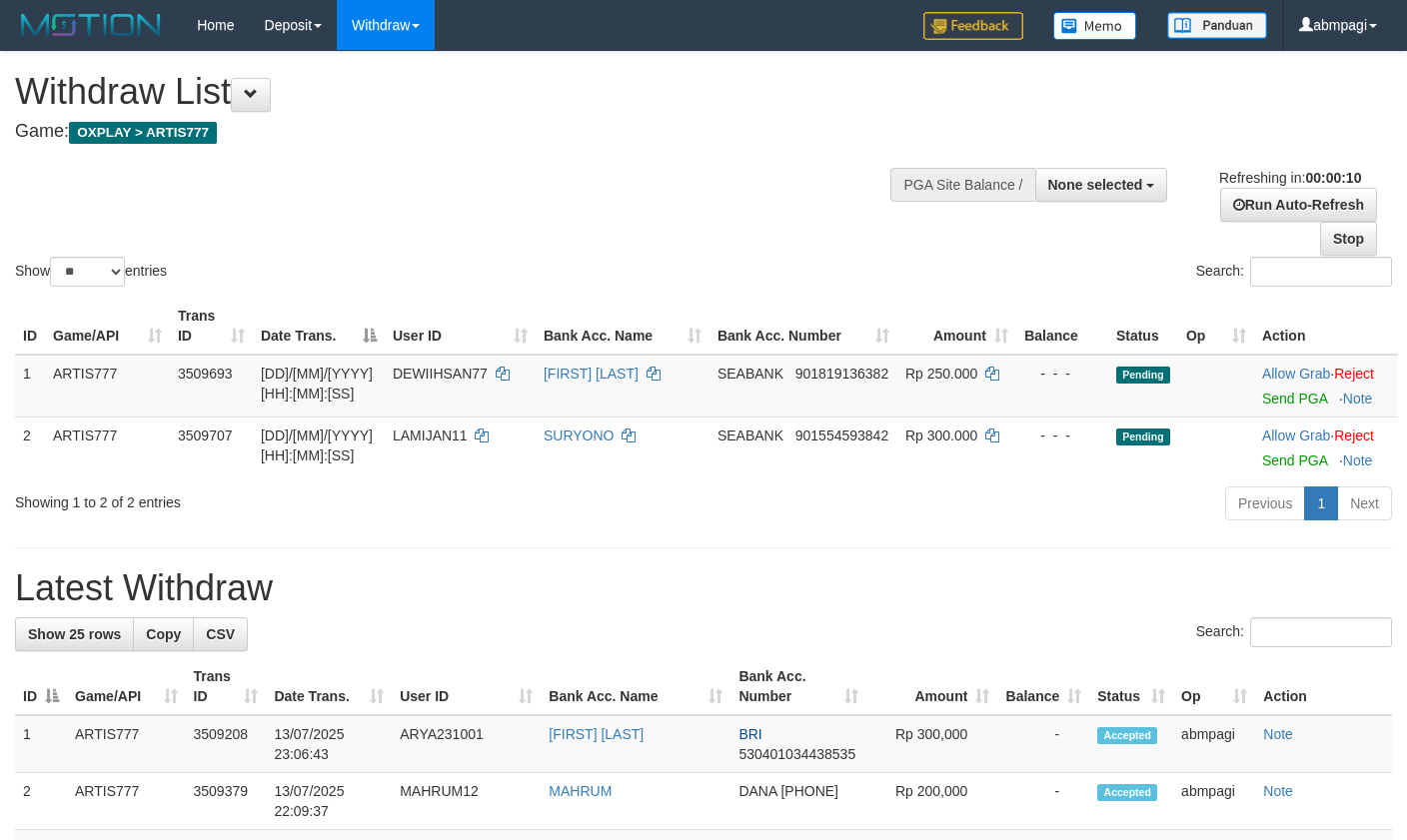 select 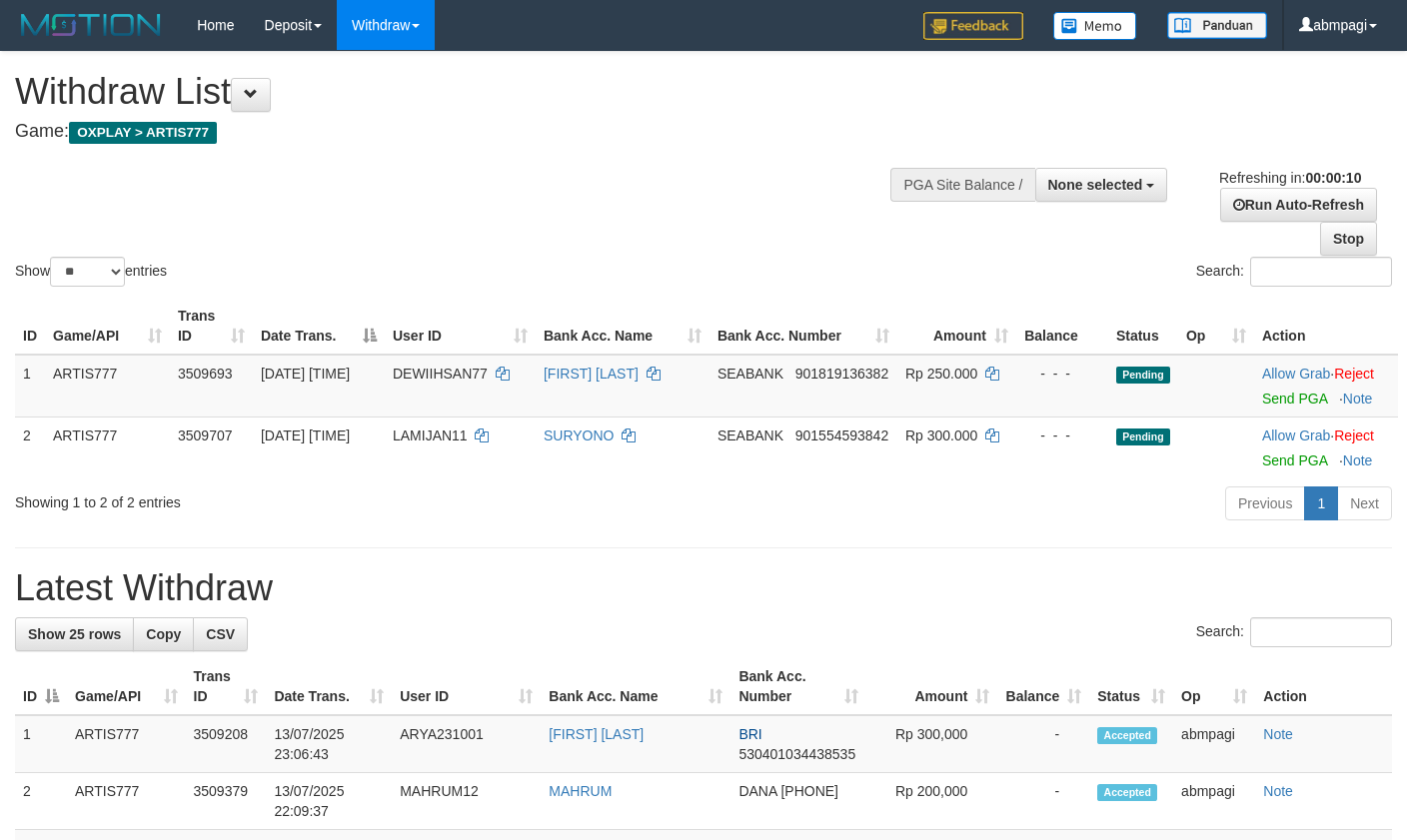 select 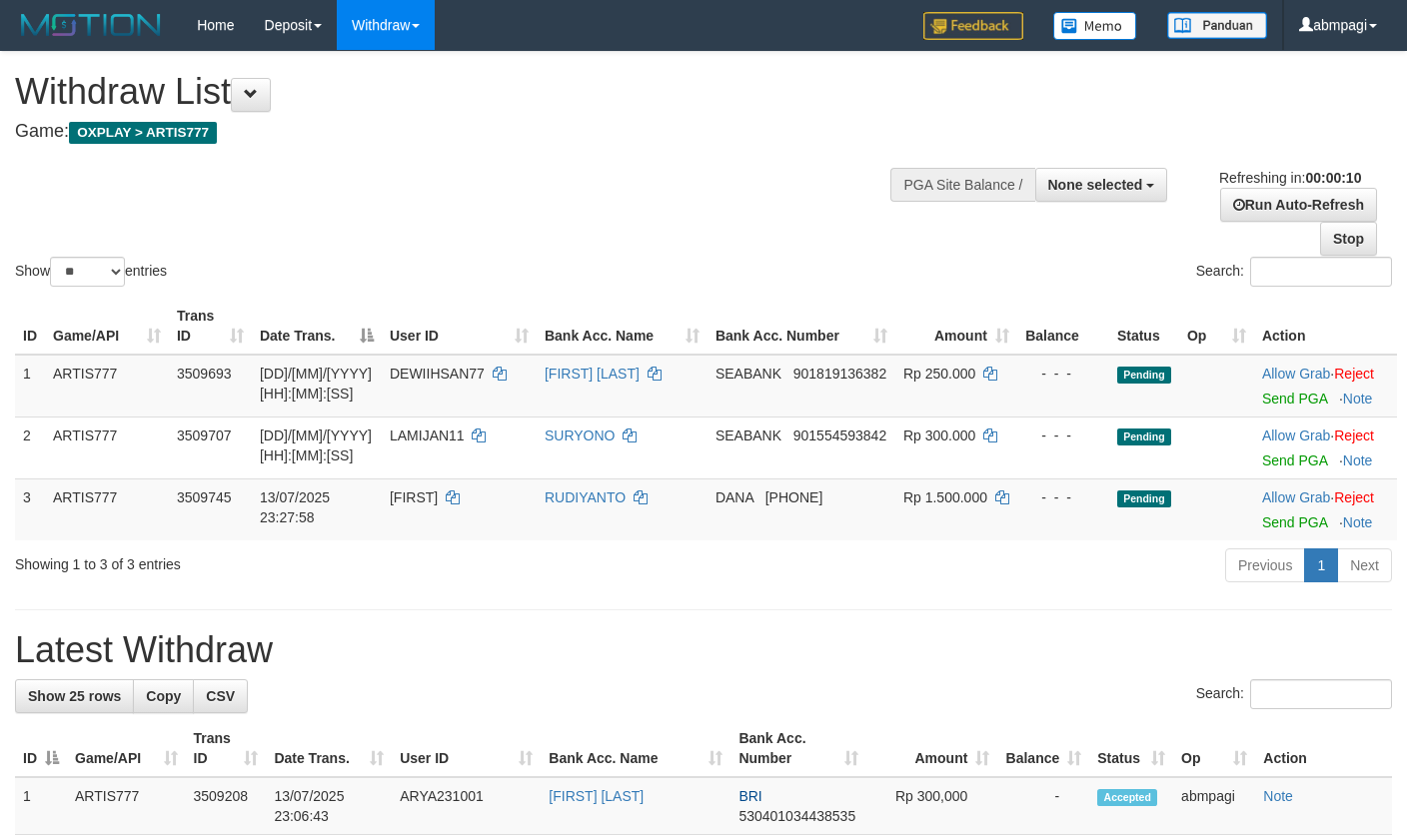 select 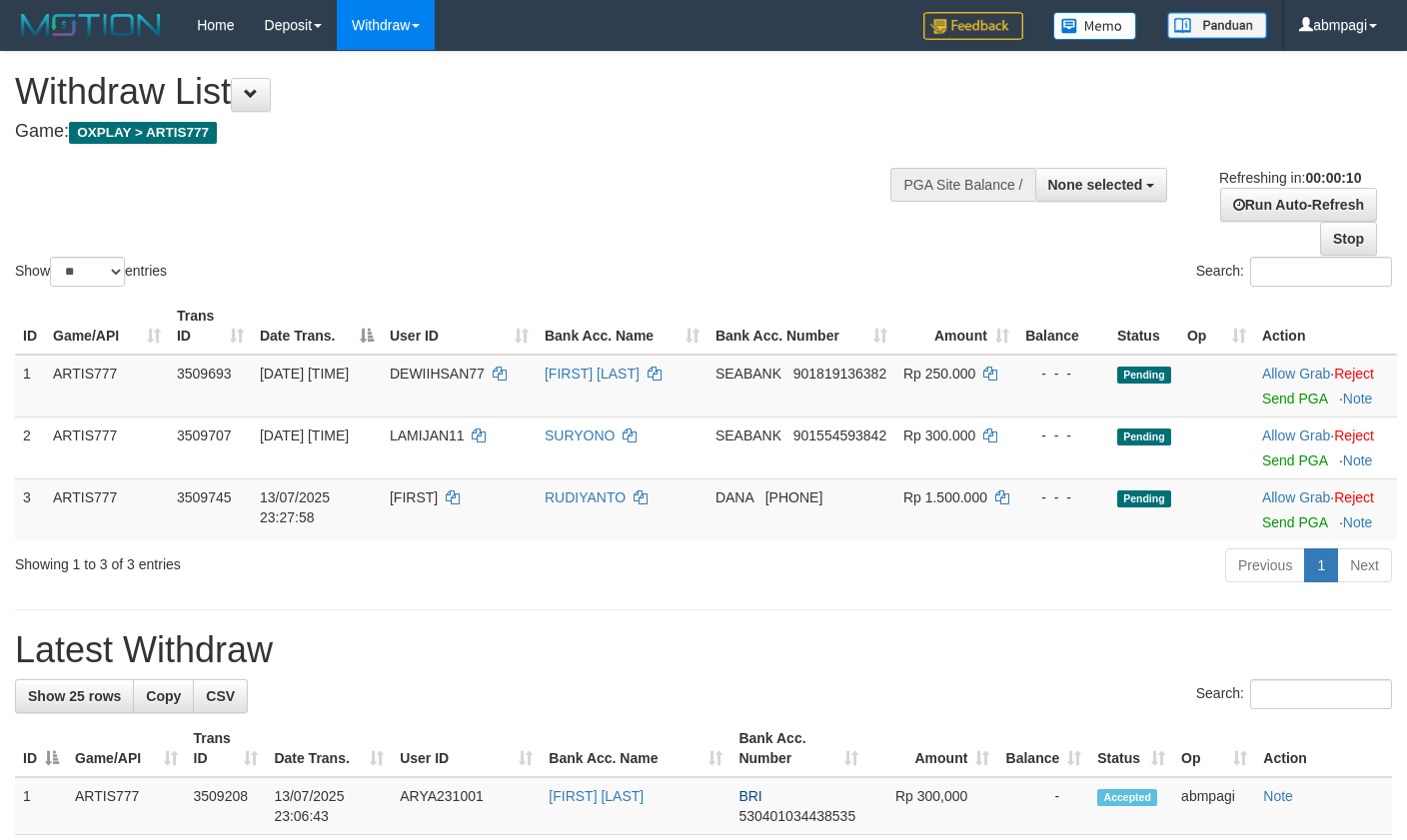 select 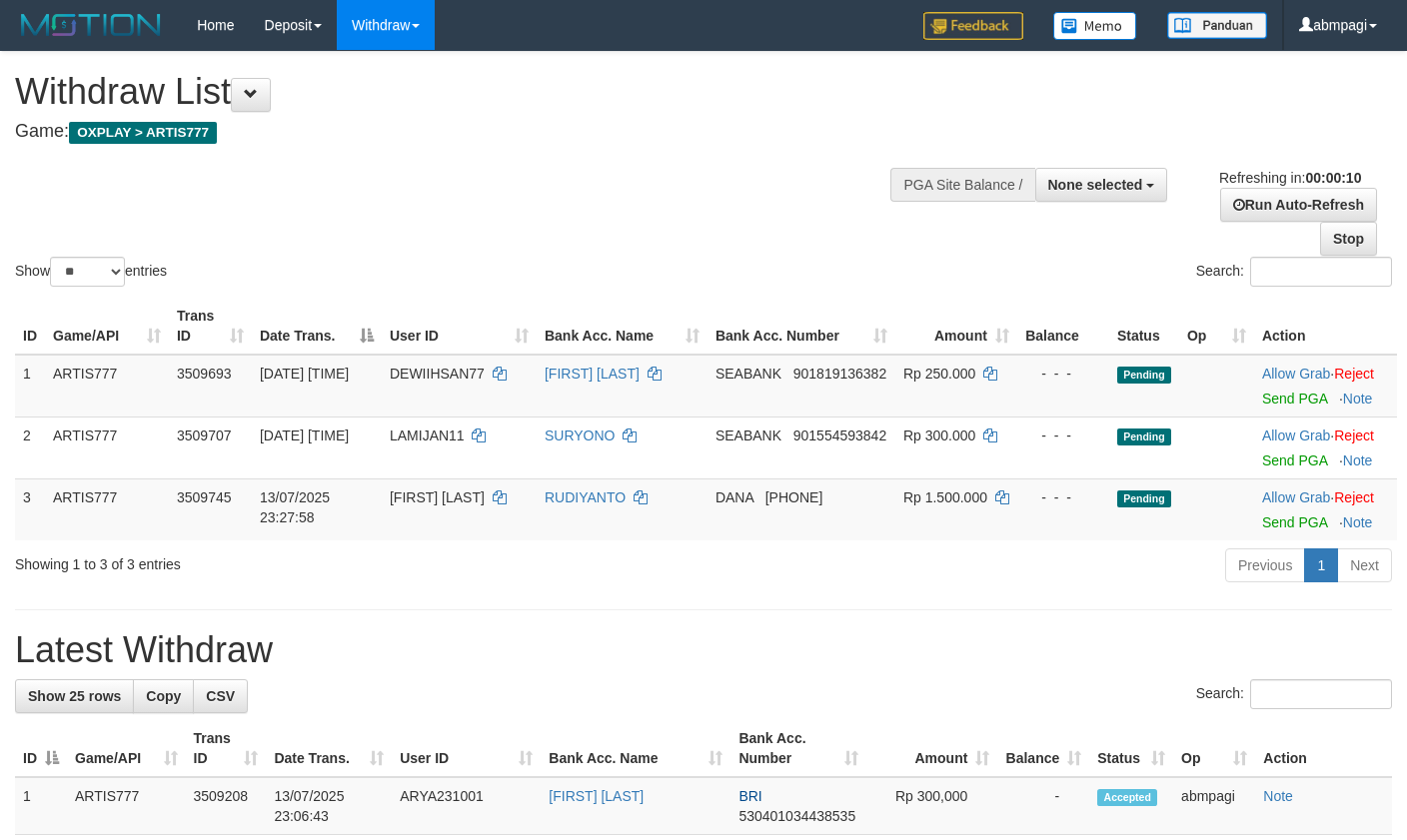 select 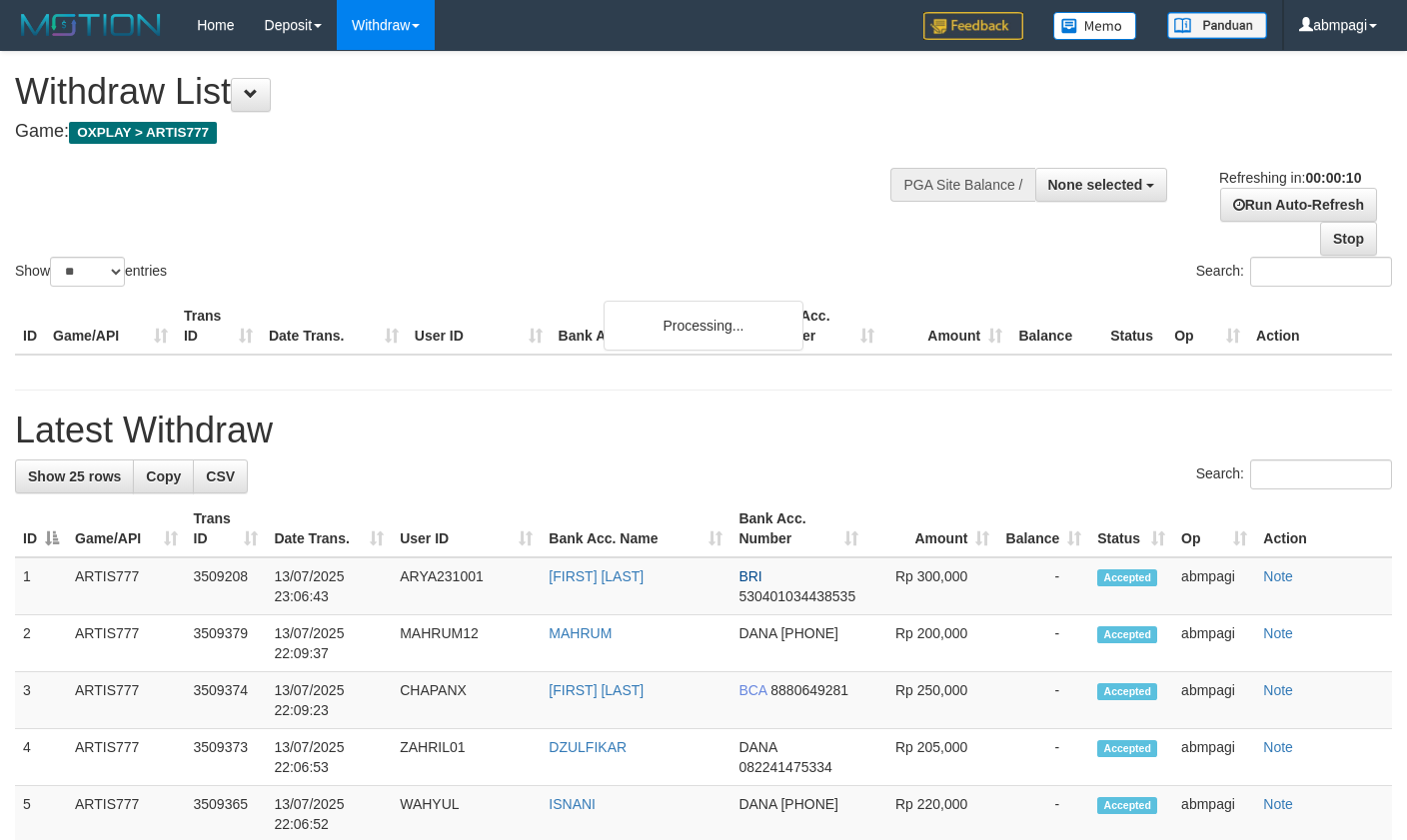 select 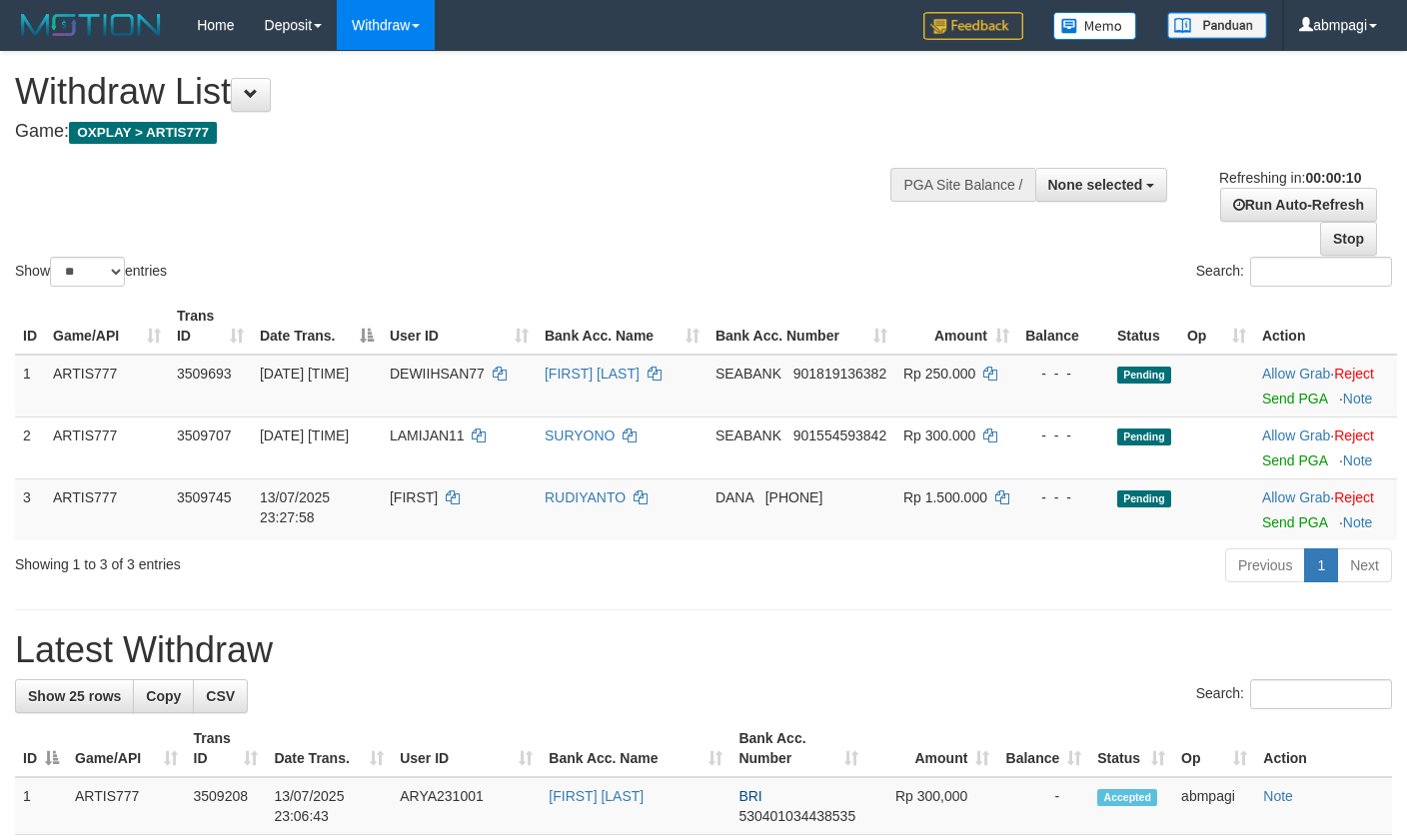 select 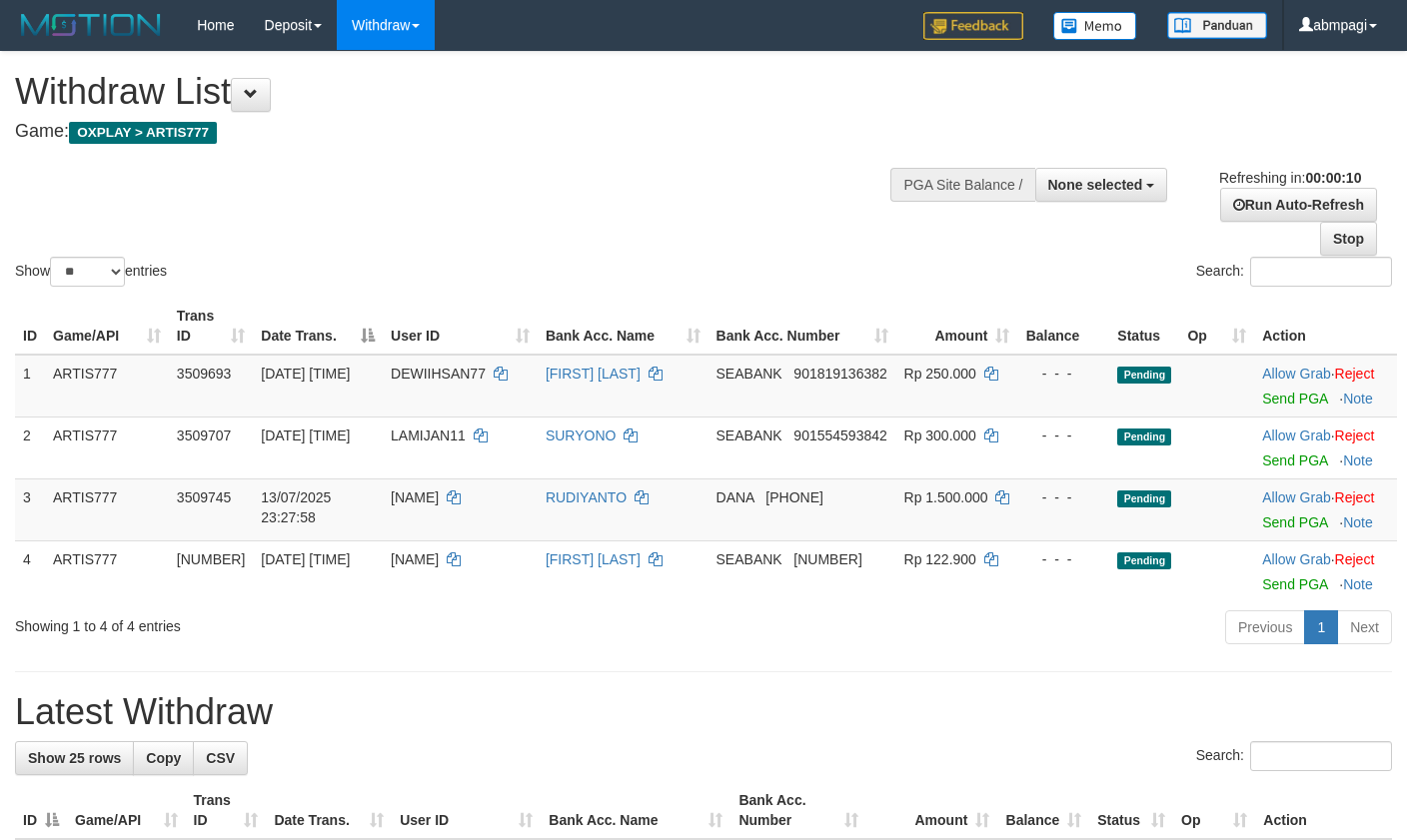 select 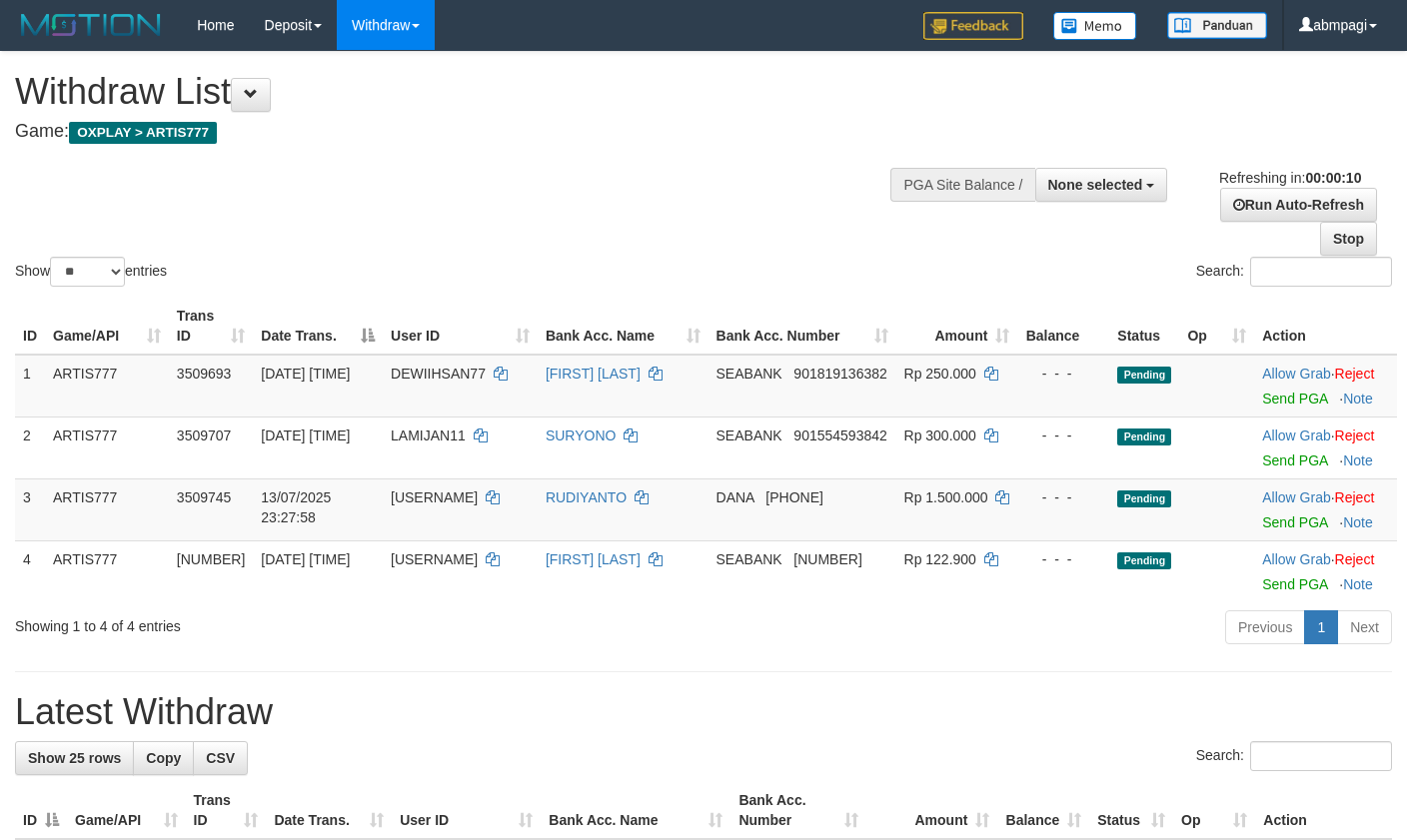 select 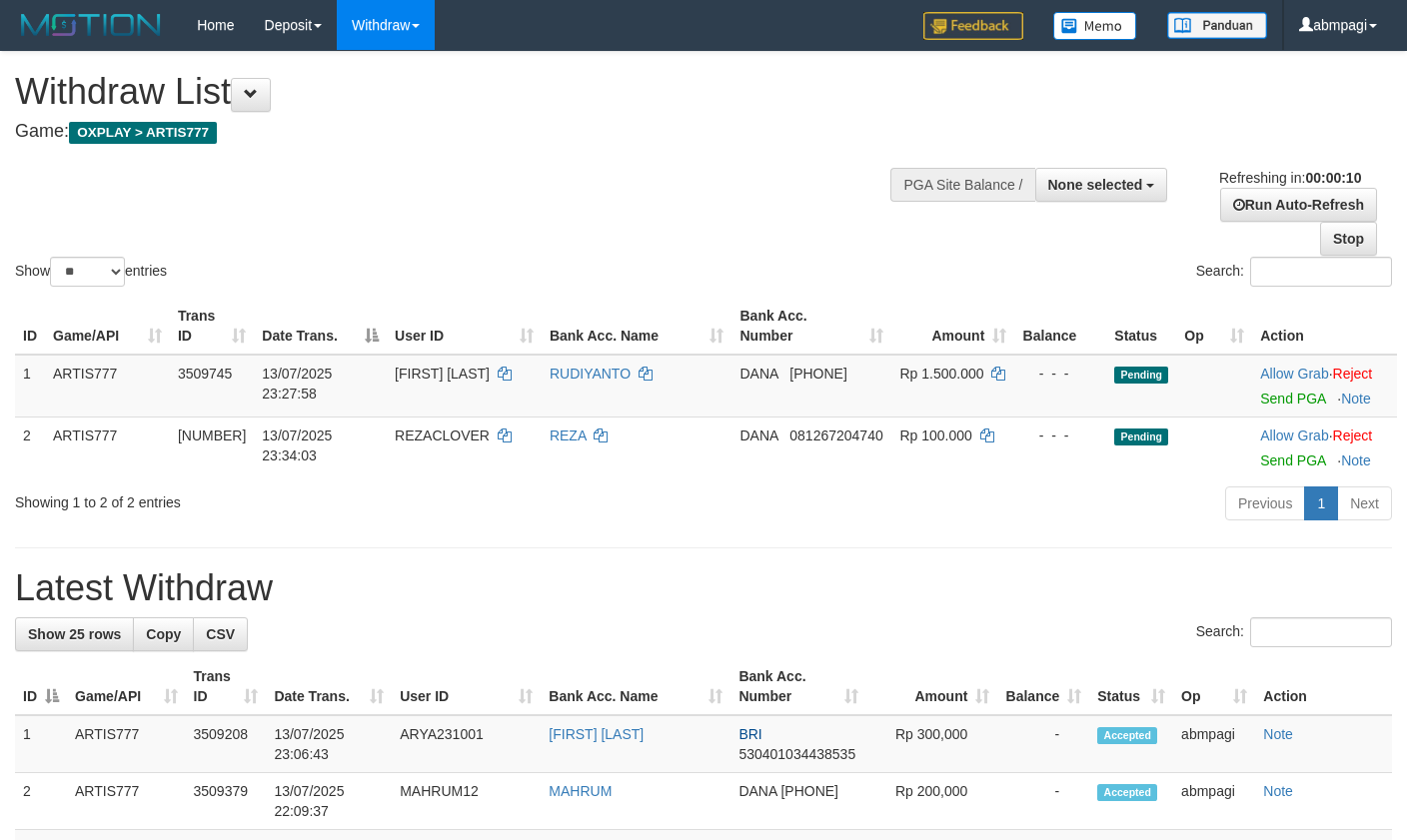 select 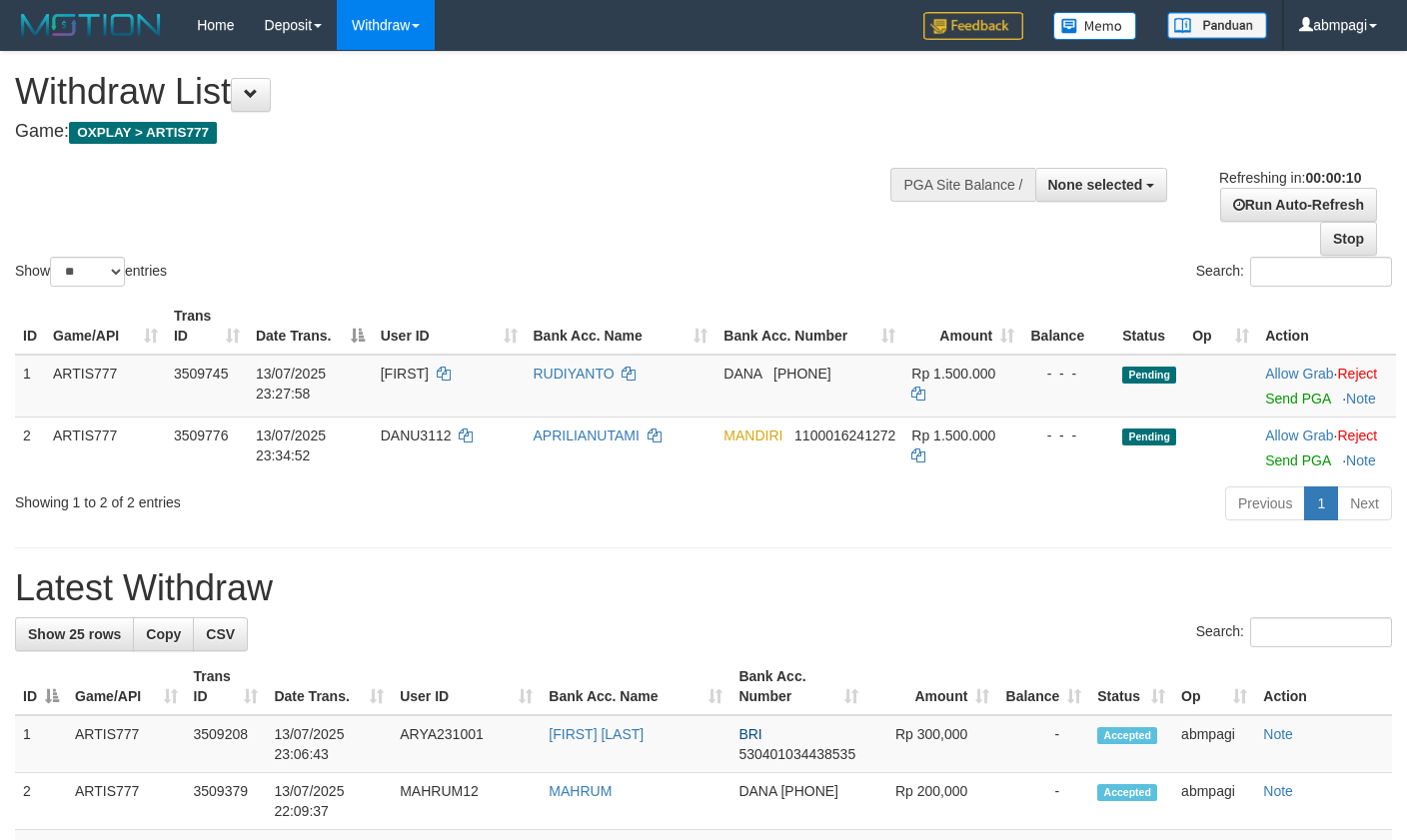 select 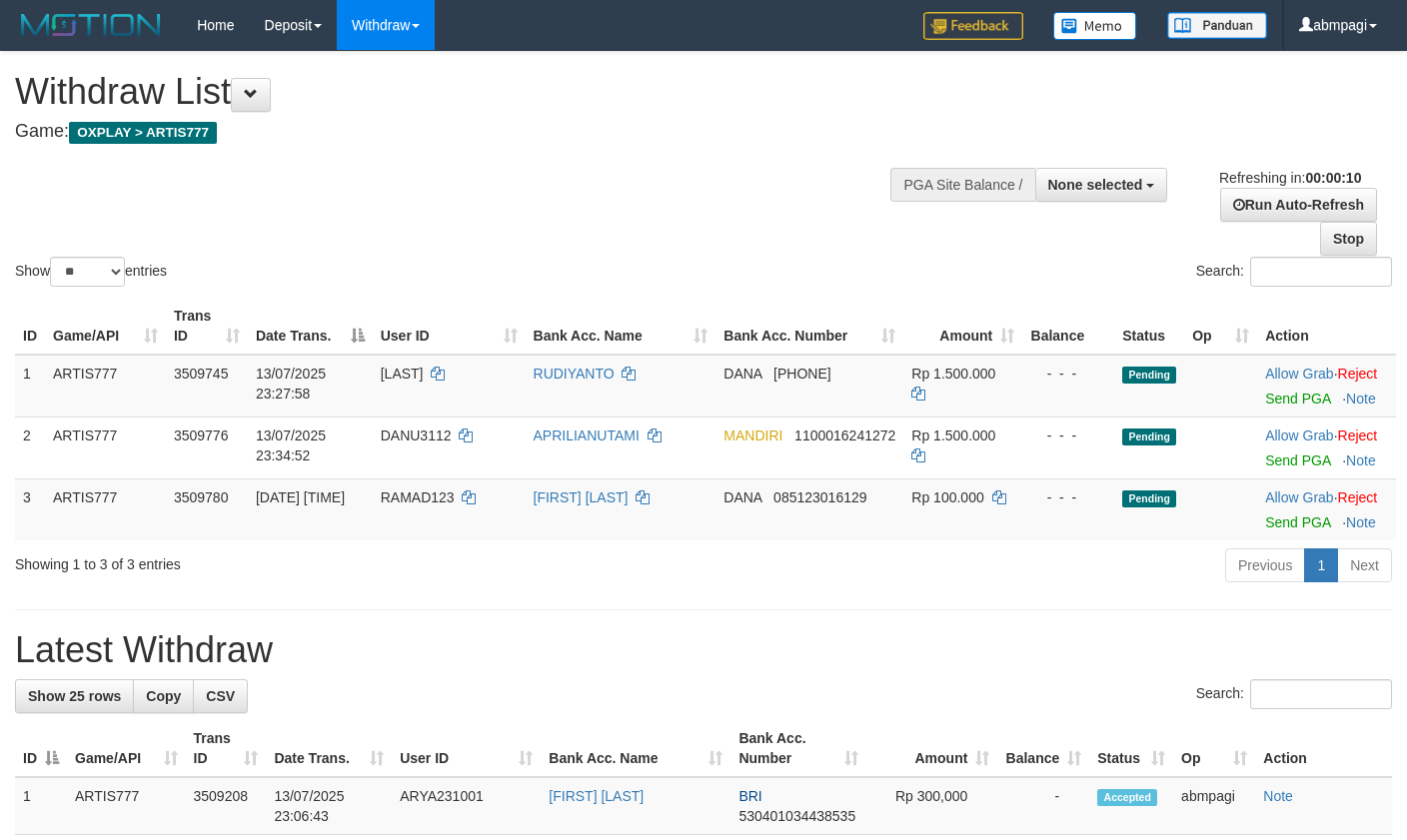 select 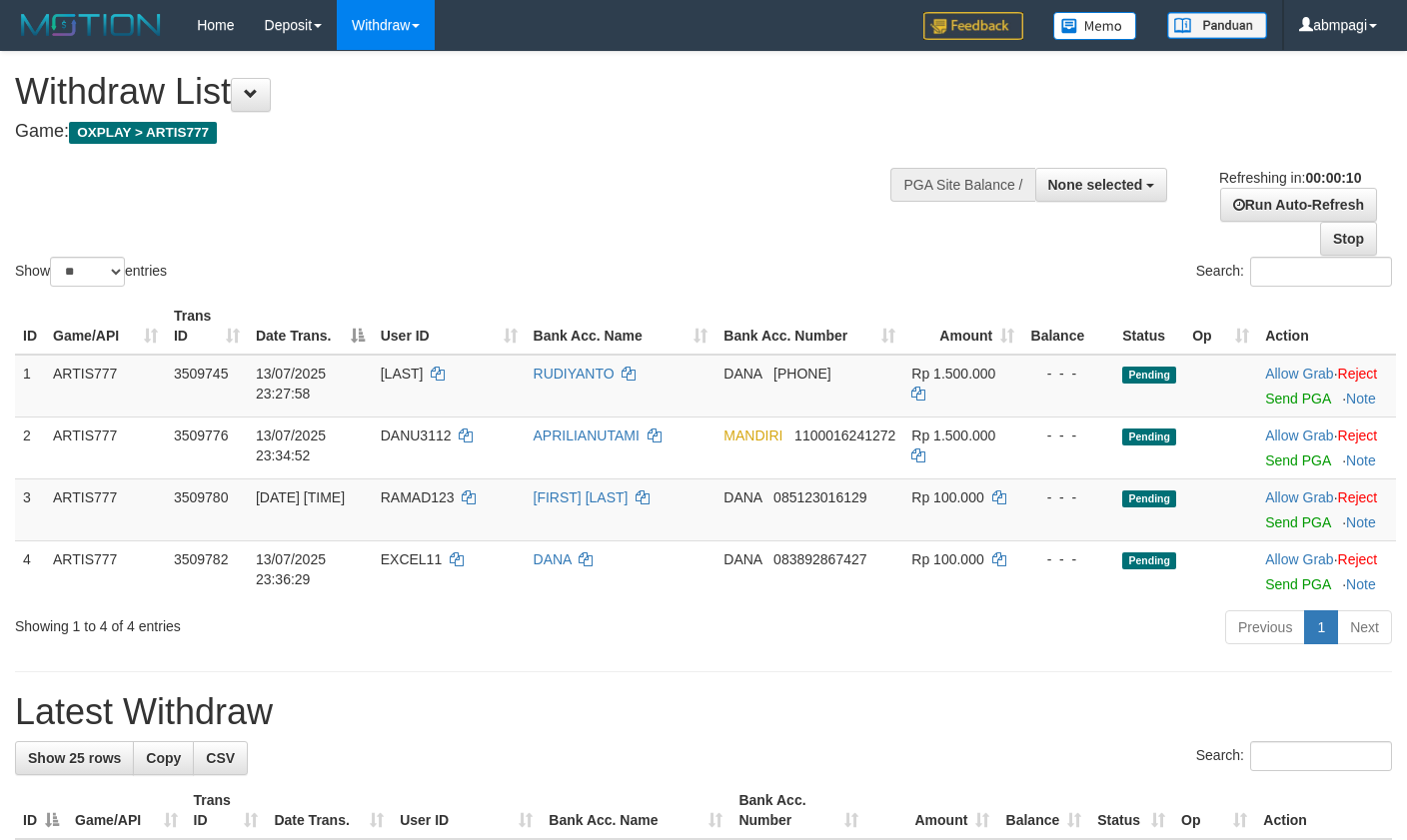 select 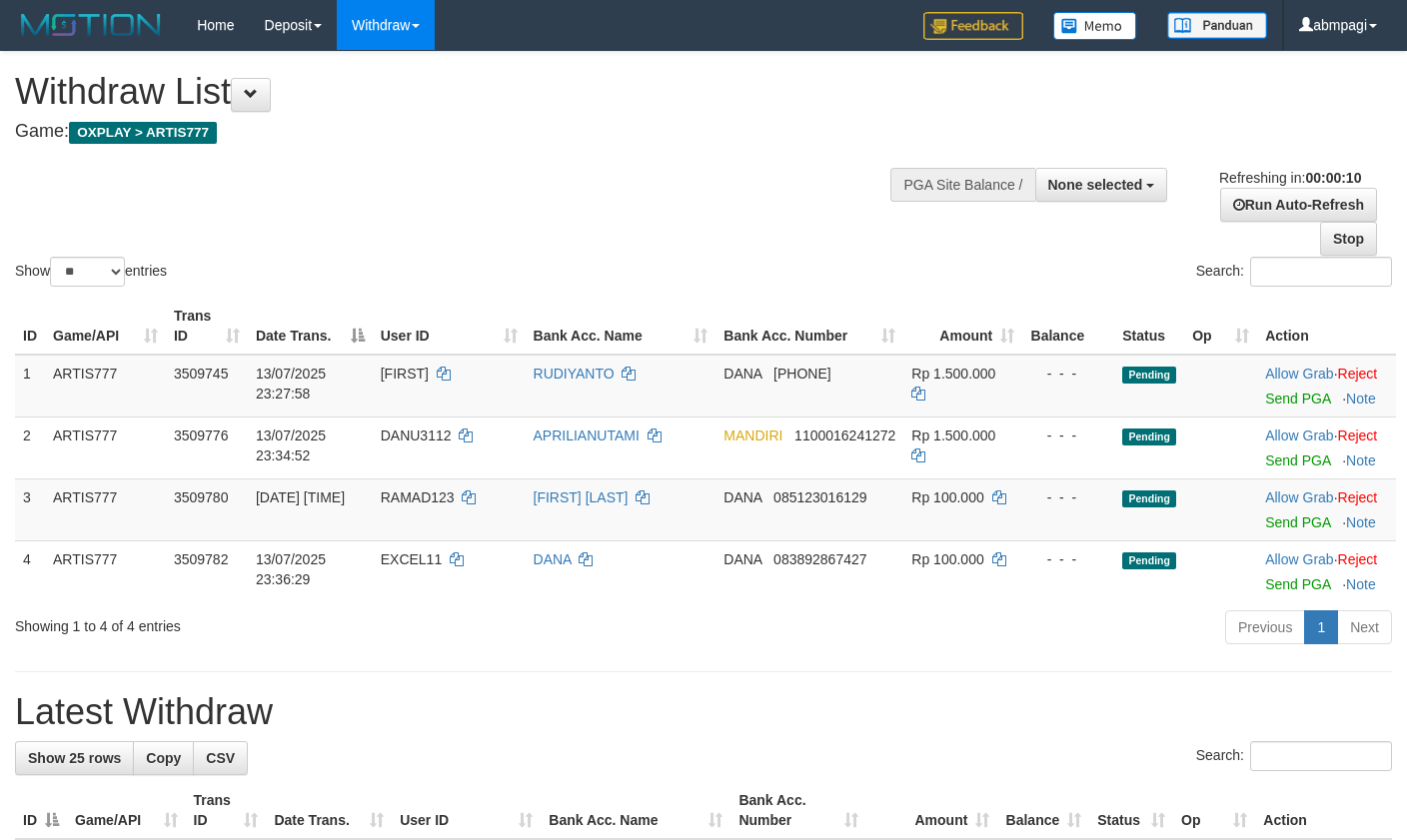 select 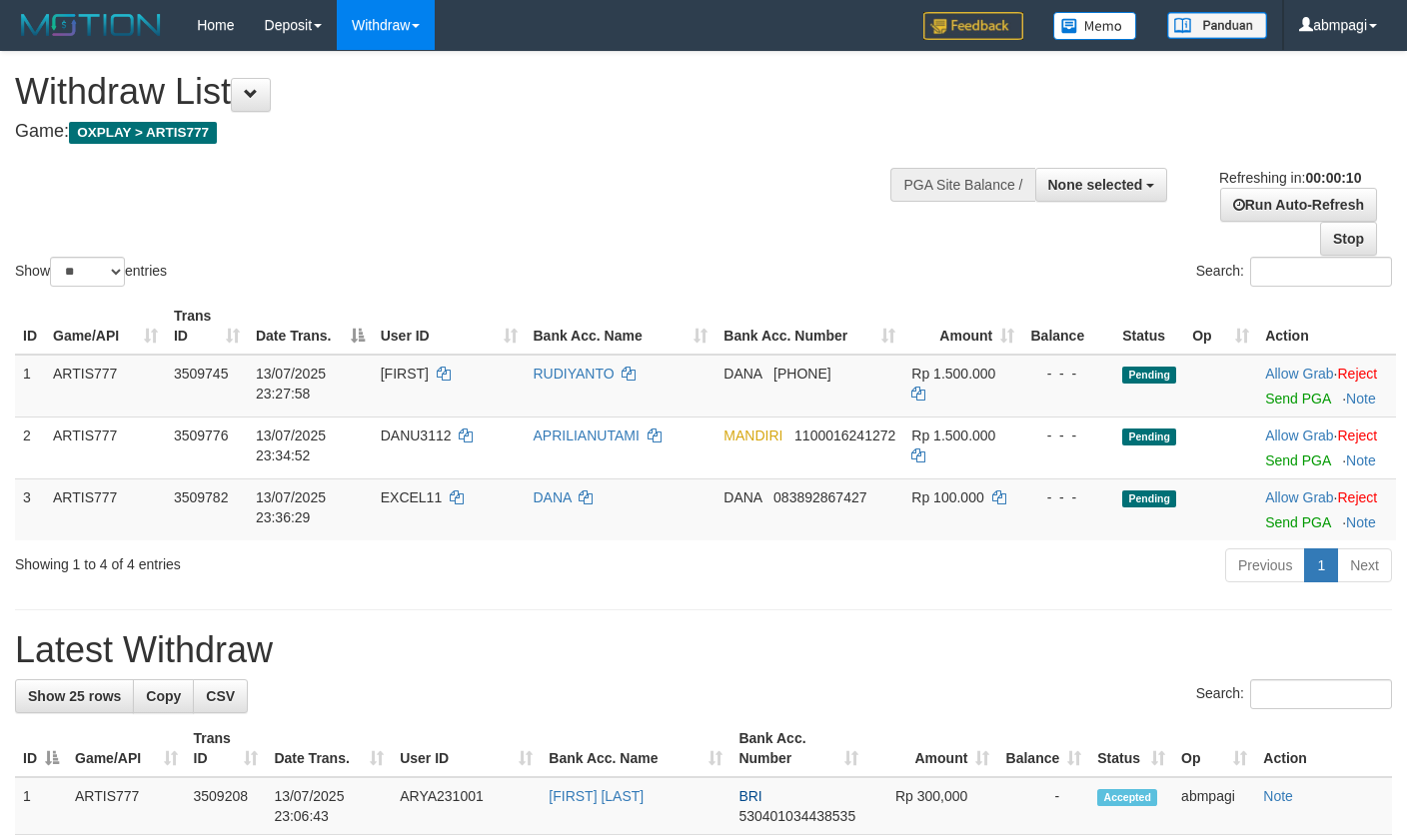 select 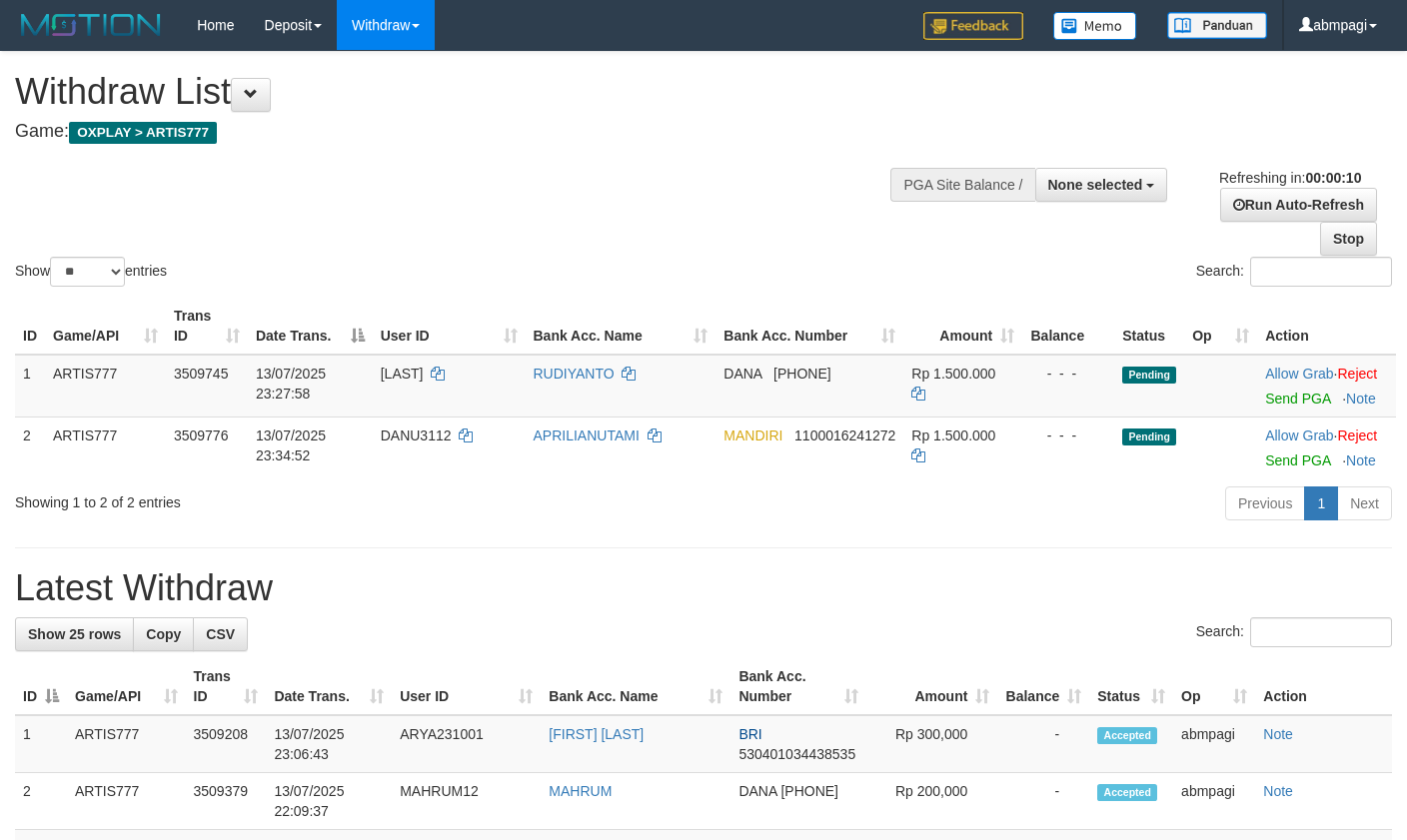 select 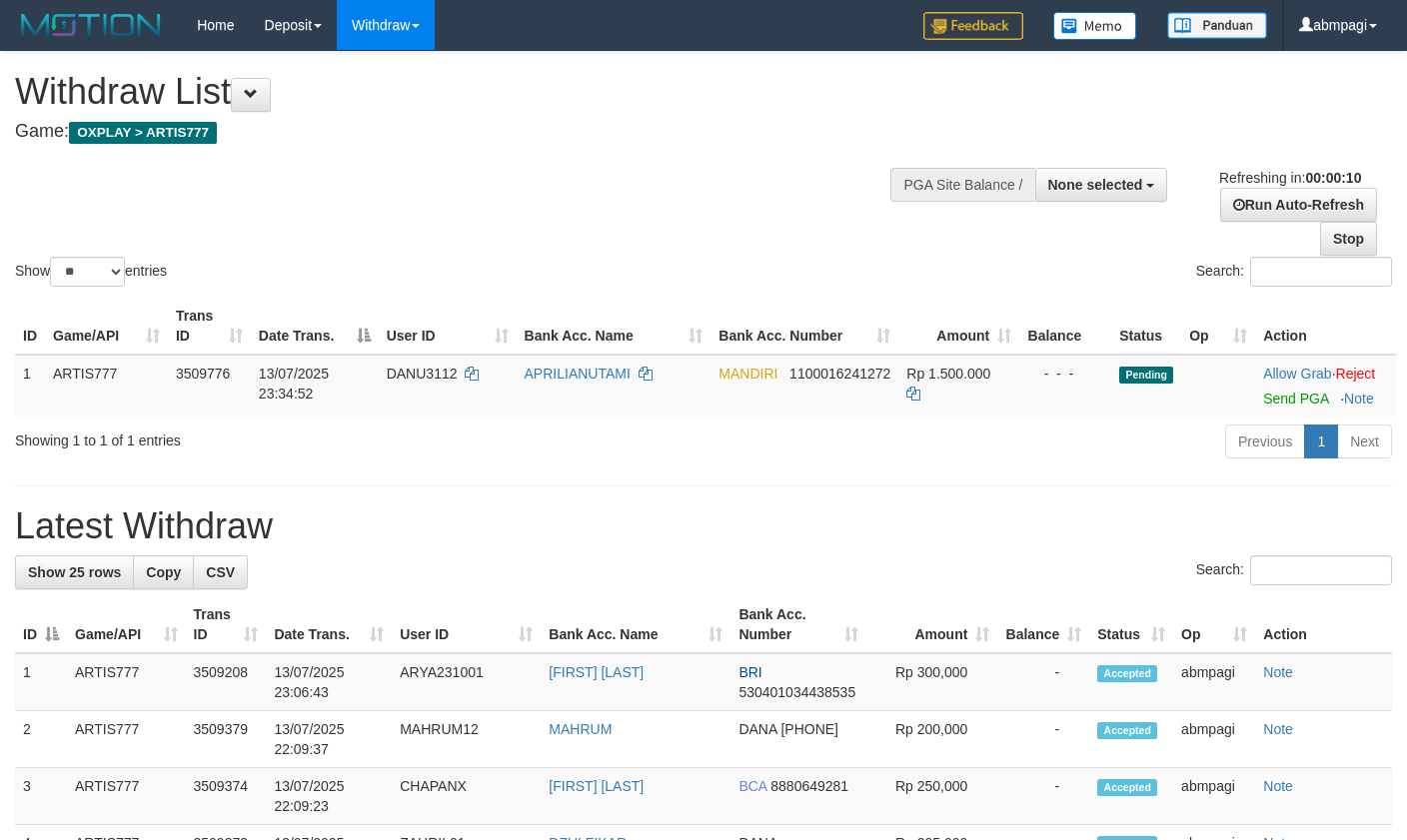 select 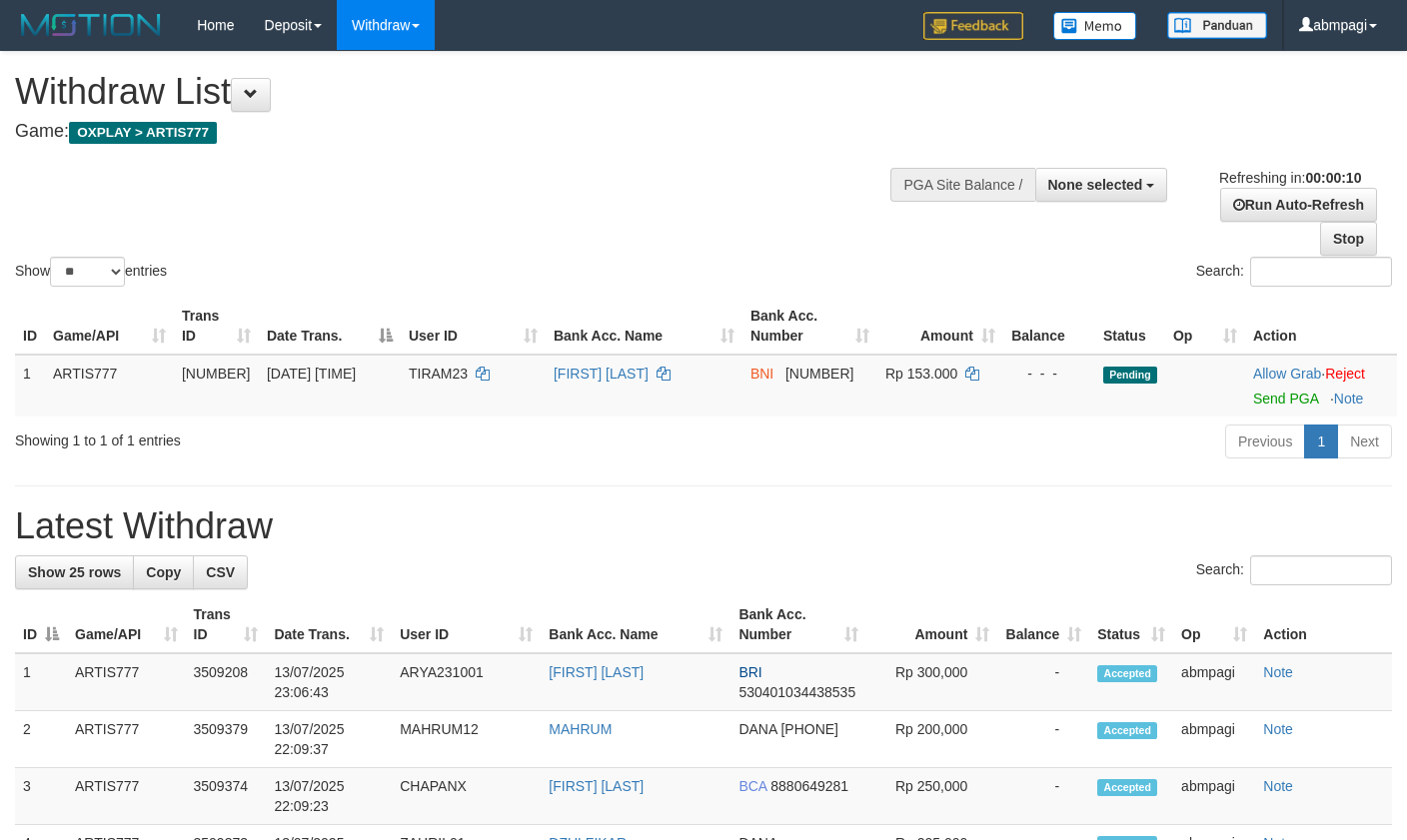 select 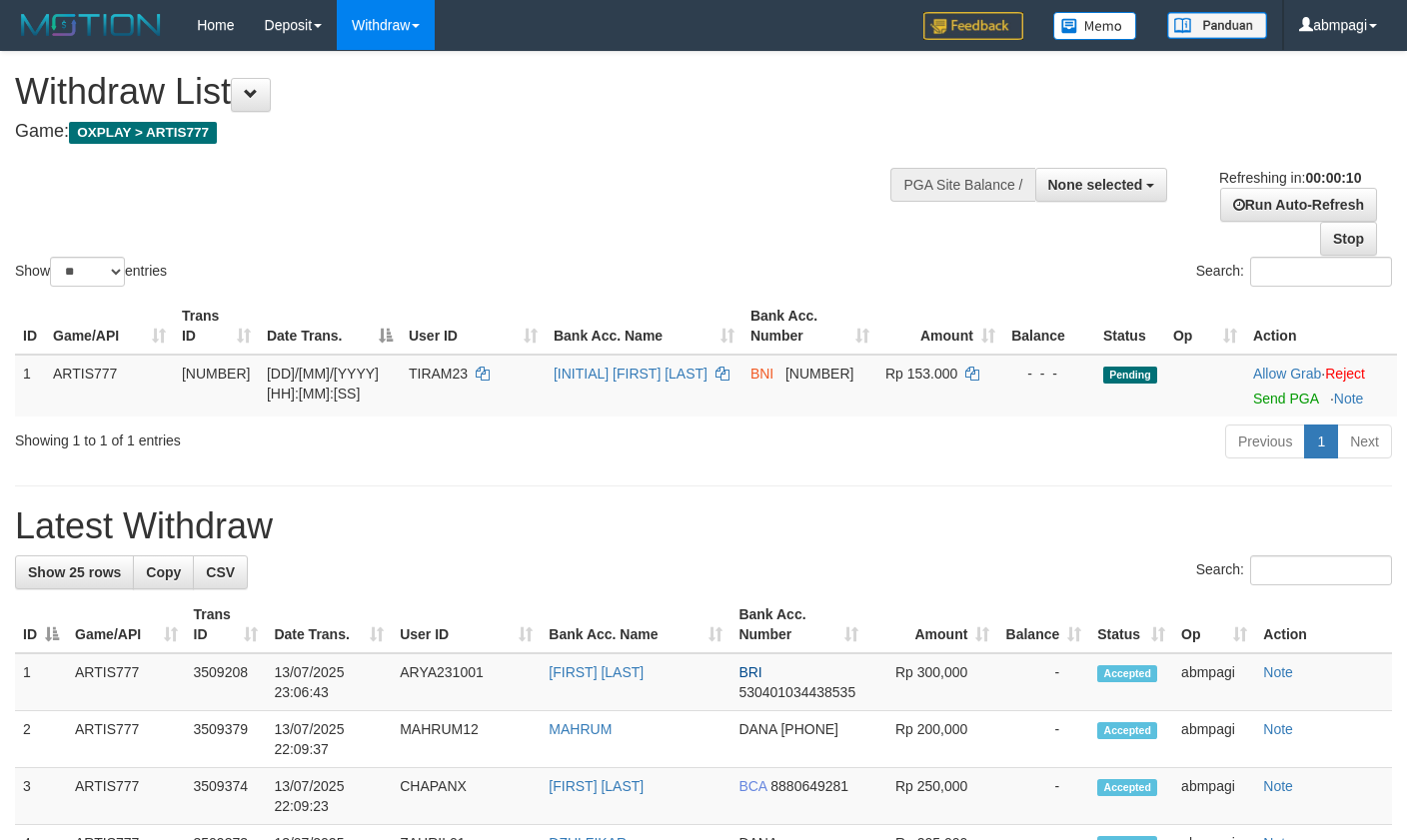 select 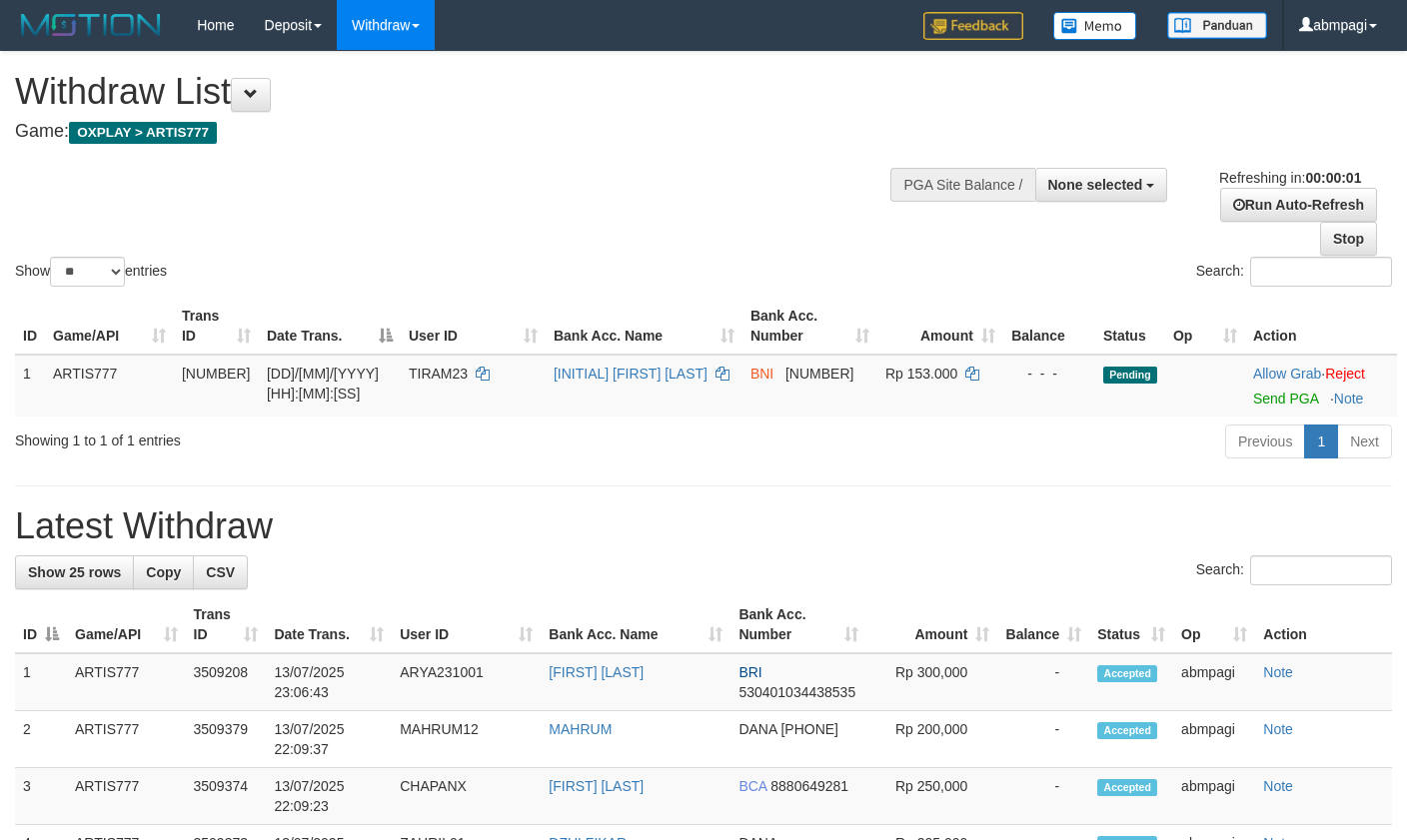 scroll, scrollTop: 0, scrollLeft: 0, axis: both 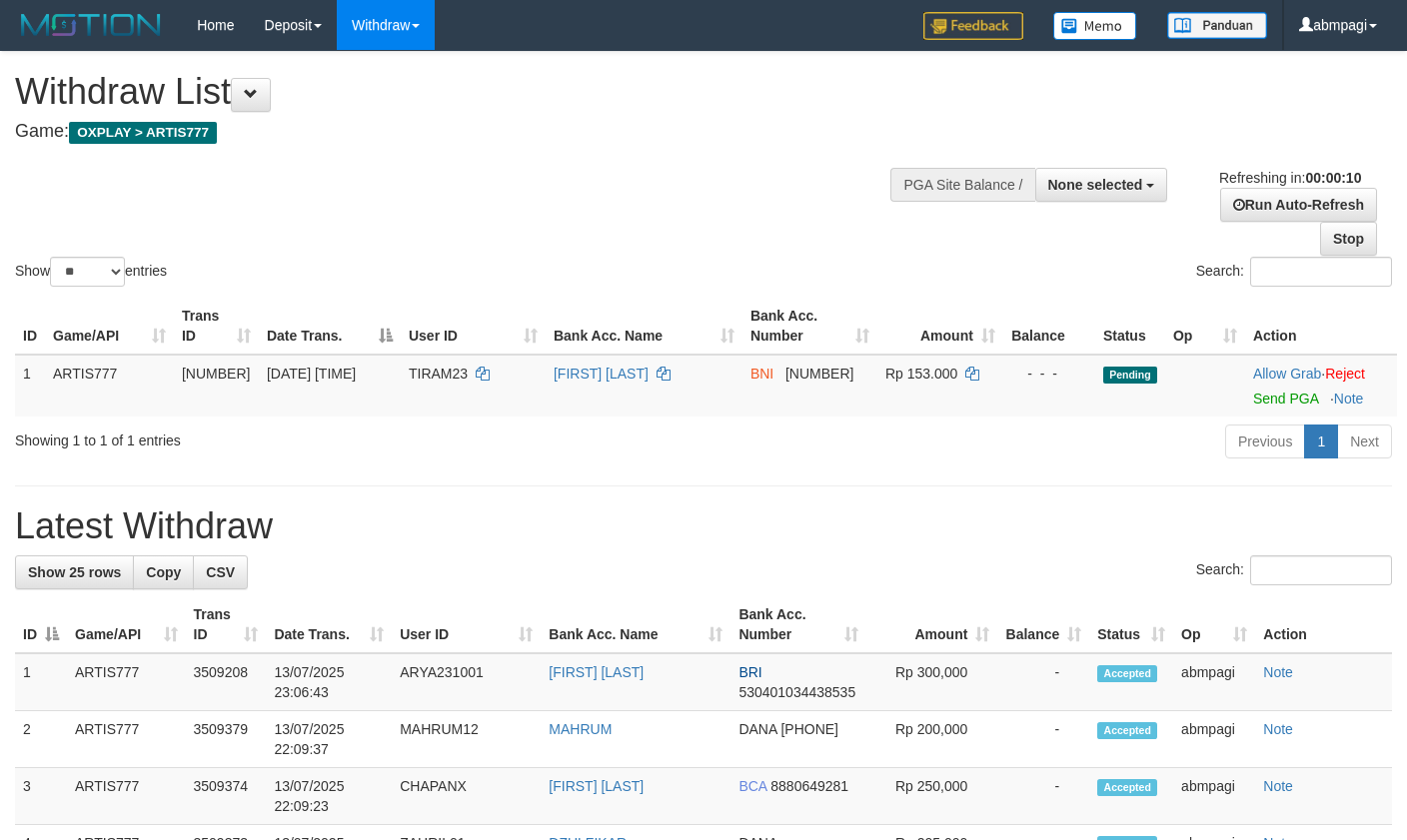 select 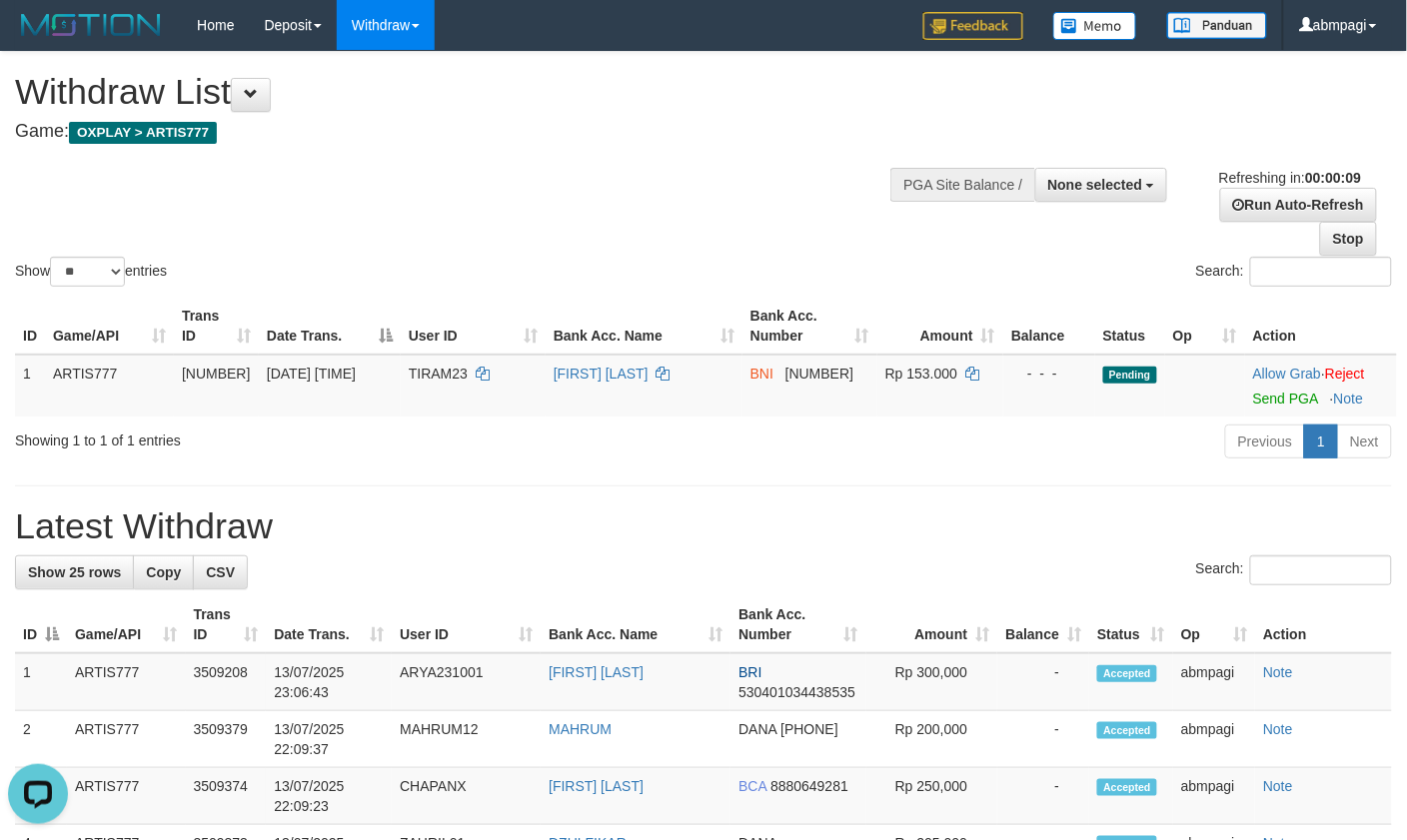 scroll, scrollTop: 0, scrollLeft: 0, axis: both 